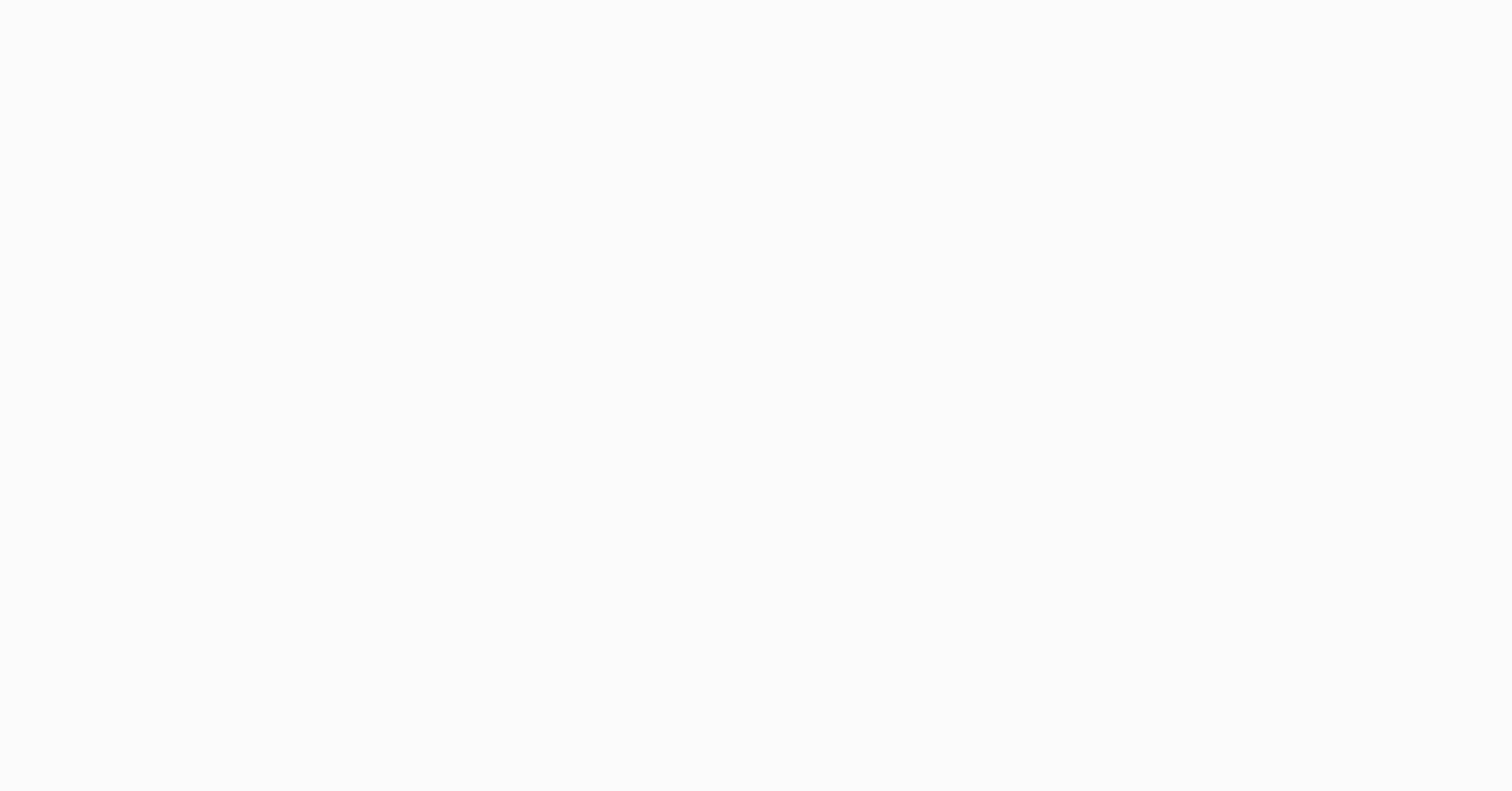 scroll, scrollTop: 0, scrollLeft: 0, axis: both 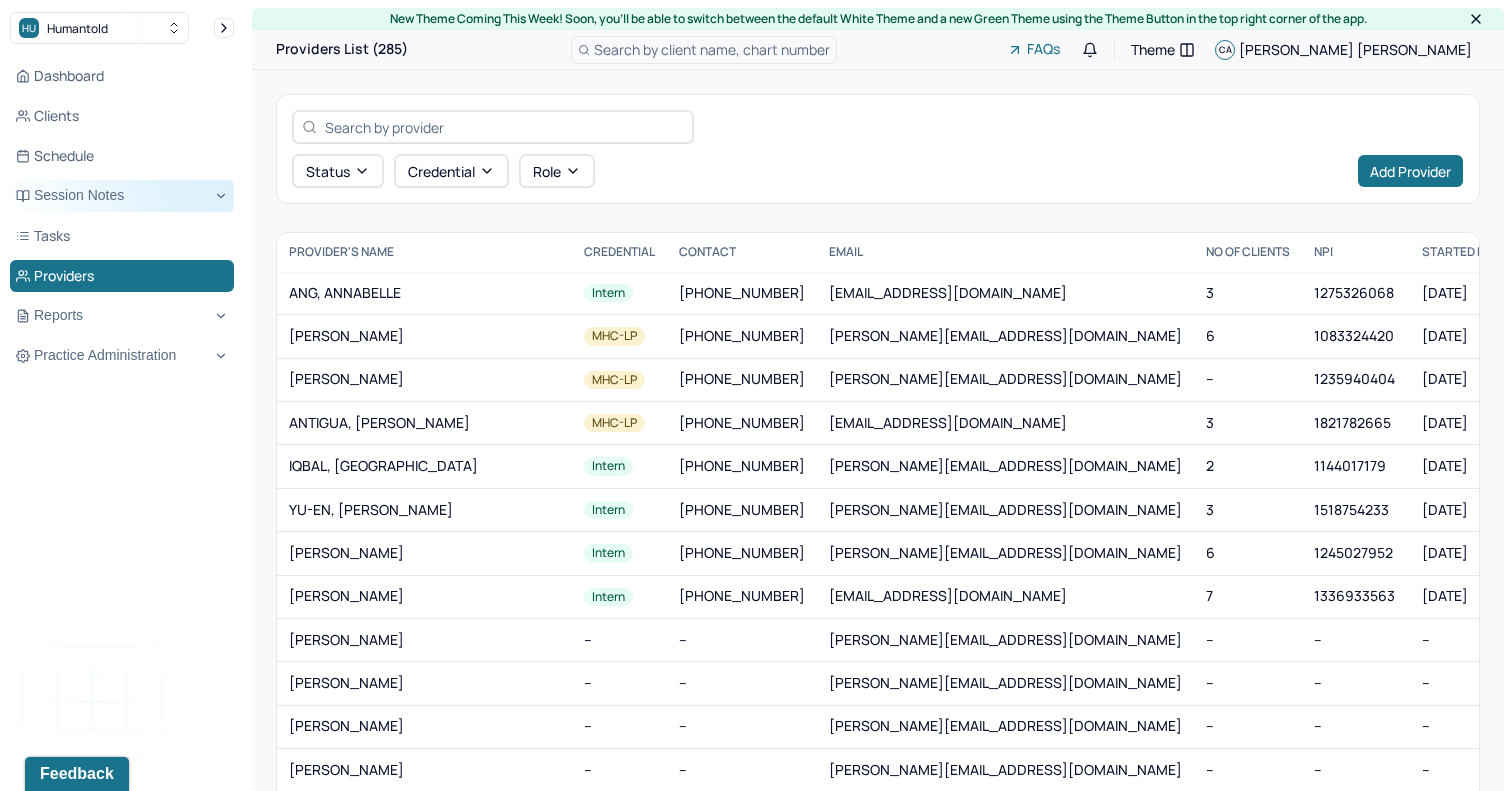 click on "Session Notes" at bounding box center [122, 196] 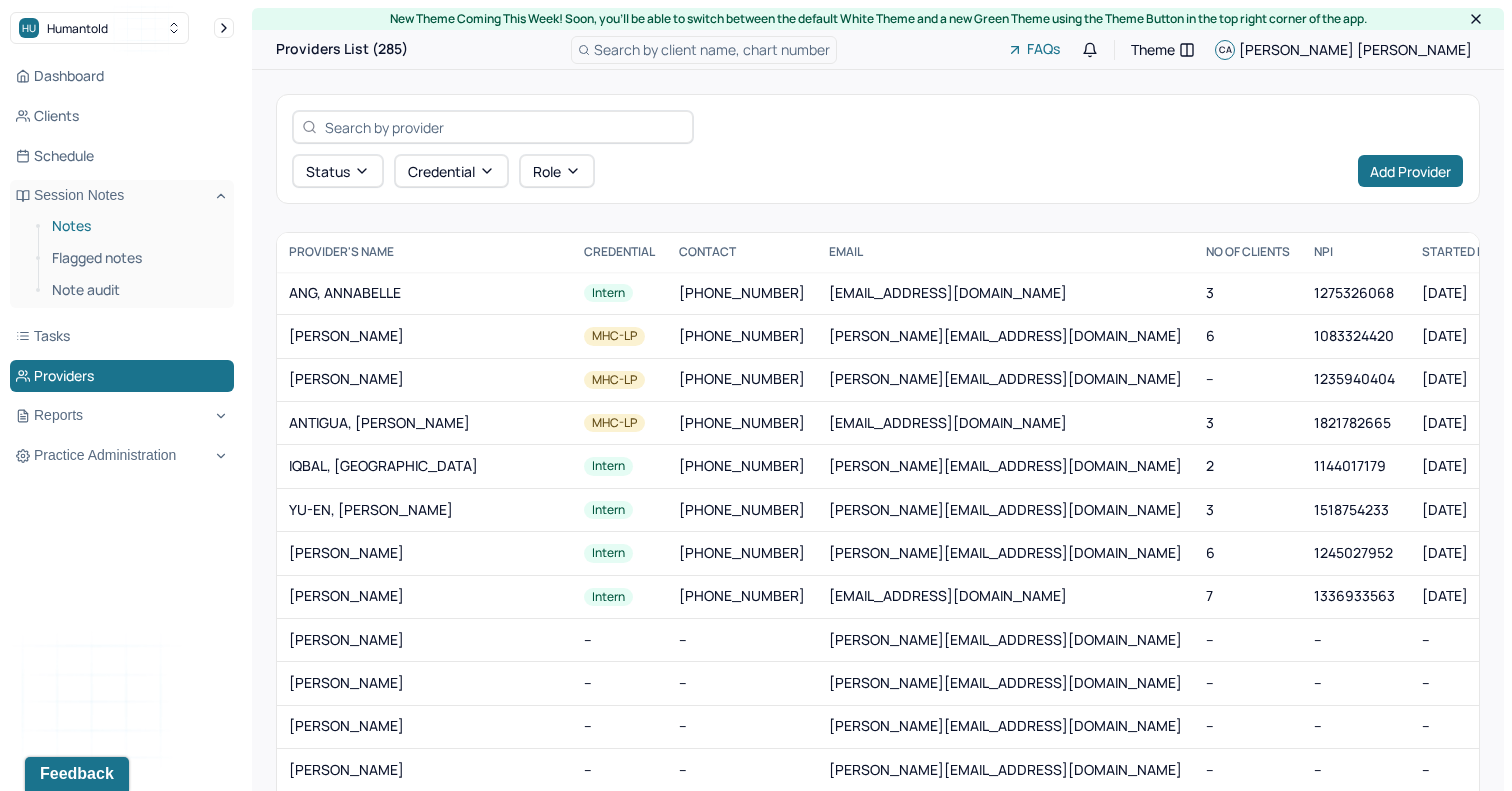 click on "Notes" at bounding box center (135, 226) 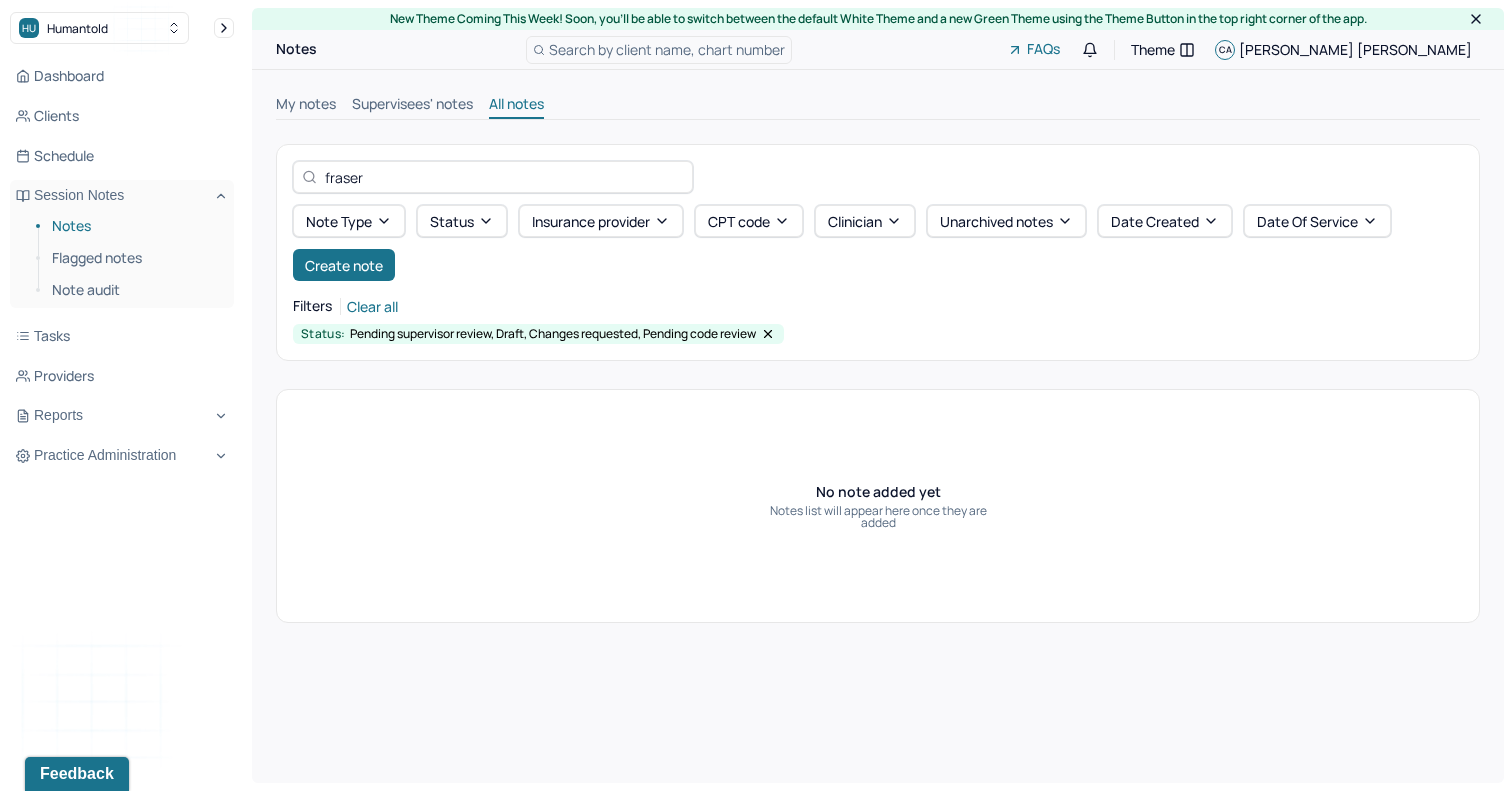 drag, startPoint x: 502, startPoint y: 171, endPoint x: 253, endPoint y: 146, distance: 250.25188 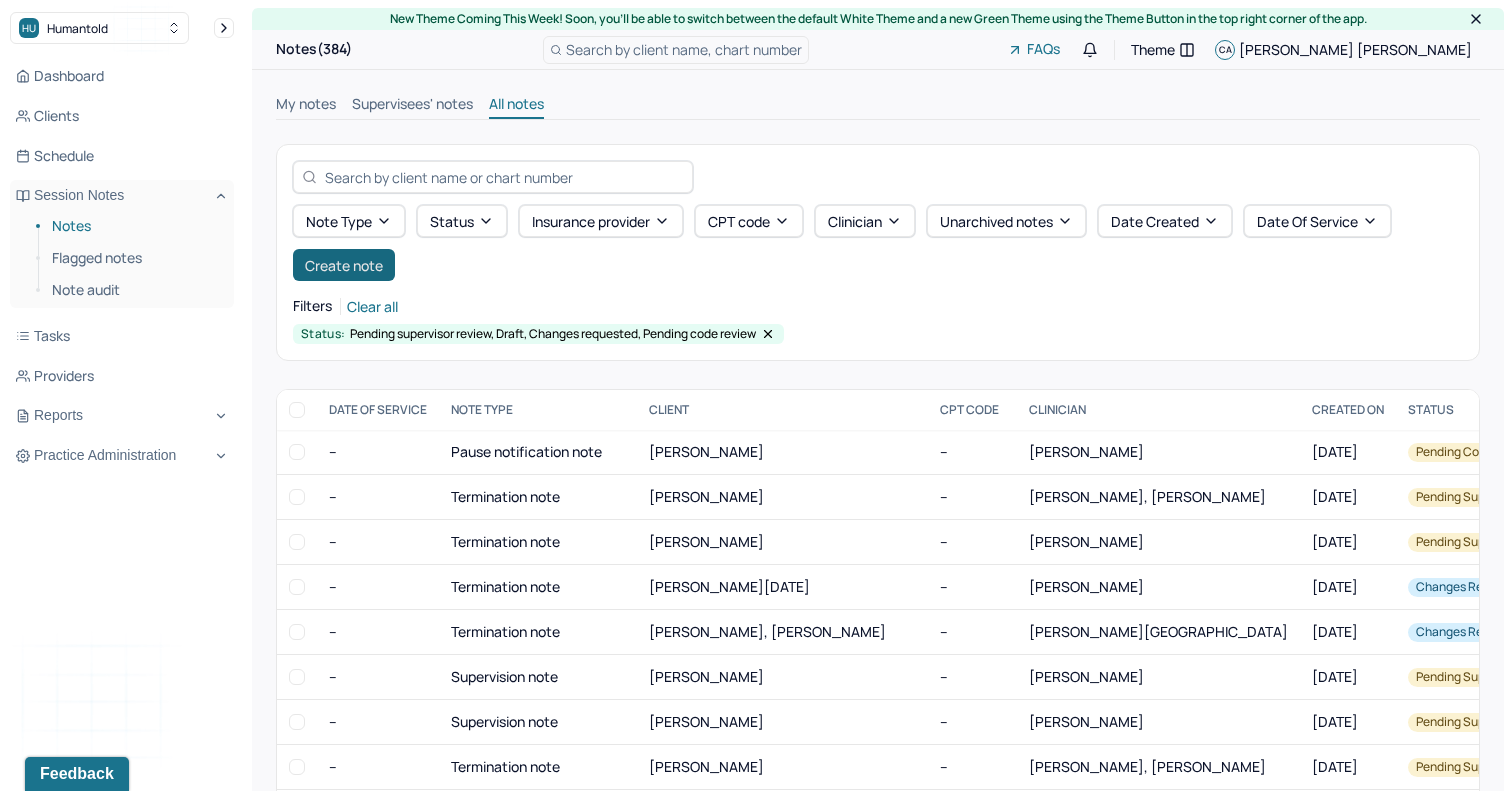 type 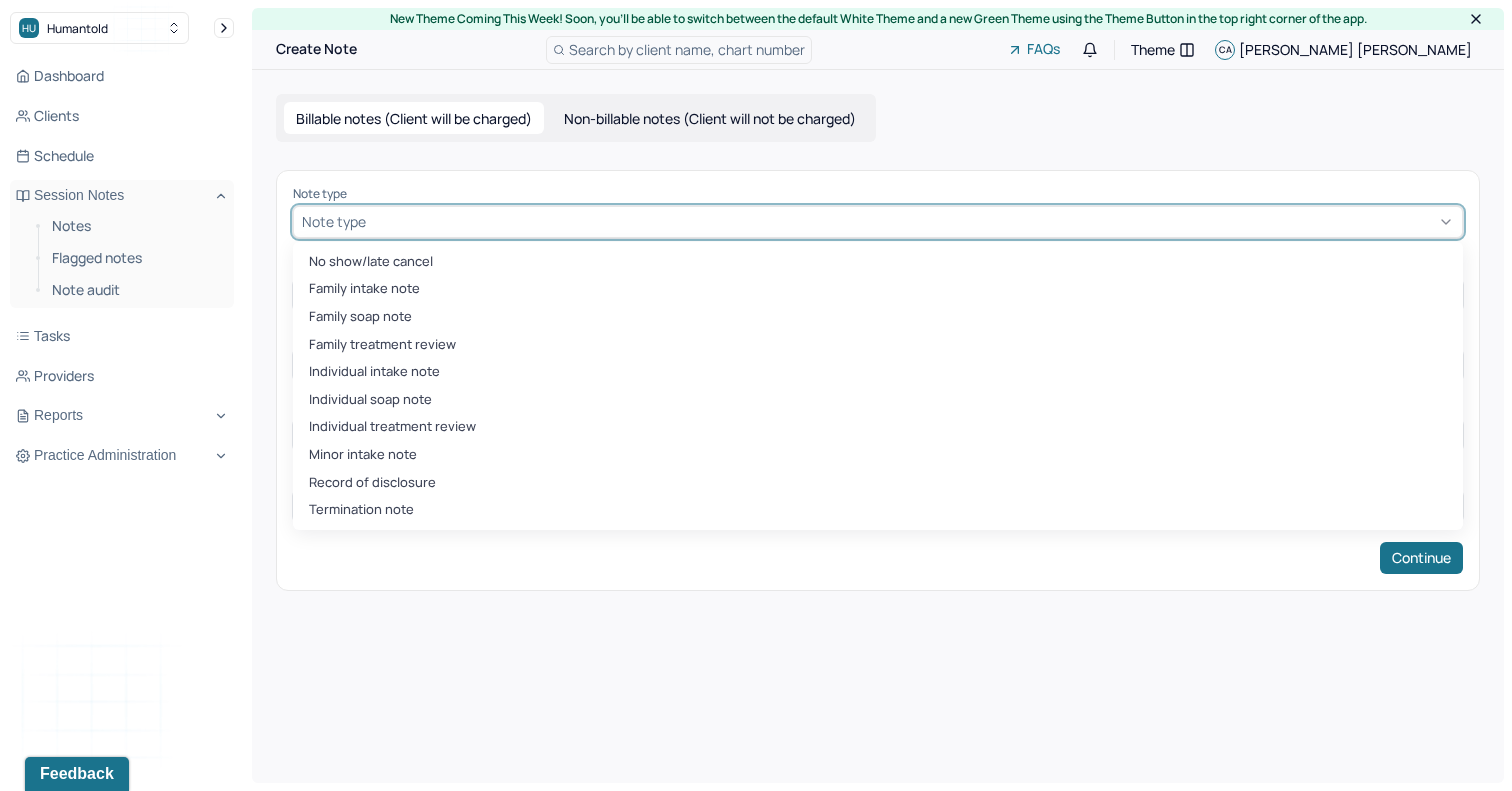 click at bounding box center [912, 221] 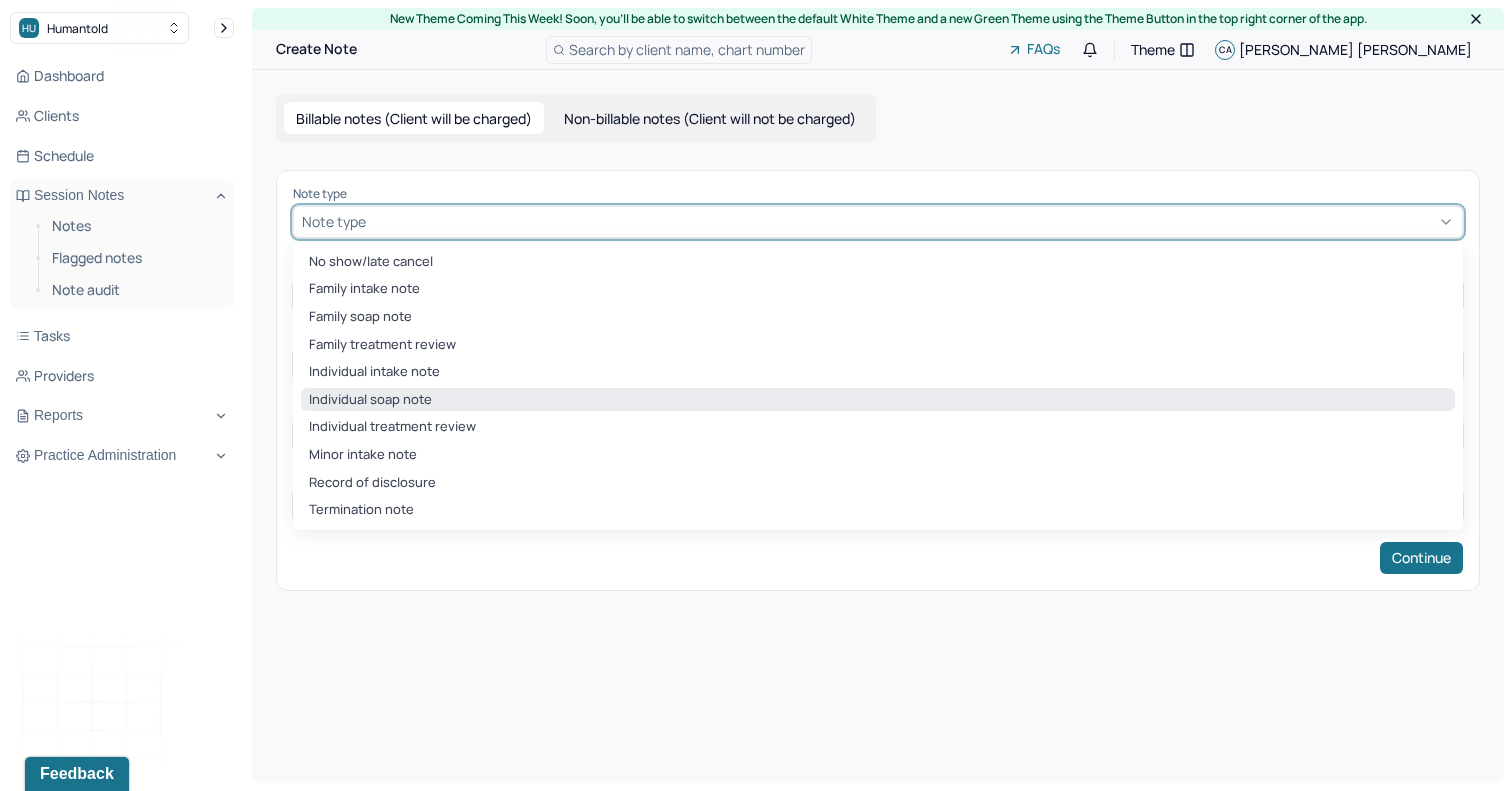 click on "Individual soap note" at bounding box center (878, 400) 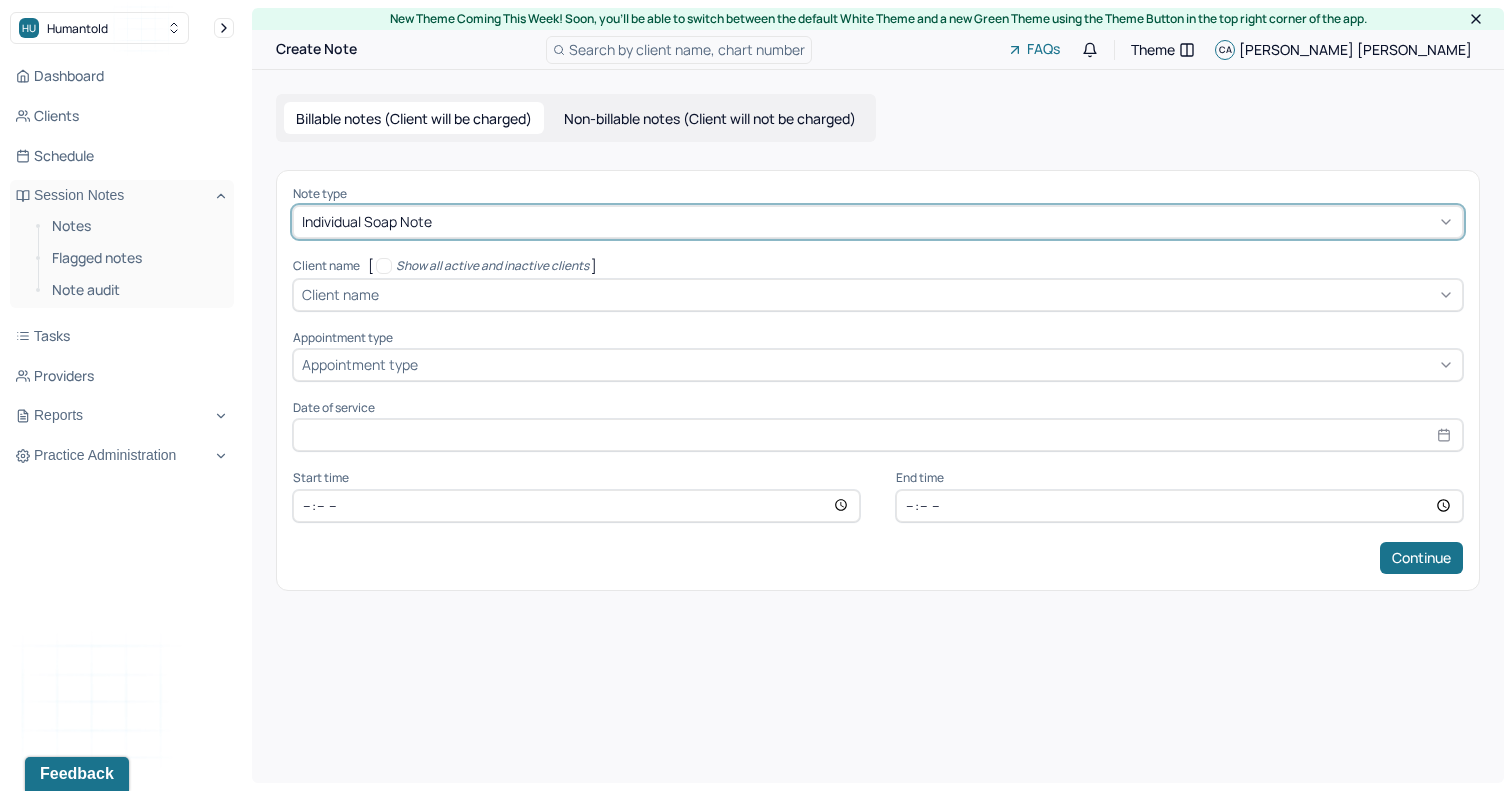 click on "Client name" at bounding box center (340, 294) 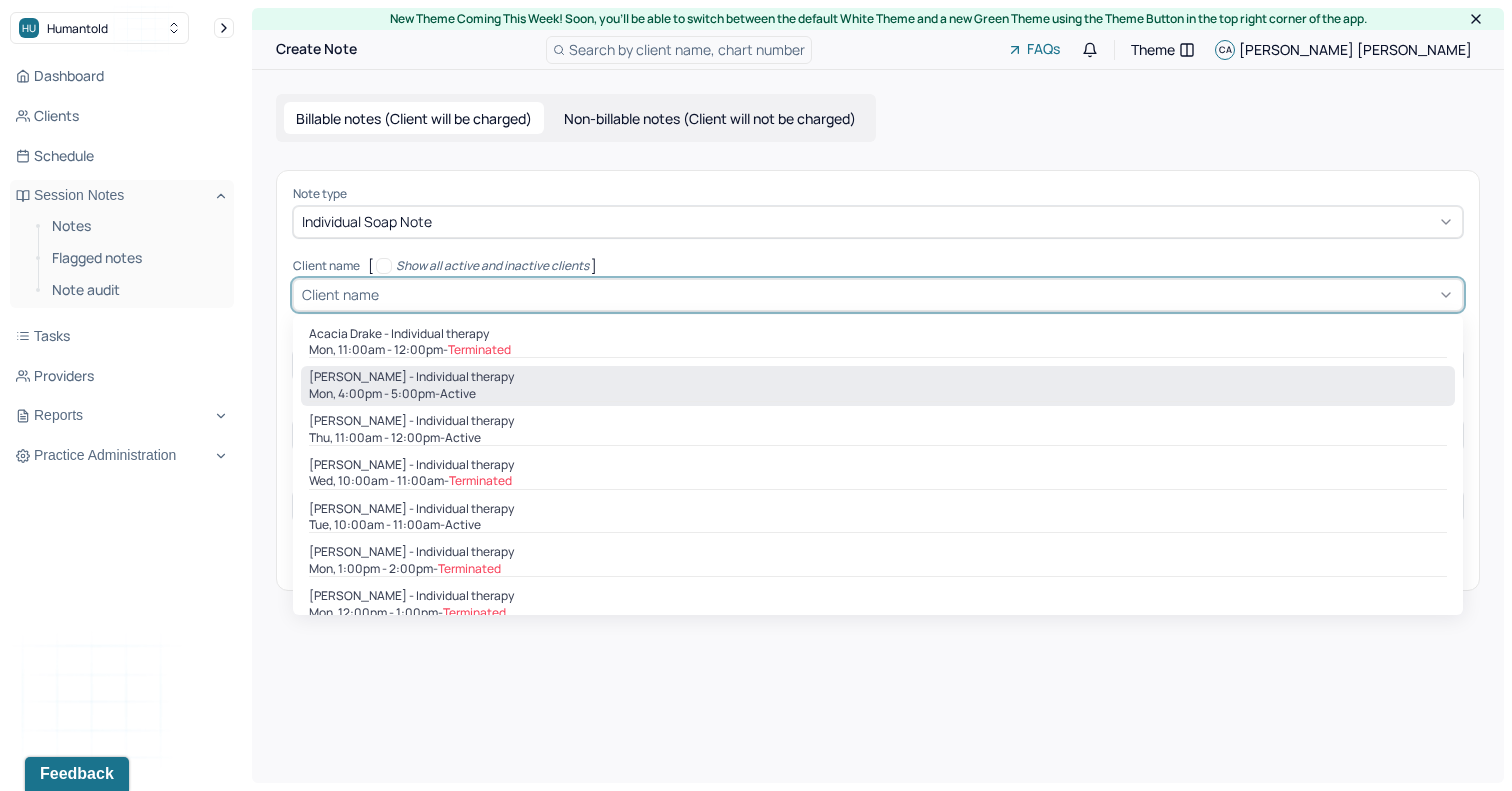 click on "Mon, 4:00pm - 5:00pm  -  active" at bounding box center [878, 394] 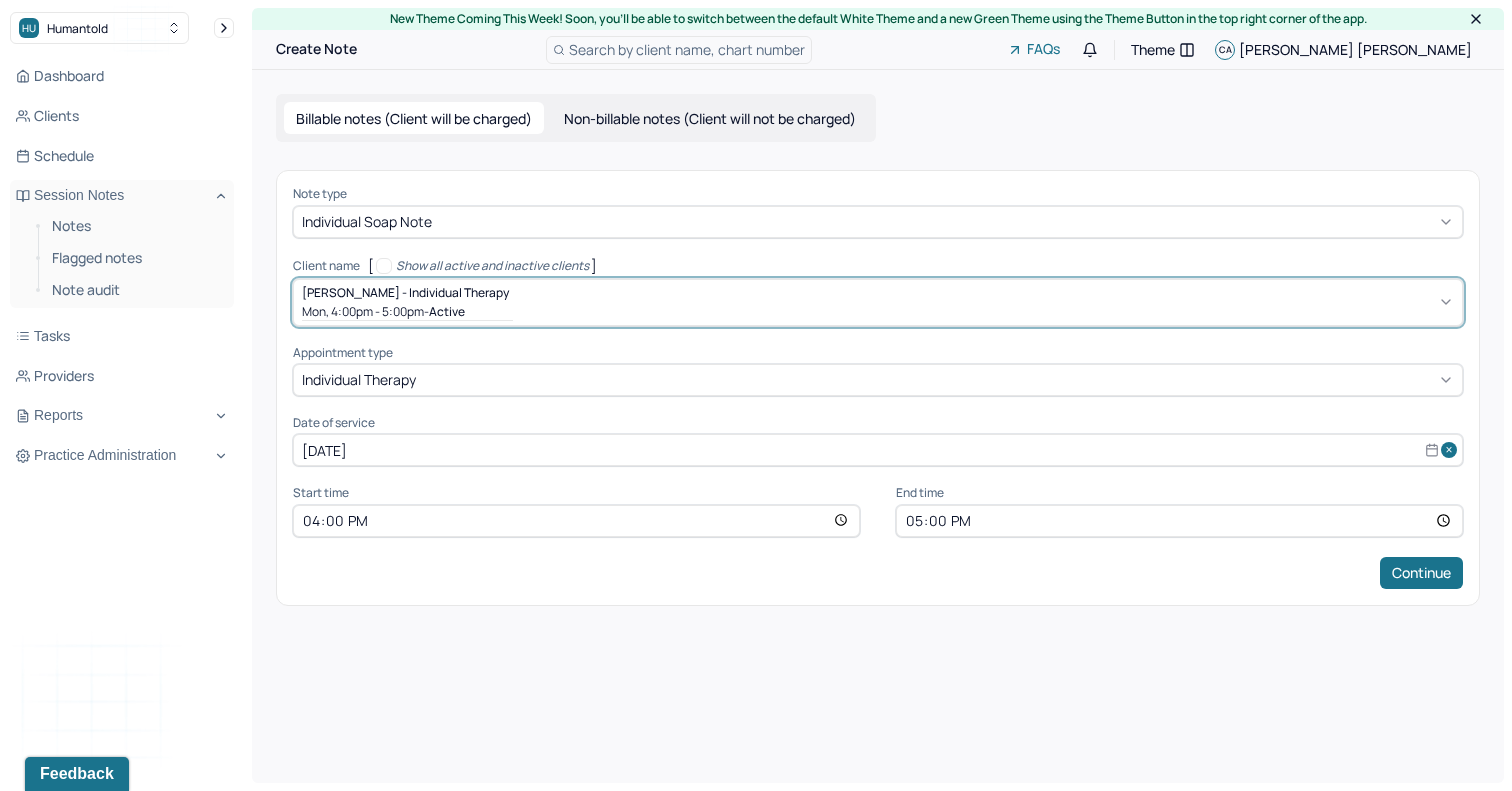 click on "[DATE]" at bounding box center (878, 450) 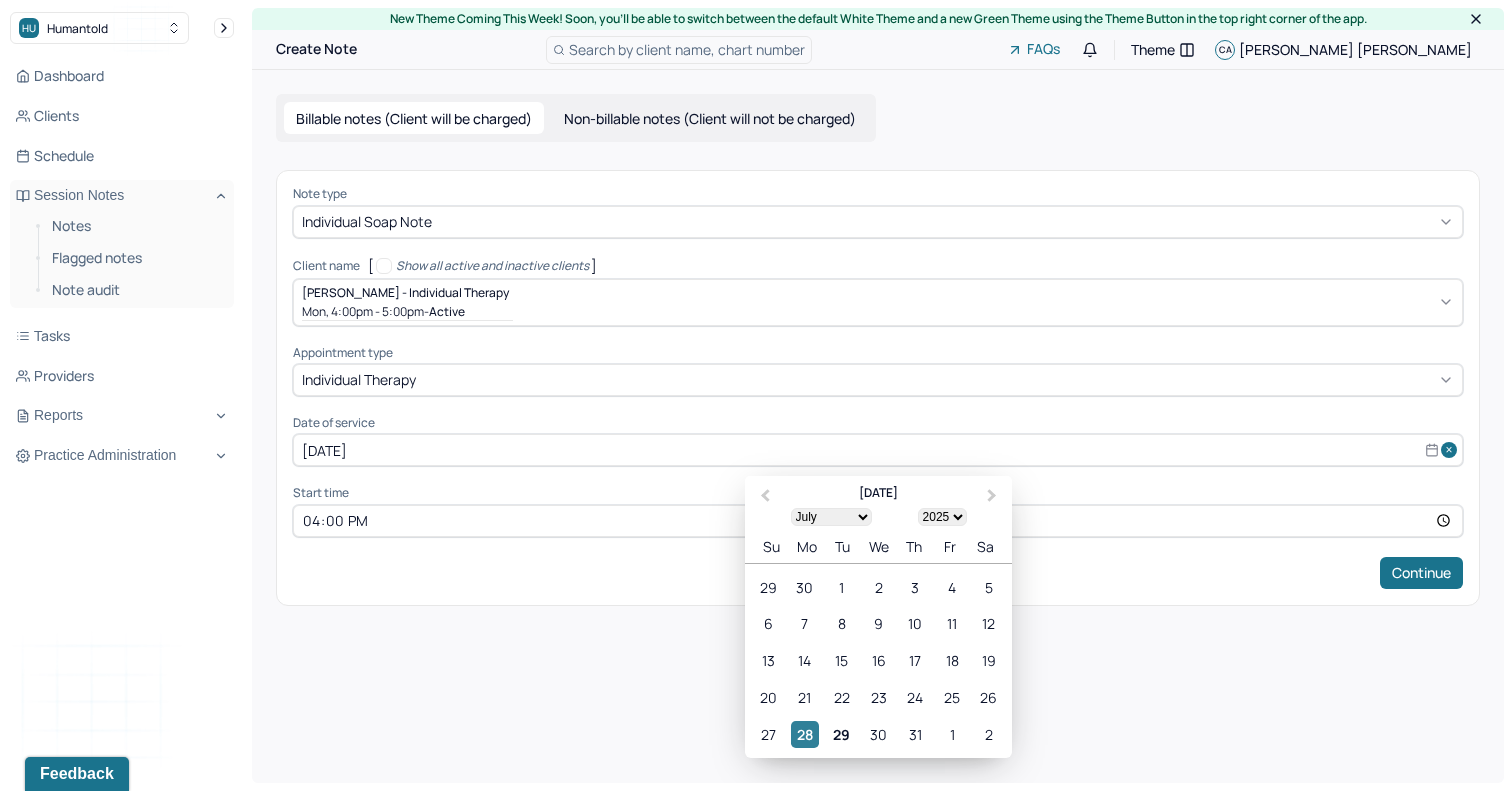 click on "28" at bounding box center [804, 734] 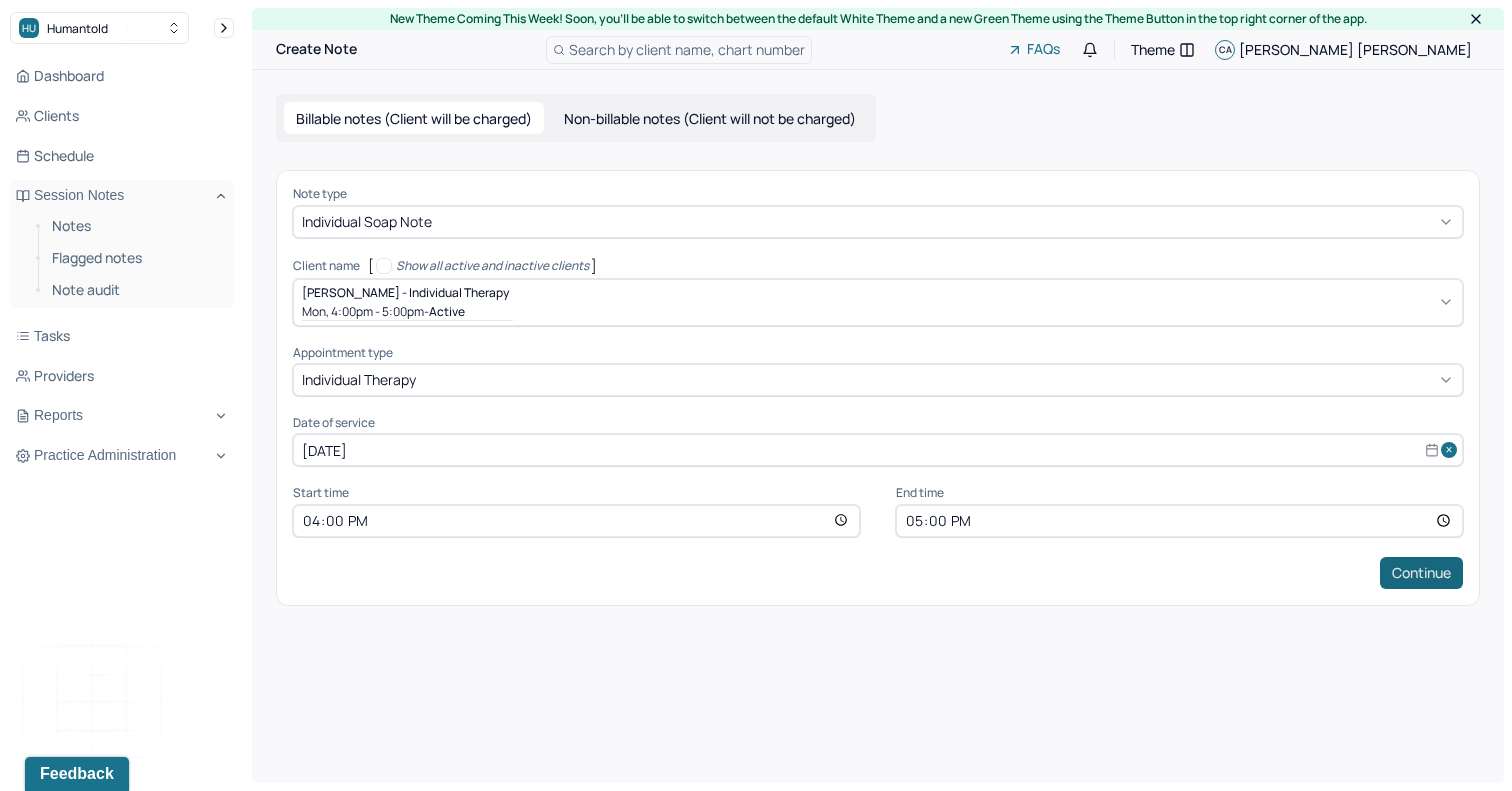 click on "Continue" at bounding box center (1421, 573) 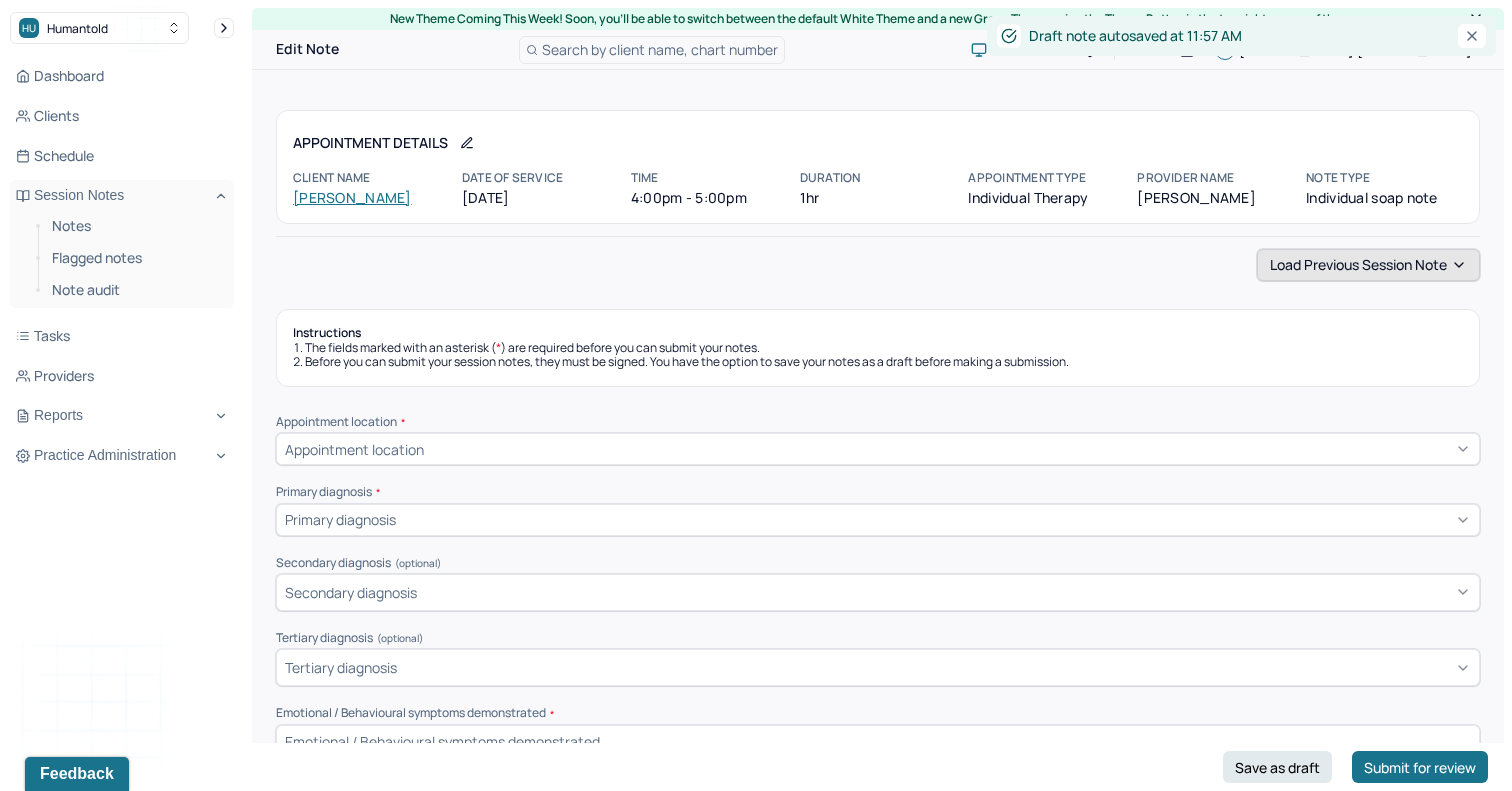 click on "Load previous session note" at bounding box center [1368, 265] 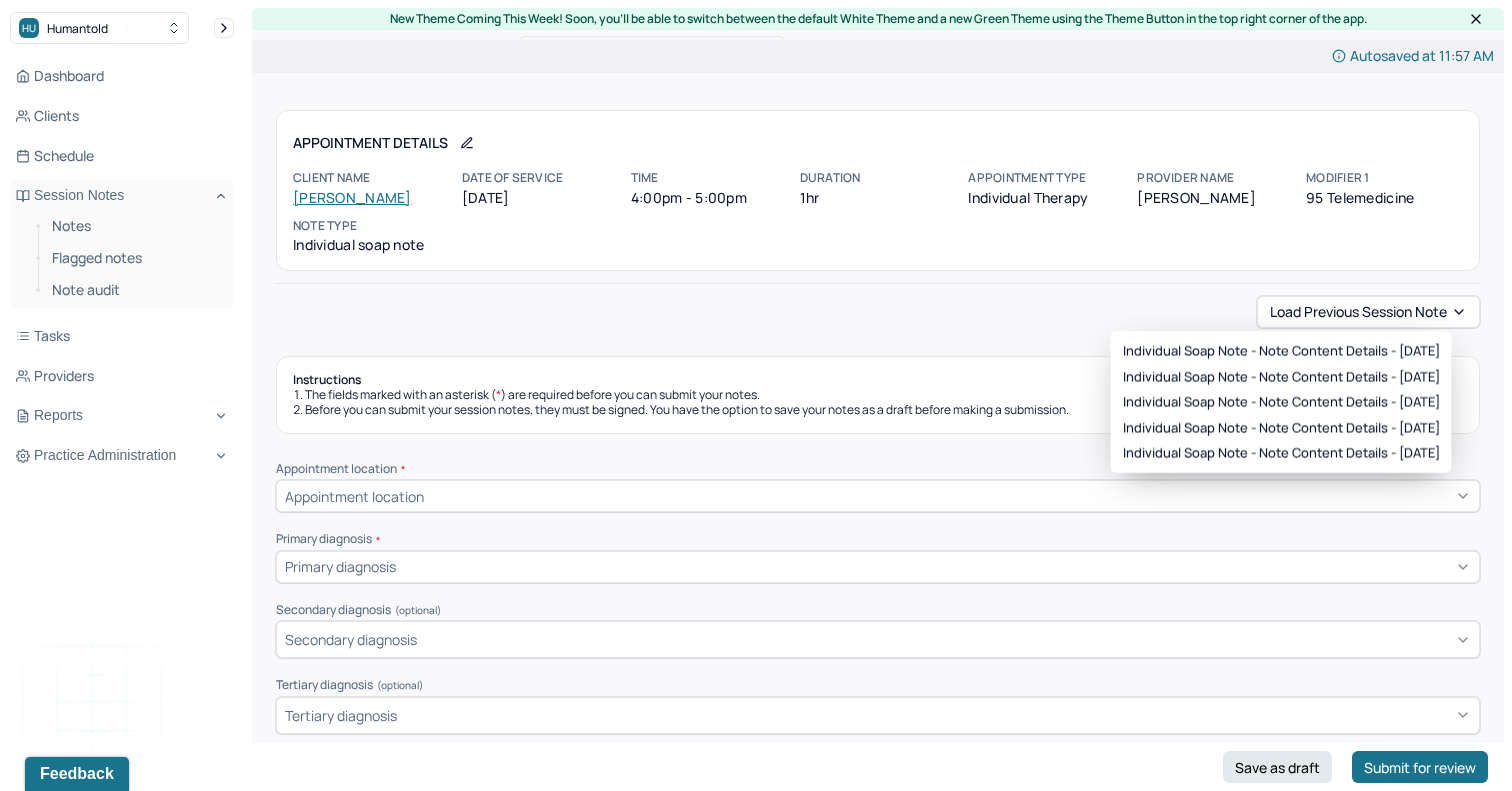 click on "Load previous session note Instructions The fields marked with an asterisk ( * ) are required before you can submit your notes. Before you can submit your session notes, they must be signed. You have the option to save your notes as a draft before making a submission. Appointment location * Appointment location Primary diagnosis * Primary diagnosis Secondary diagnosis (optional) Secondary diagnosis Tertiary diagnosis (optional) Tertiary diagnosis Emotional / Behavioural symptoms demonstrated * Causing * Causing Intention for Session * Intention for Session Session Note Subjective This section is for Subjective reporting of your clients, it can include their mood, their reported symptoms, their efforts since your last meeting to implement your homework or recommendations or any questions they have Objective What were the behaviors, nonverbal expressions,gestures, postures, and overall presentation of the client? Consider client's mood and affect,client's response to treatment, any use of assessments. EDMR Plan" at bounding box center [878, 1789] 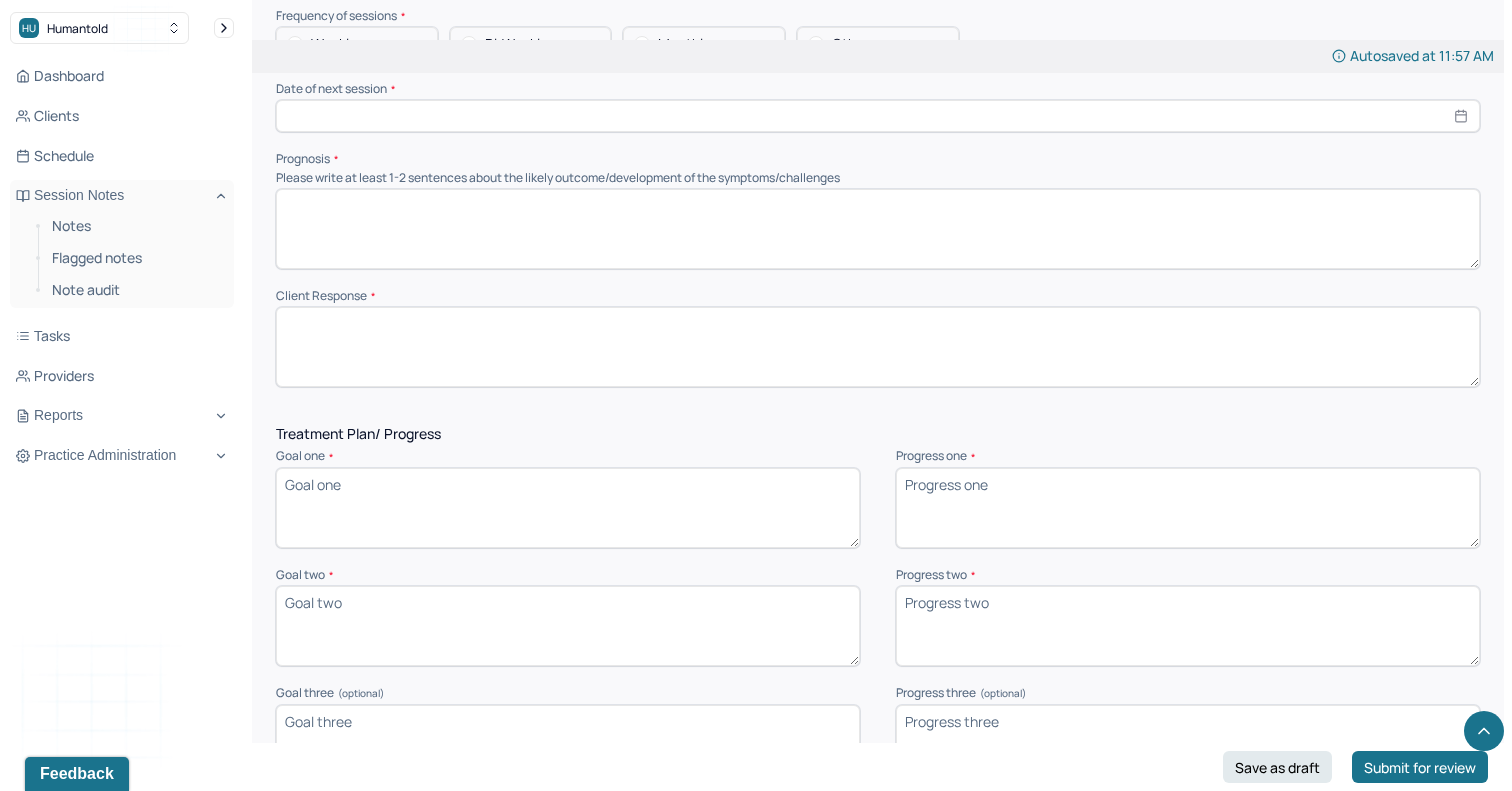 scroll, scrollTop: 2059, scrollLeft: 0, axis: vertical 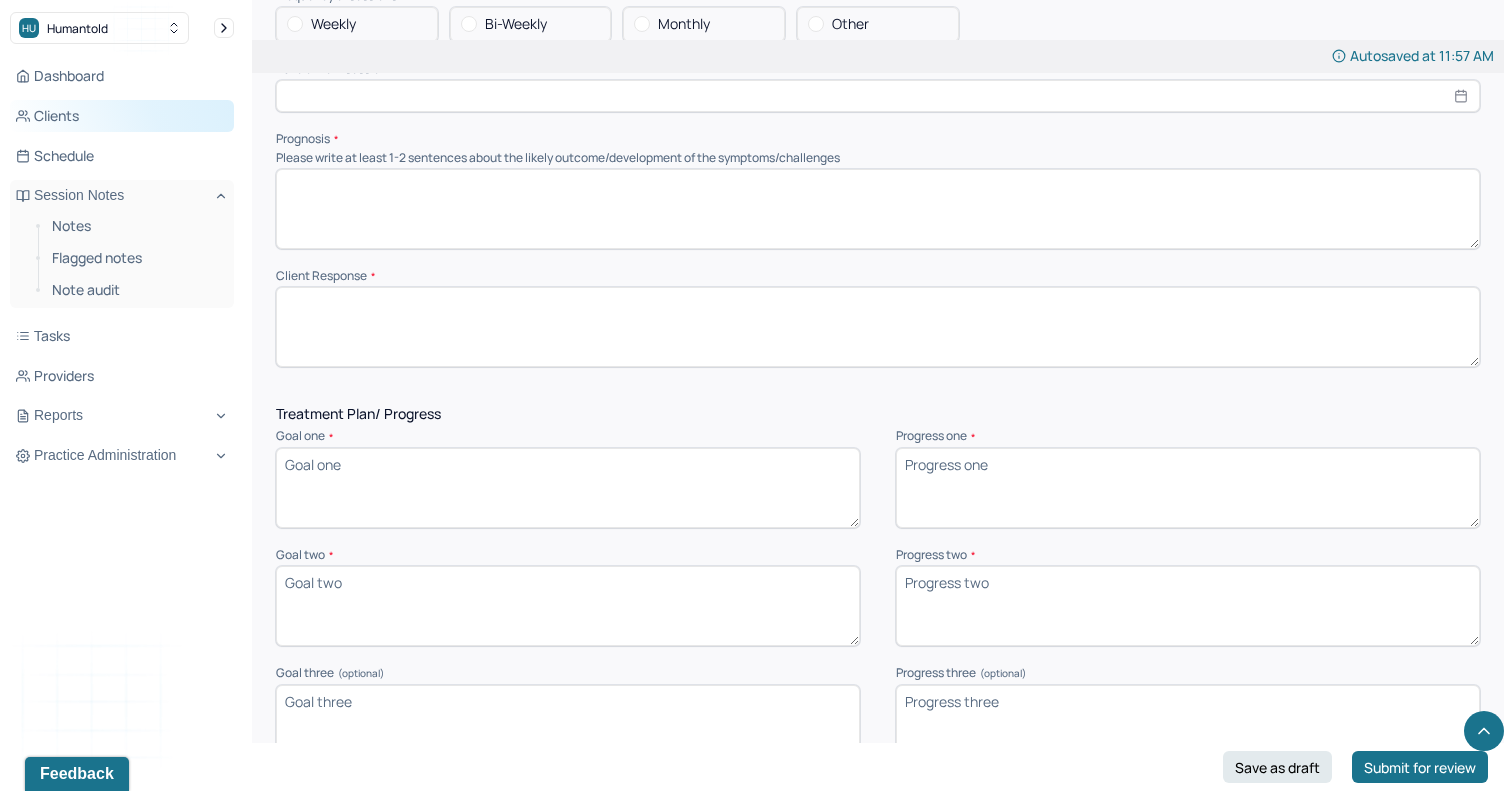 click on "Clients" at bounding box center (122, 116) 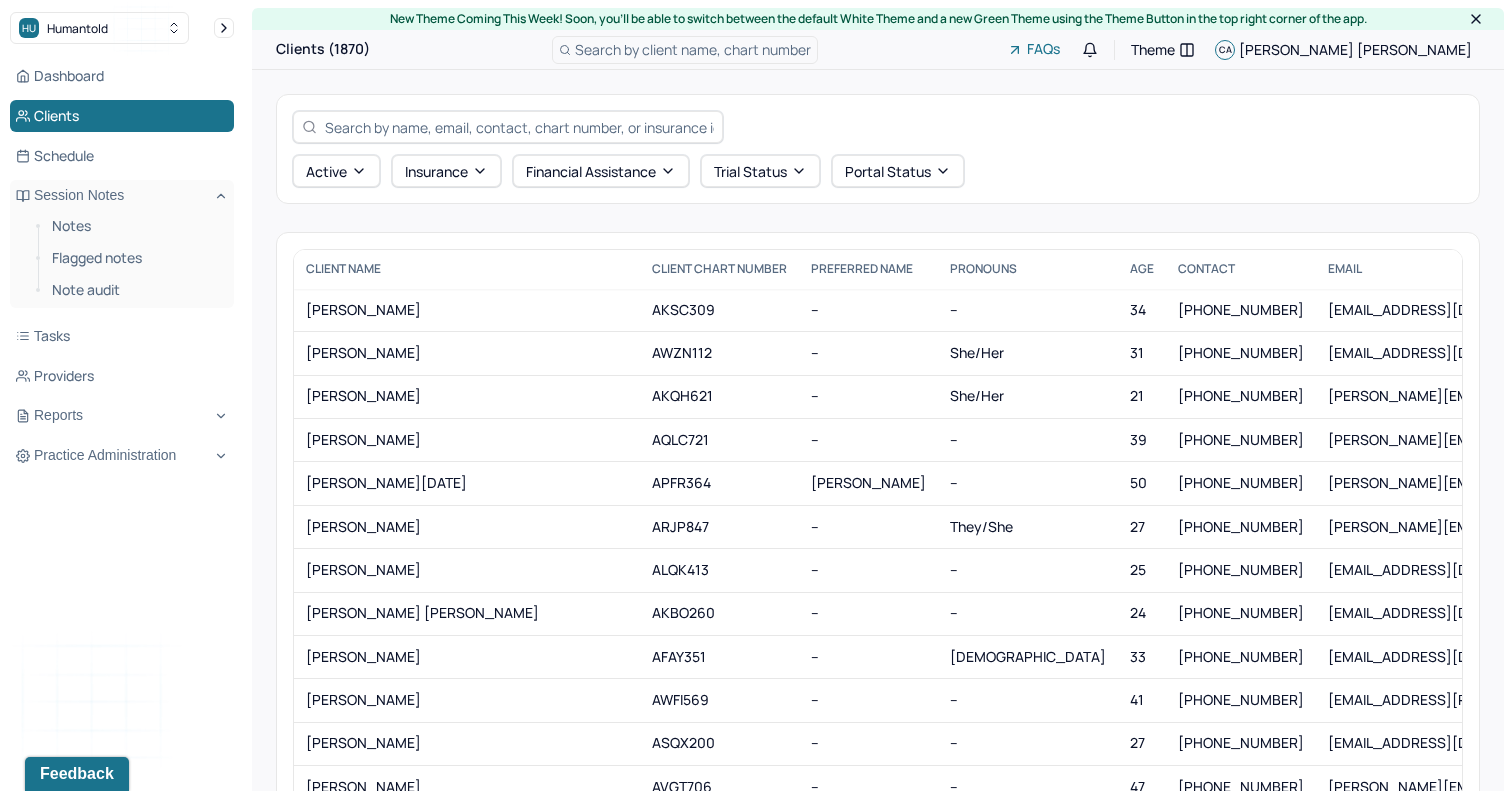 click at bounding box center [519, 127] 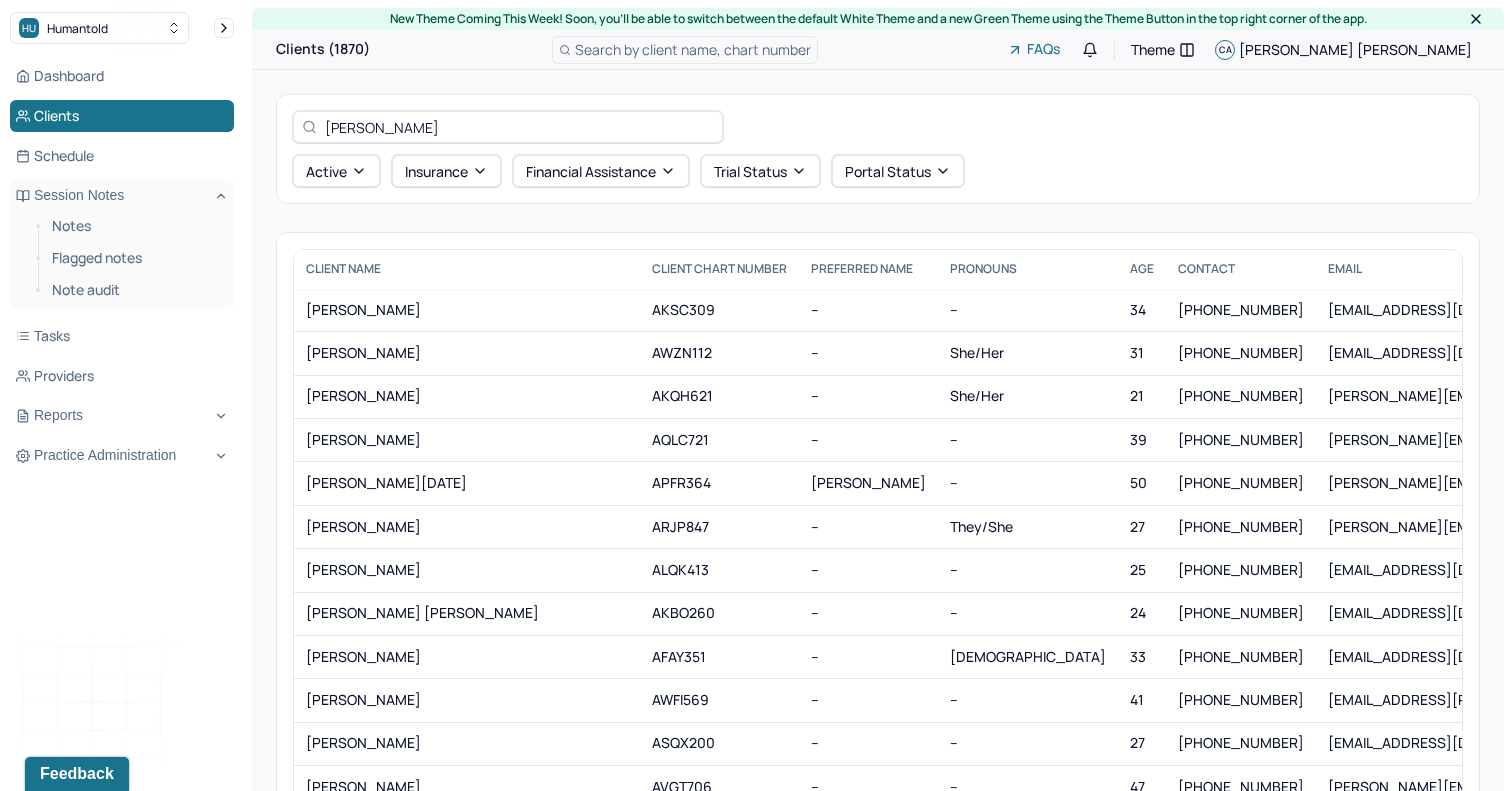 type on "[PERSON_NAME]" 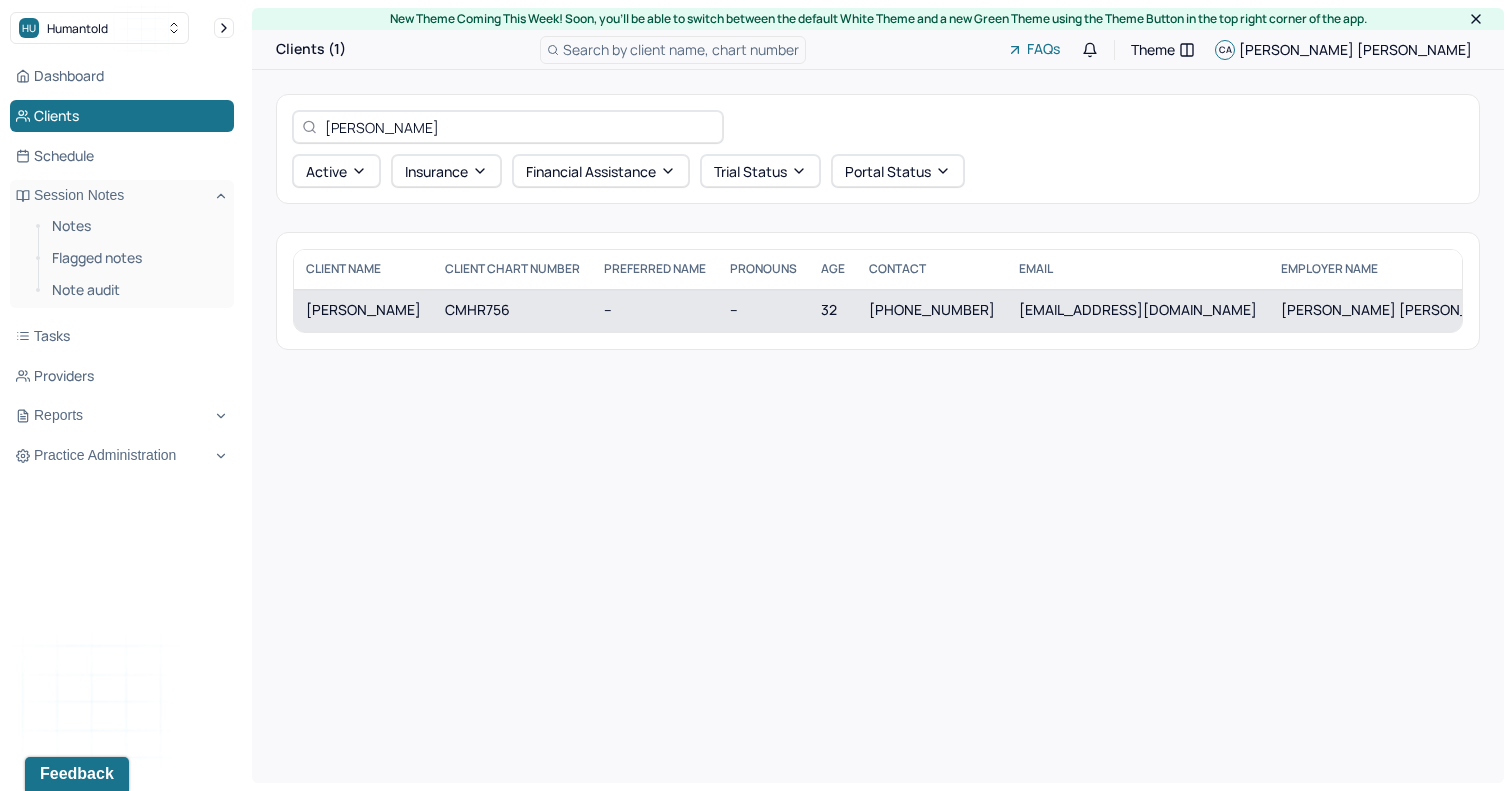 click on "[PERSON_NAME]" at bounding box center [363, 310] 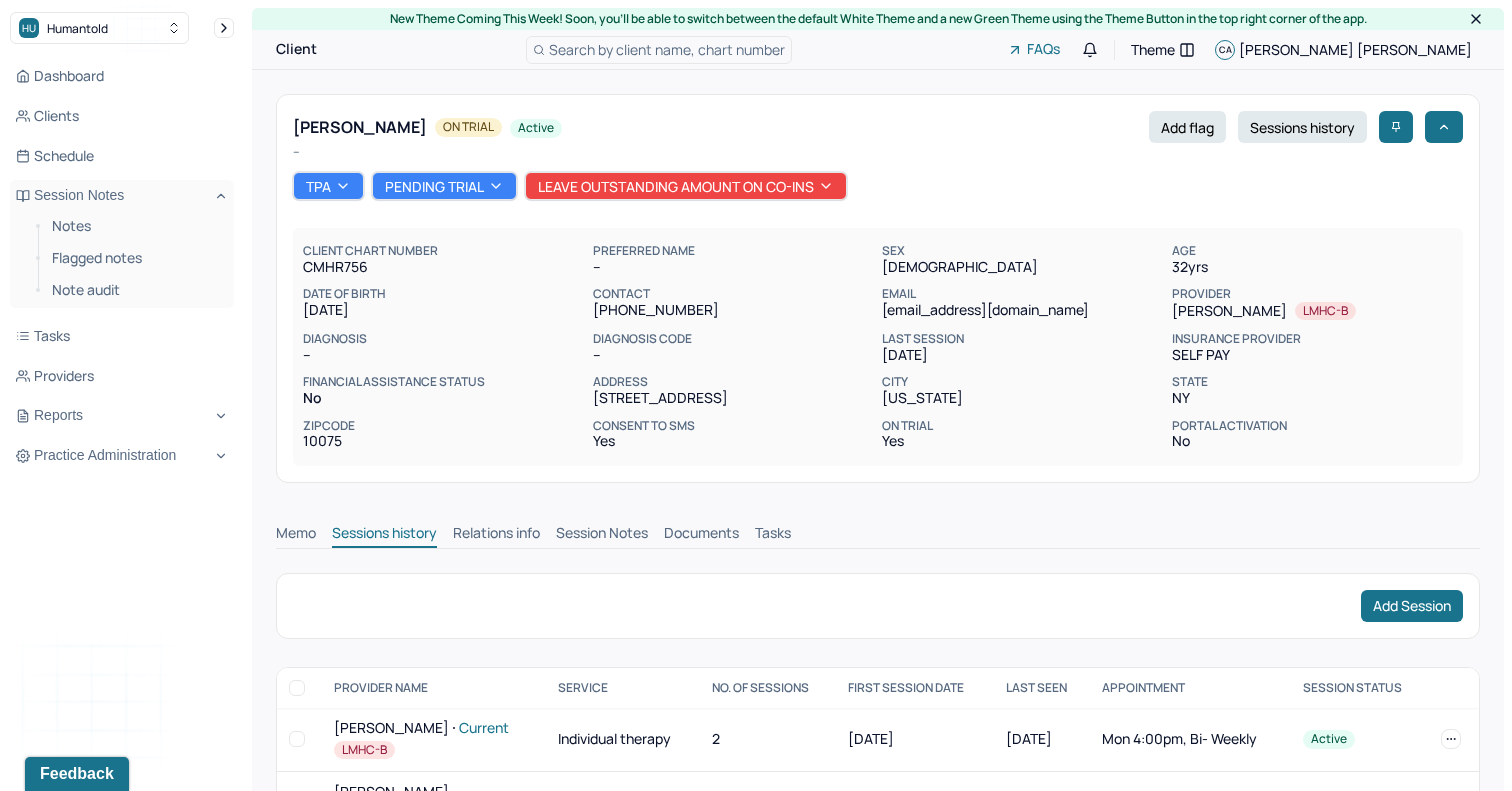 click on "Session Notes" at bounding box center (602, 535) 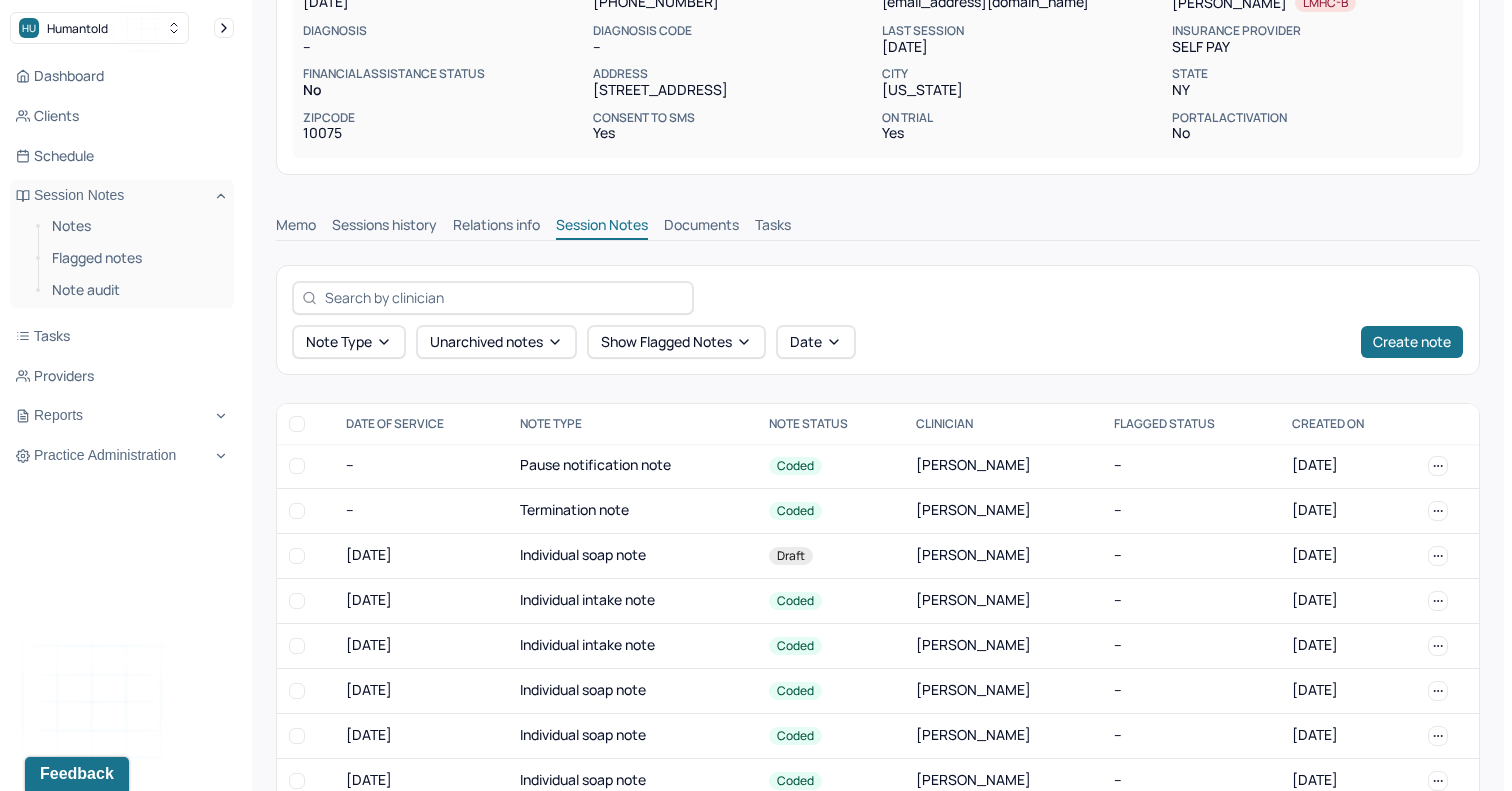 scroll, scrollTop: 306, scrollLeft: 0, axis: vertical 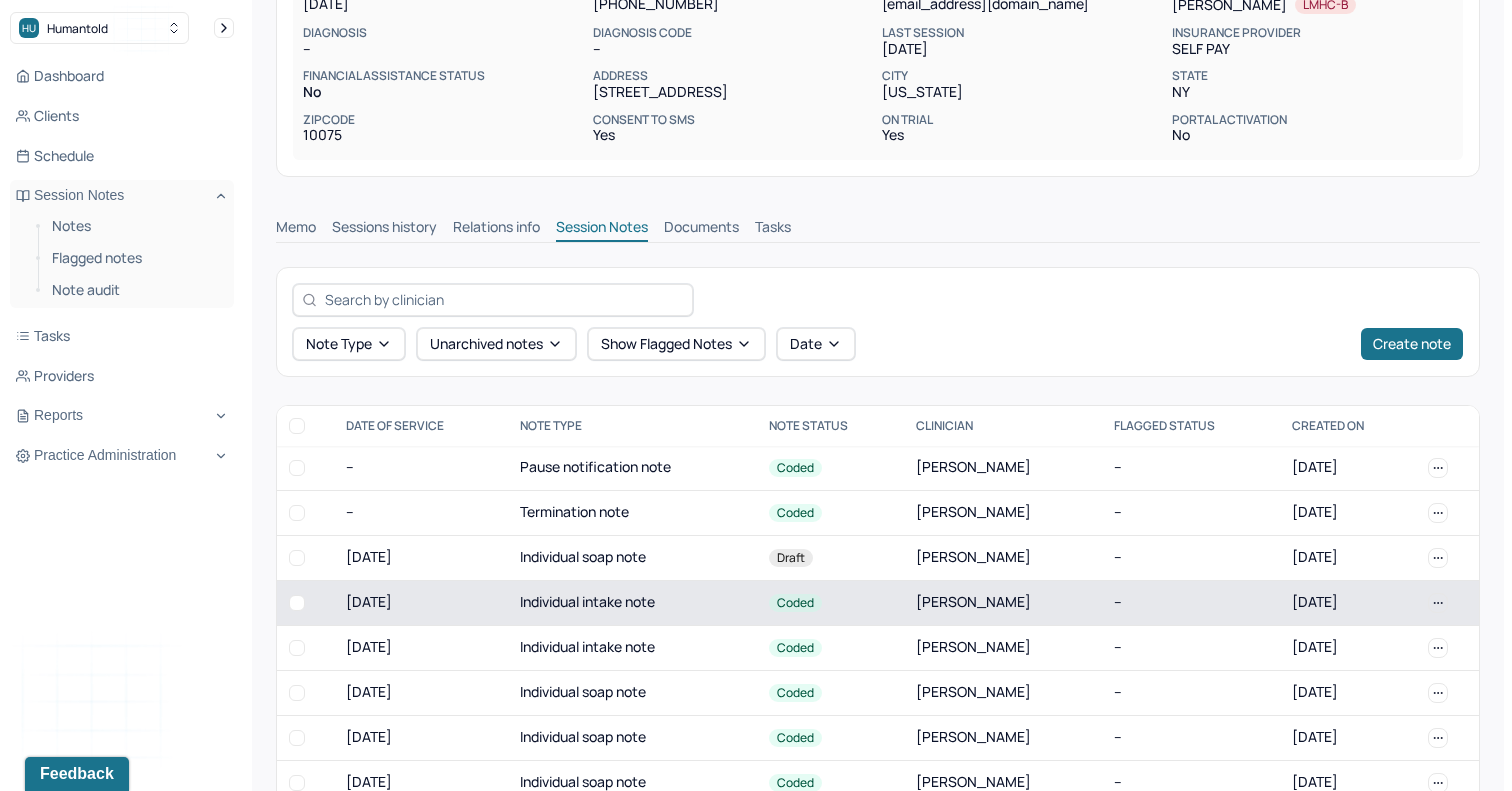 click on "Individual intake note" at bounding box center [632, 602] 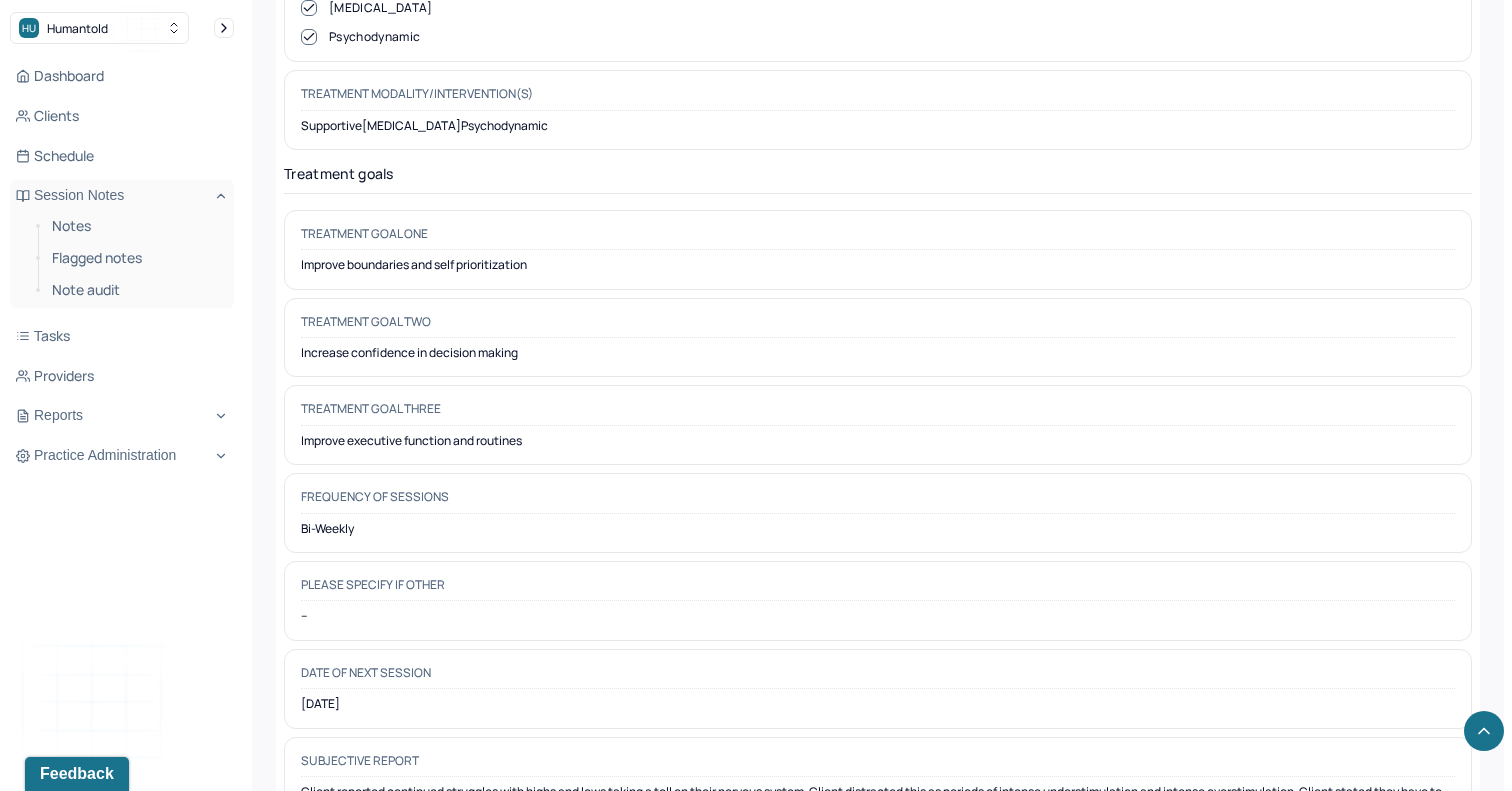 scroll, scrollTop: 9146, scrollLeft: 0, axis: vertical 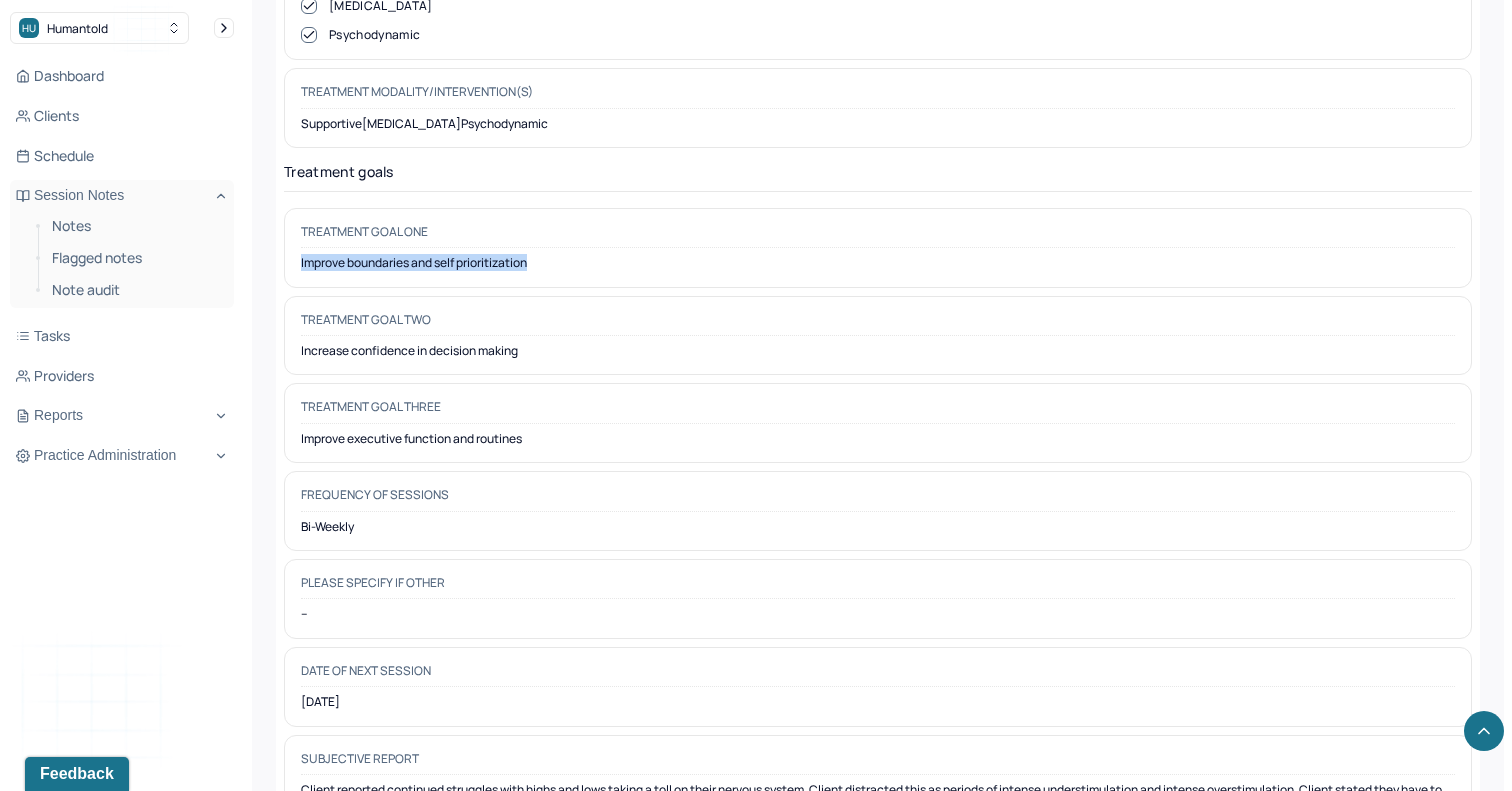 drag, startPoint x: 562, startPoint y: 172, endPoint x: 300, endPoint y: 177, distance: 262.0477 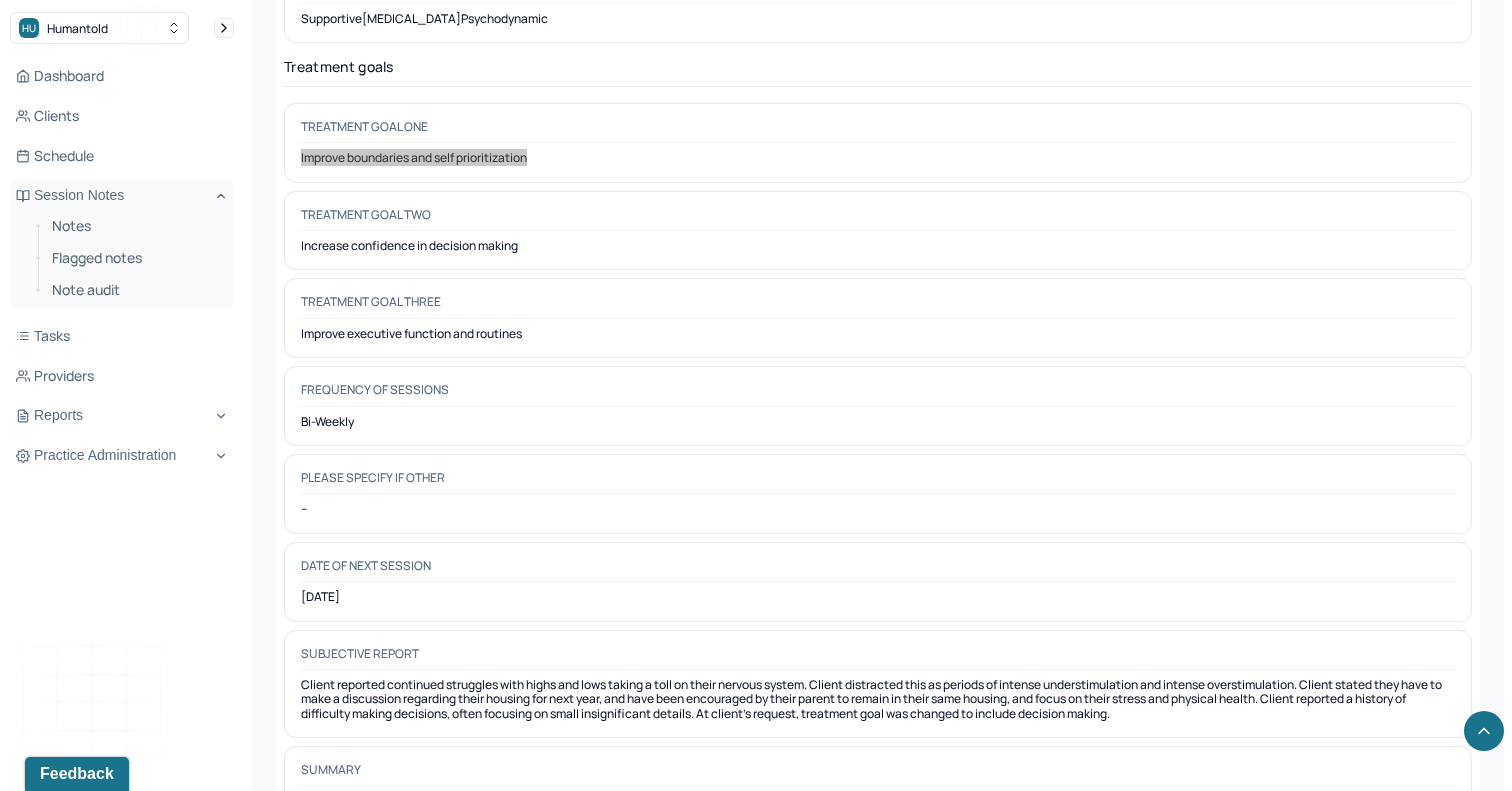 scroll, scrollTop: 9253, scrollLeft: 0, axis: vertical 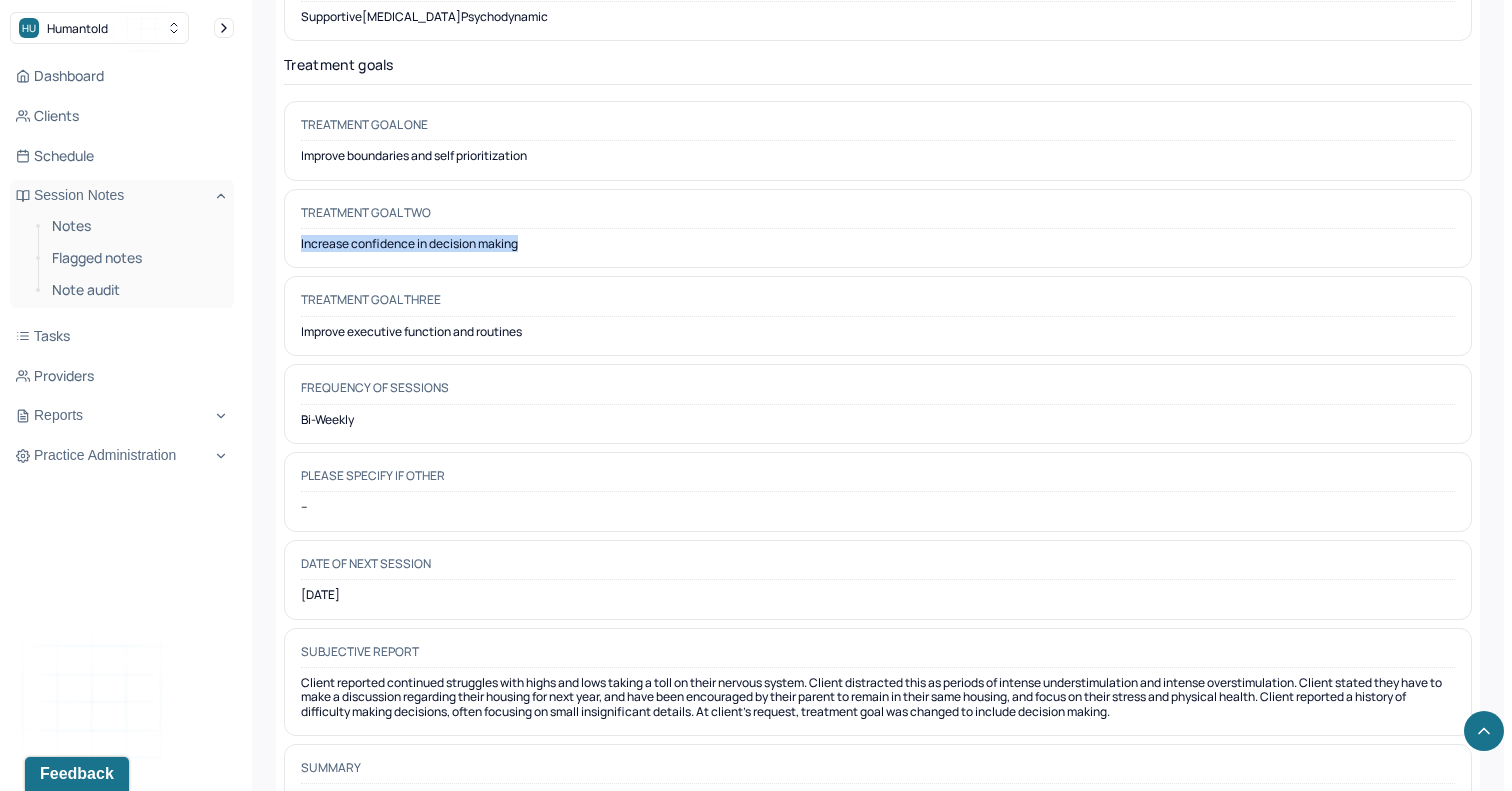 drag, startPoint x: 552, startPoint y: 158, endPoint x: 299, endPoint y: 154, distance: 253.03162 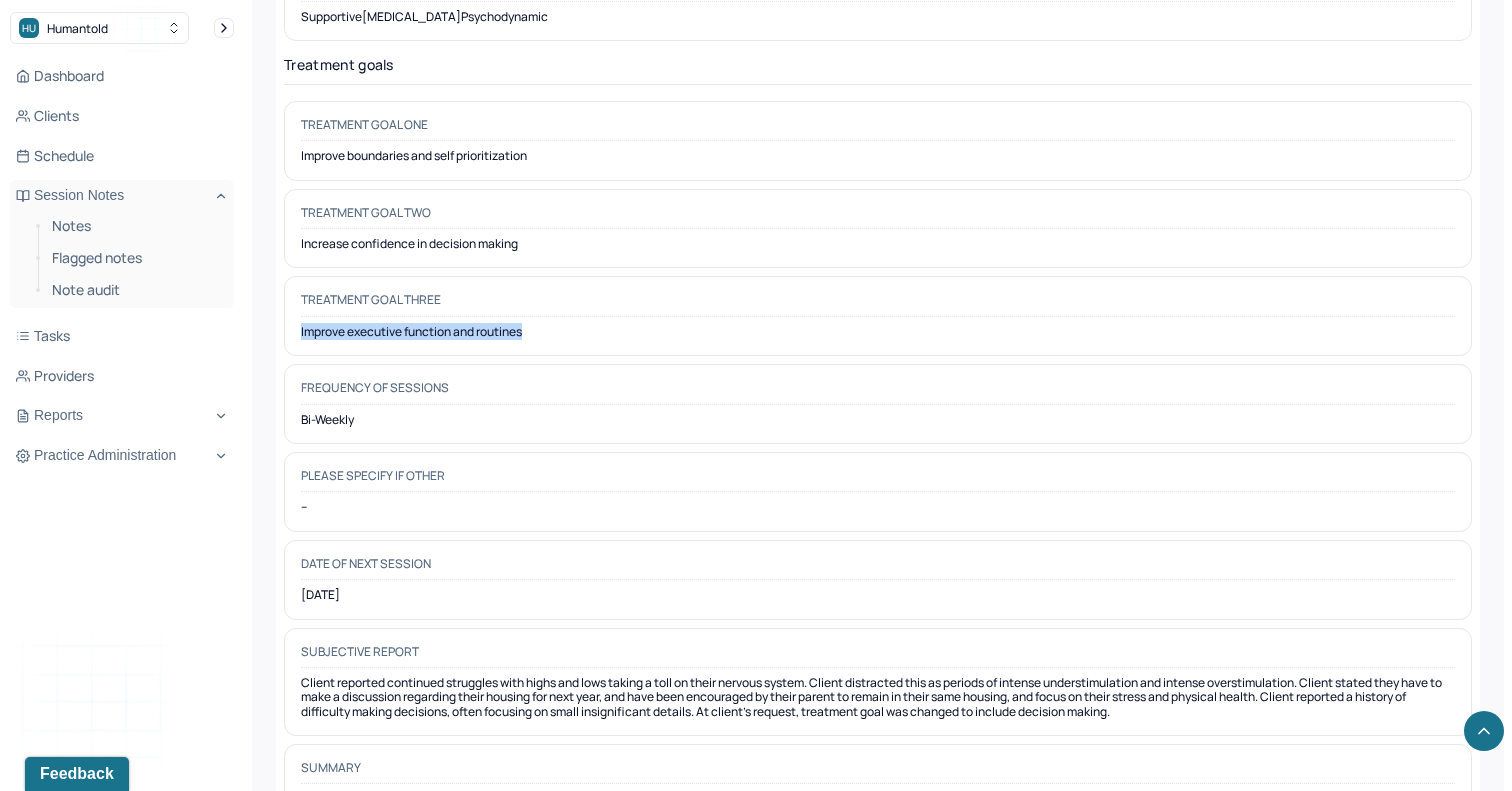 drag, startPoint x: 539, startPoint y: 239, endPoint x: 298, endPoint y: 230, distance: 241.16798 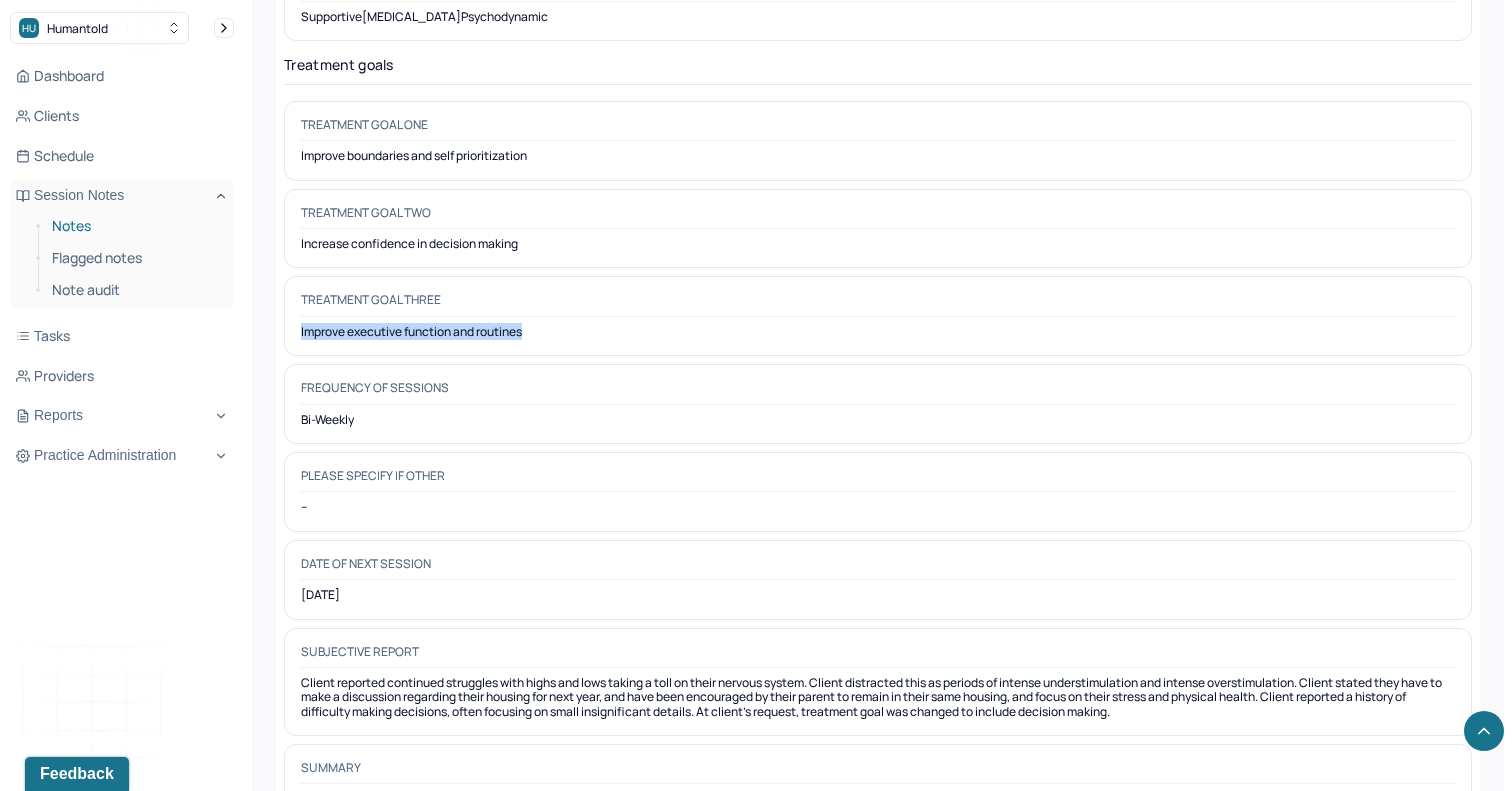click on "Notes" at bounding box center [135, 226] 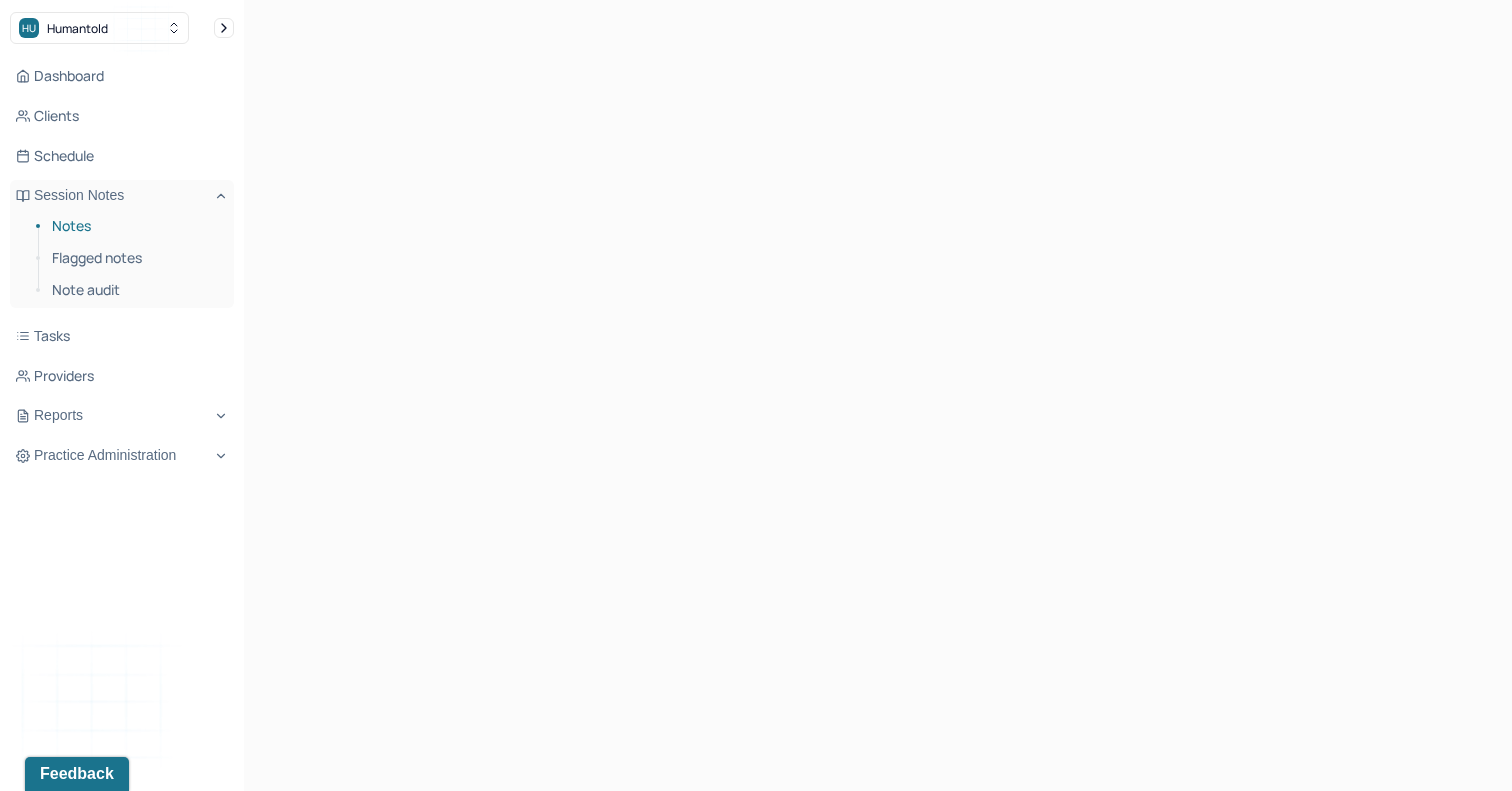 scroll, scrollTop: 262, scrollLeft: 0, axis: vertical 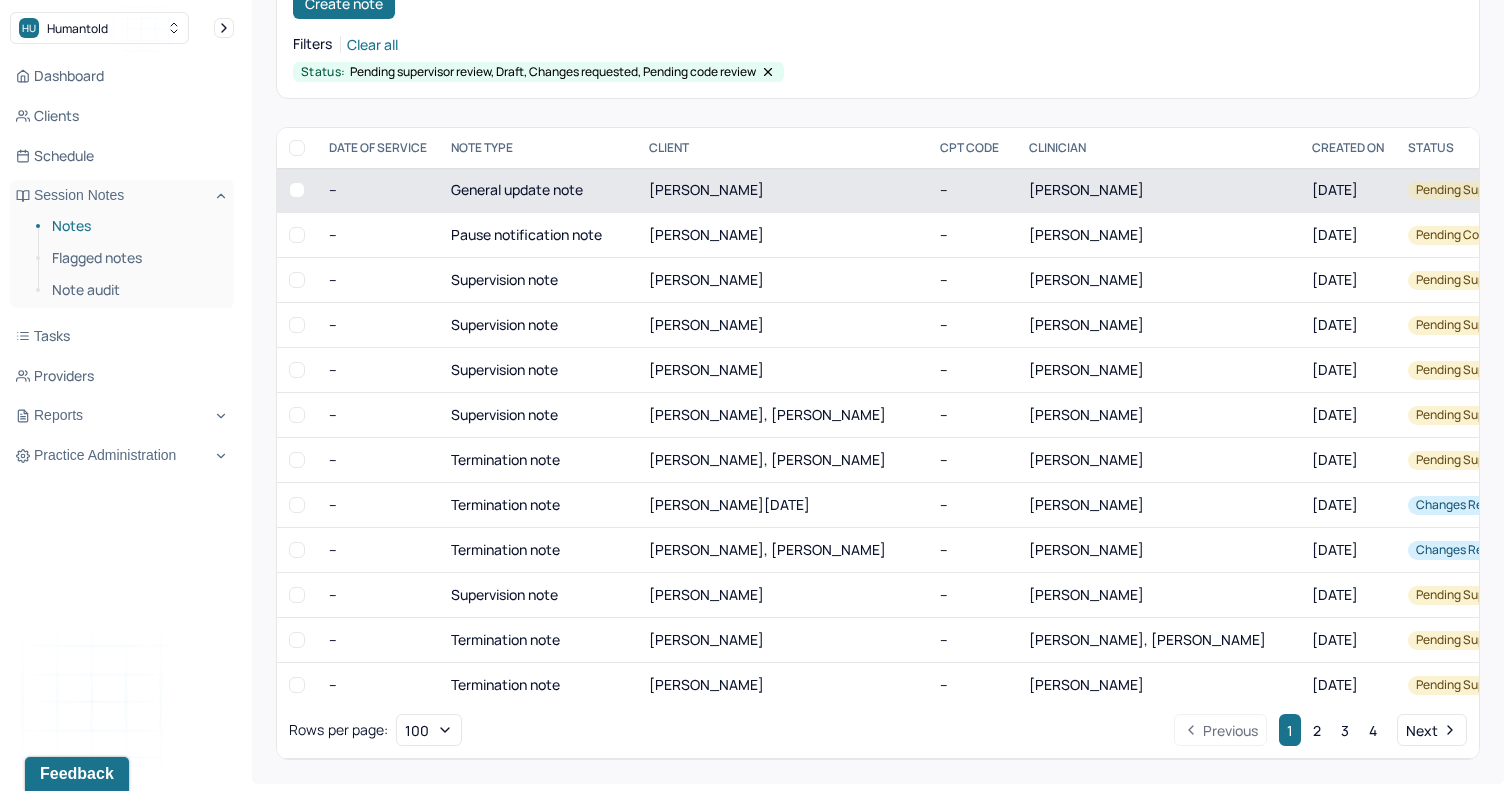 click on "[PERSON_NAME]" at bounding box center [706, 189] 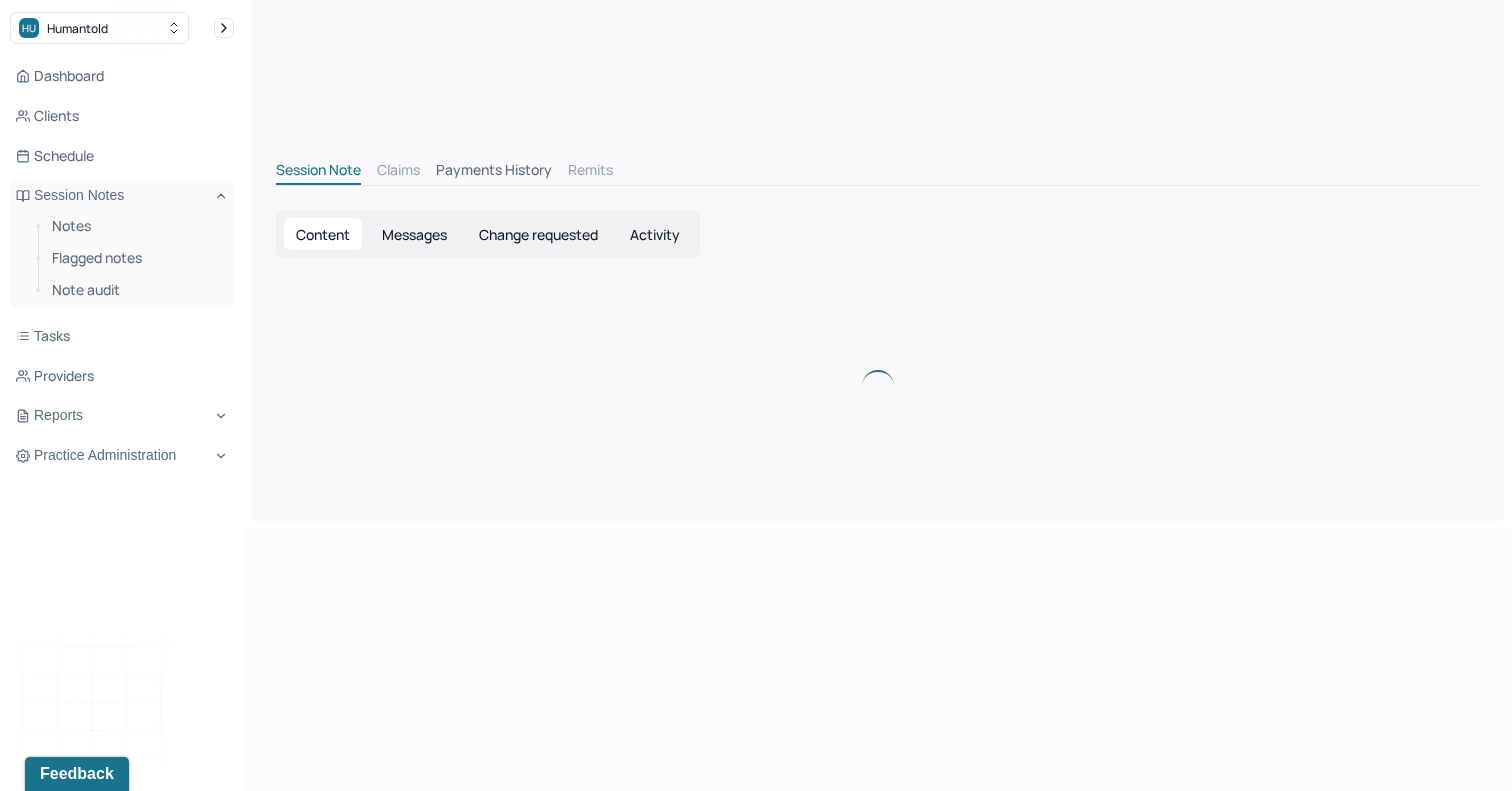 scroll, scrollTop: 0, scrollLeft: 0, axis: both 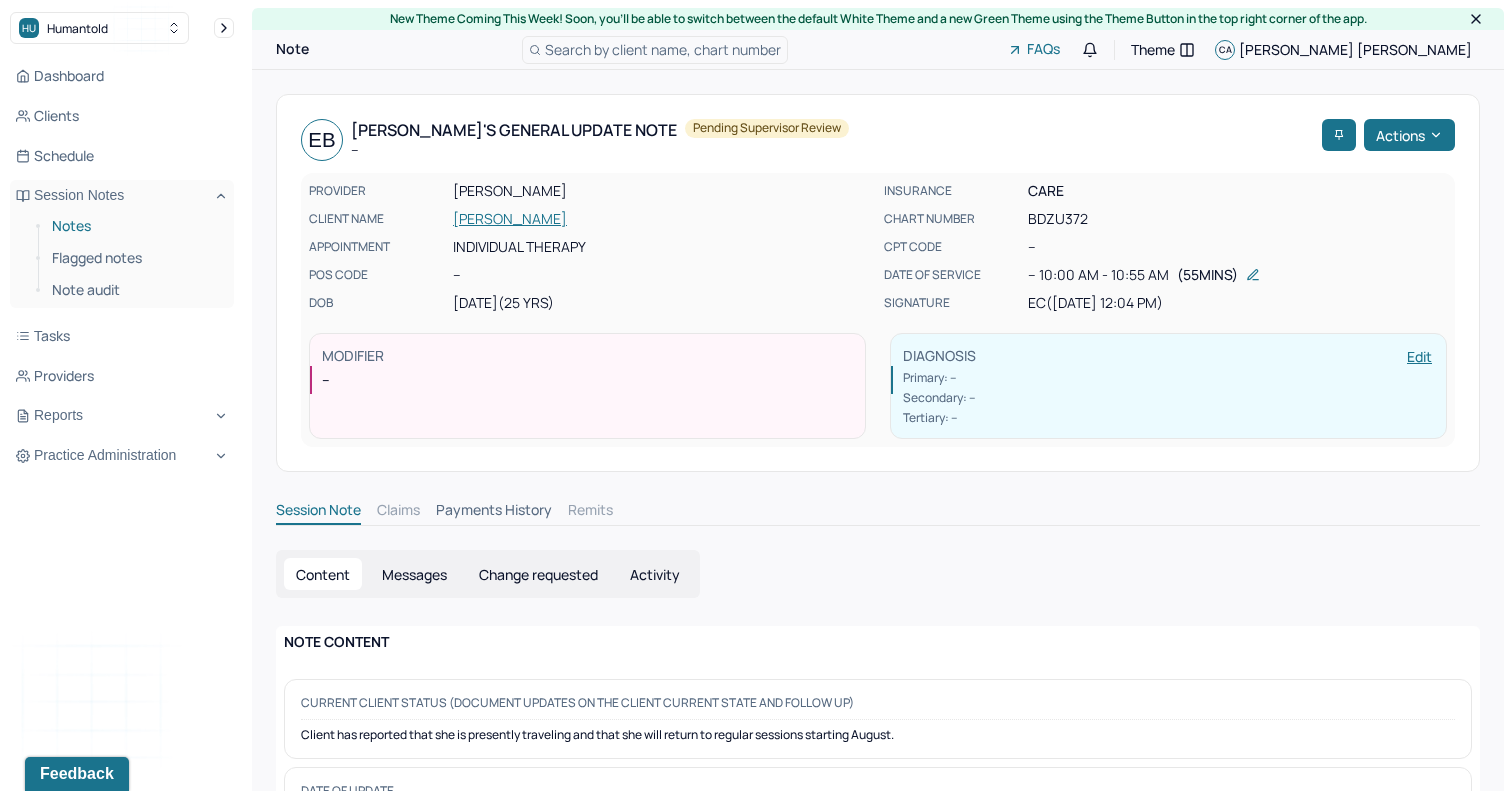 click on "Notes" at bounding box center [135, 226] 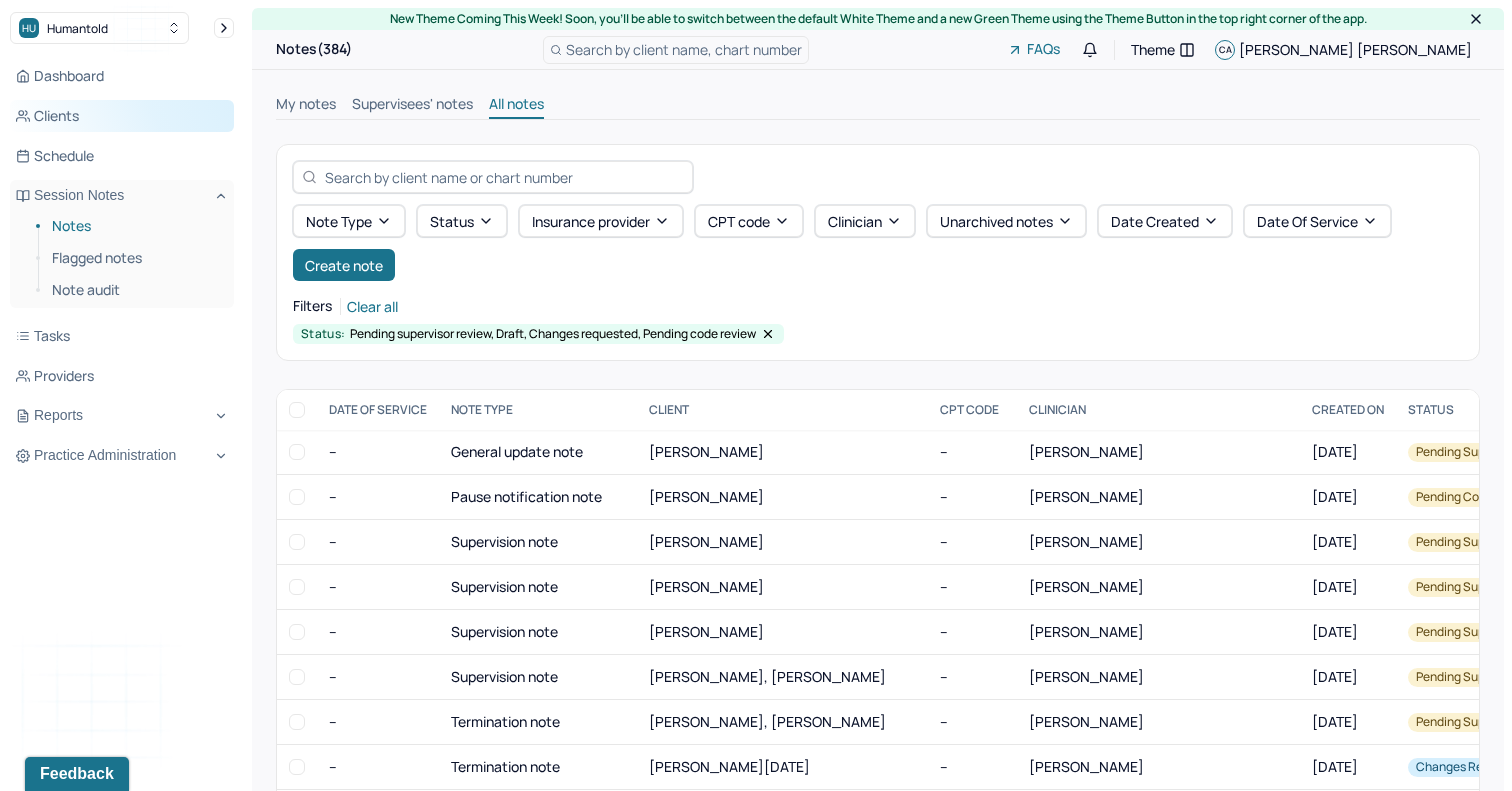 click on "Clients" at bounding box center (122, 116) 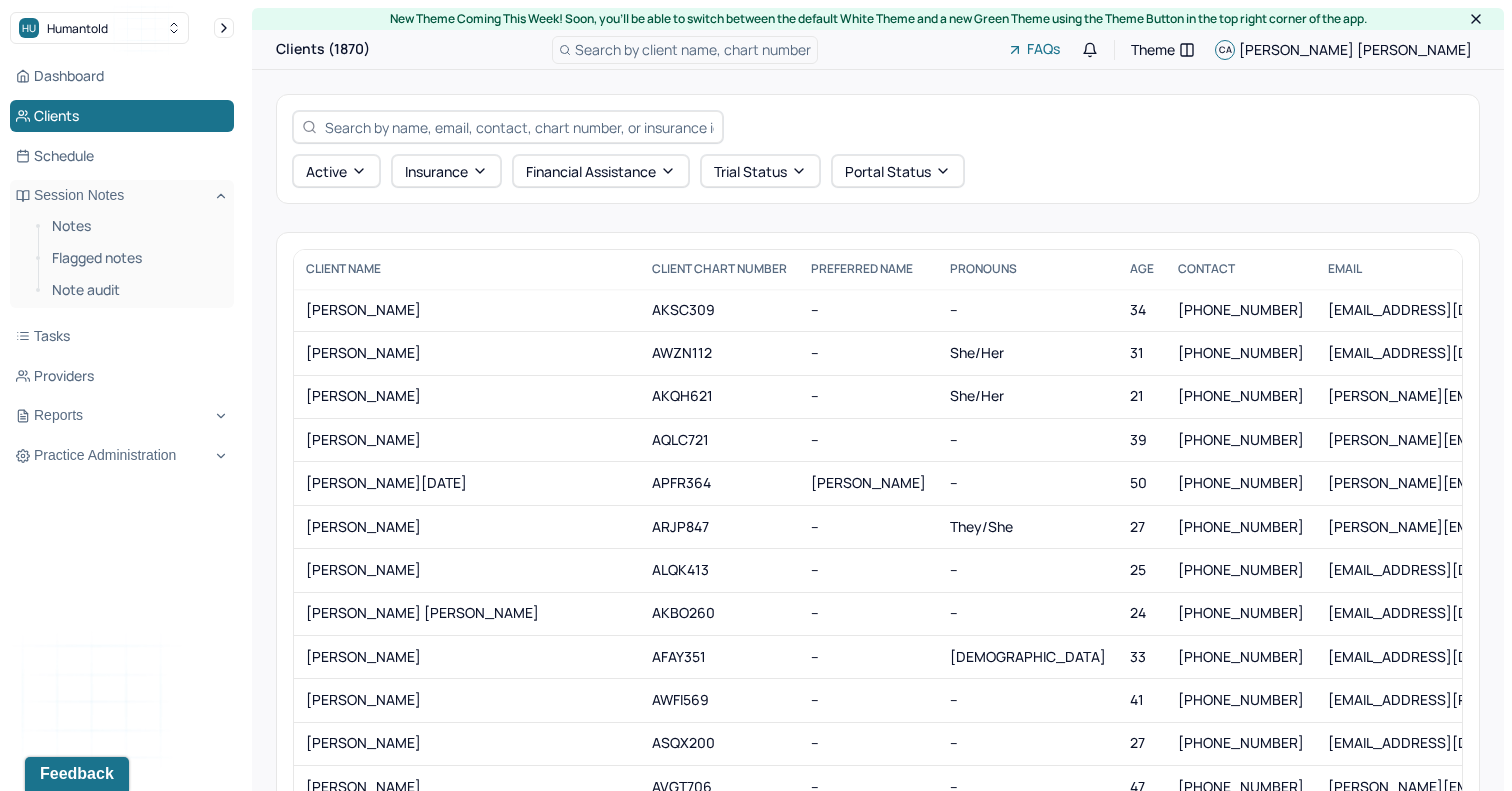 click at bounding box center (519, 127) 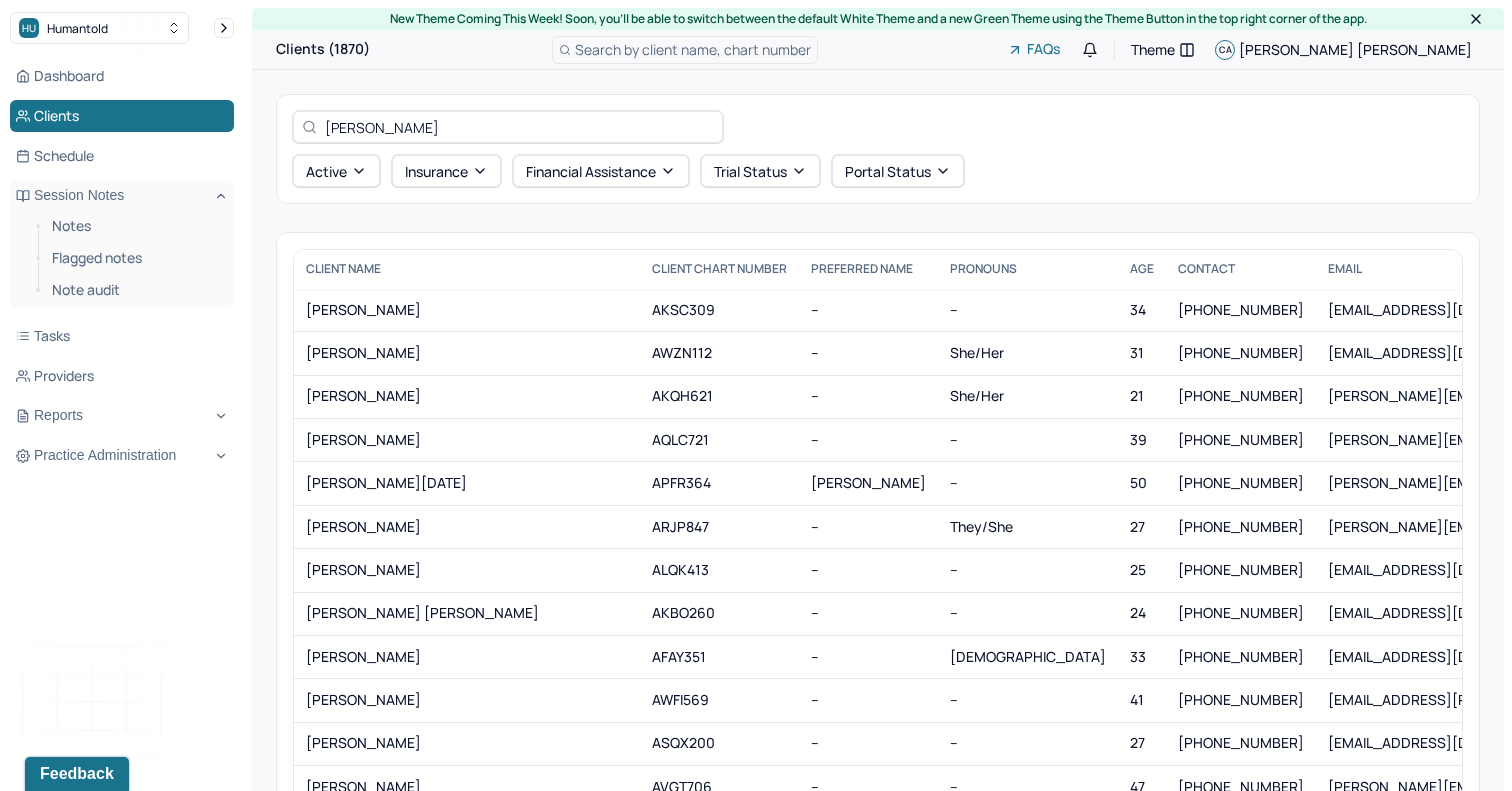 type on "[PERSON_NAME]" 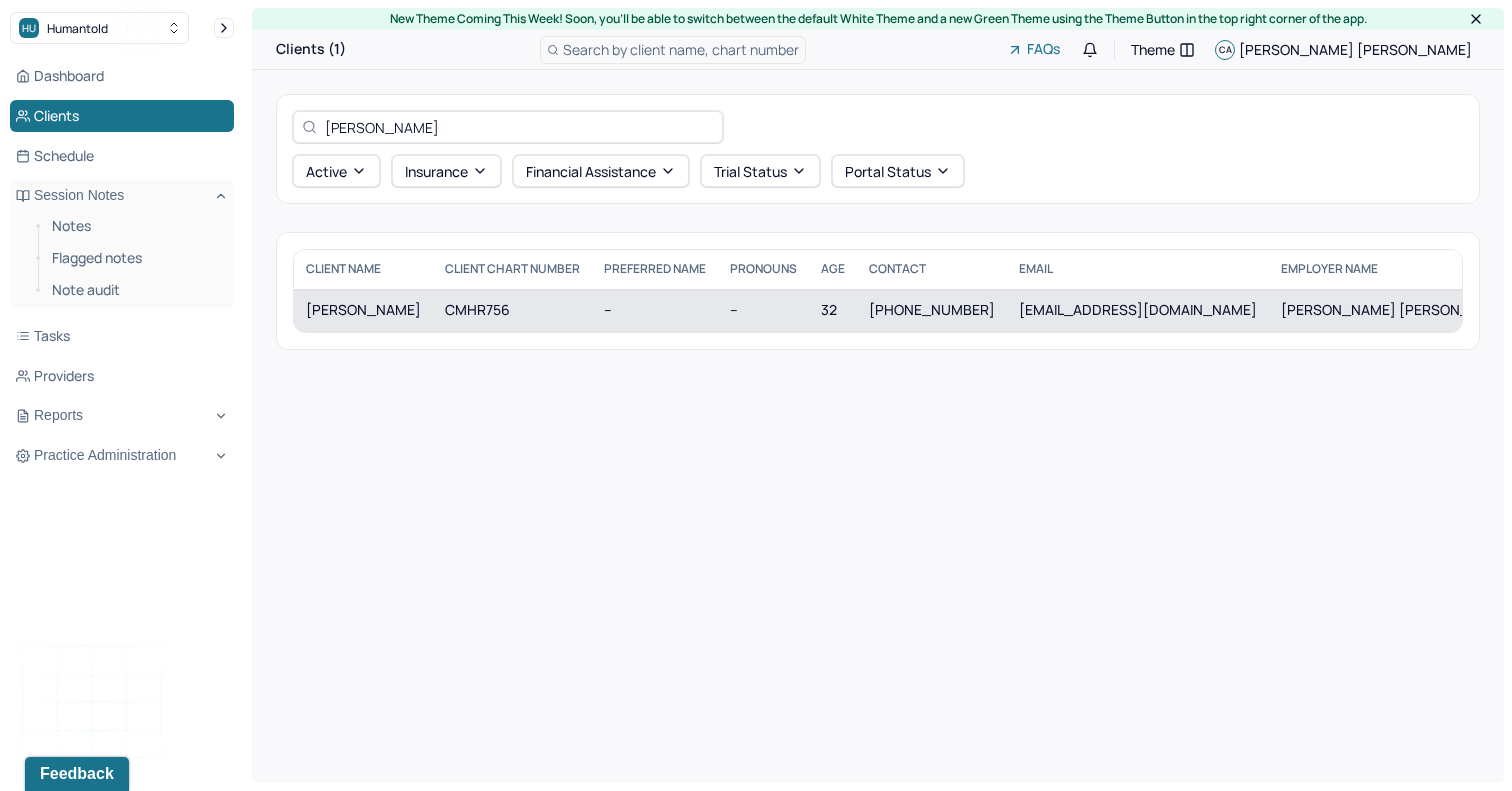 click on "[PERSON_NAME]" at bounding box center (363, 310) 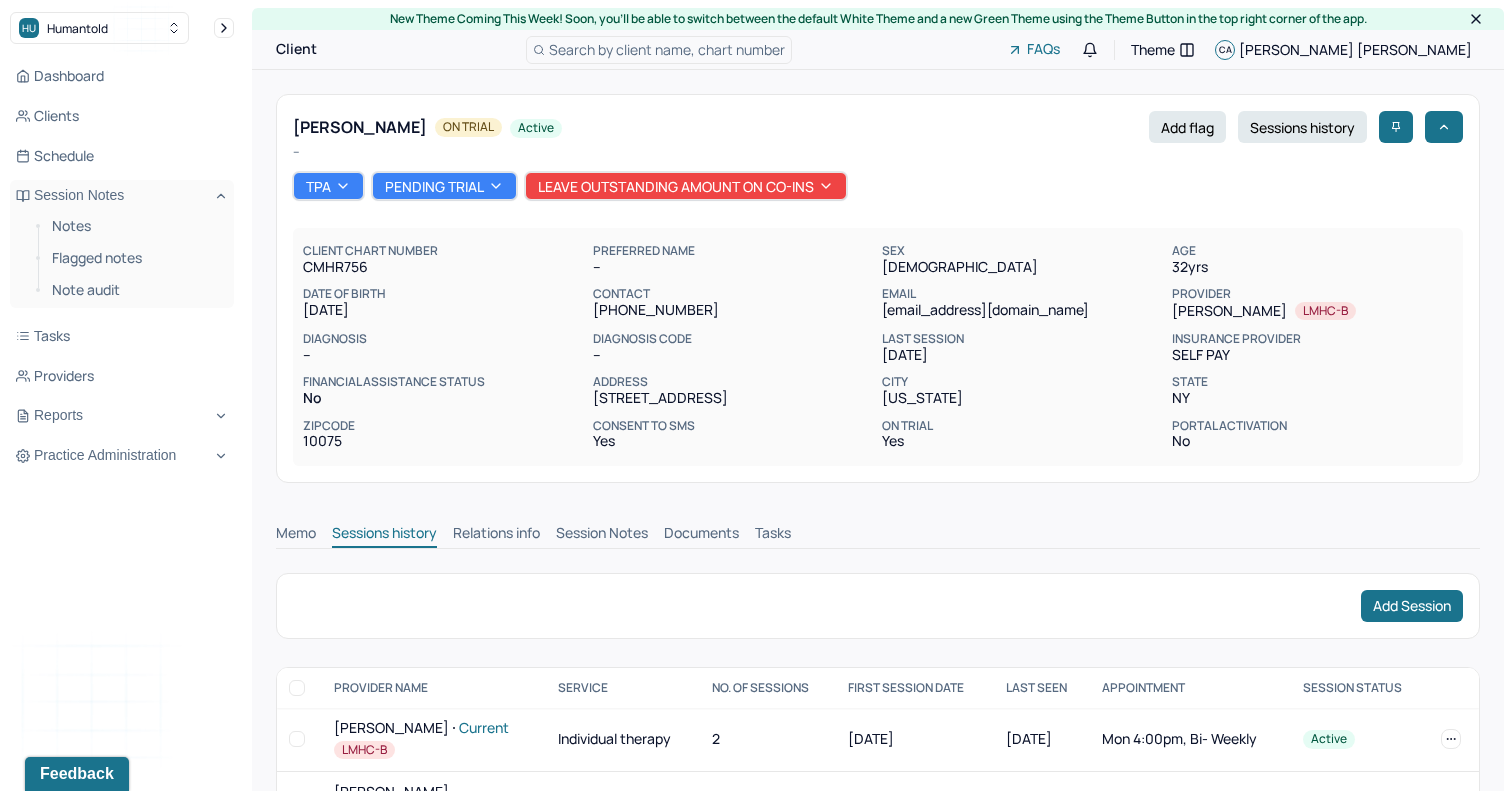 scroll, scrollTop: 139, scrollLeft: 0, axis: vertical 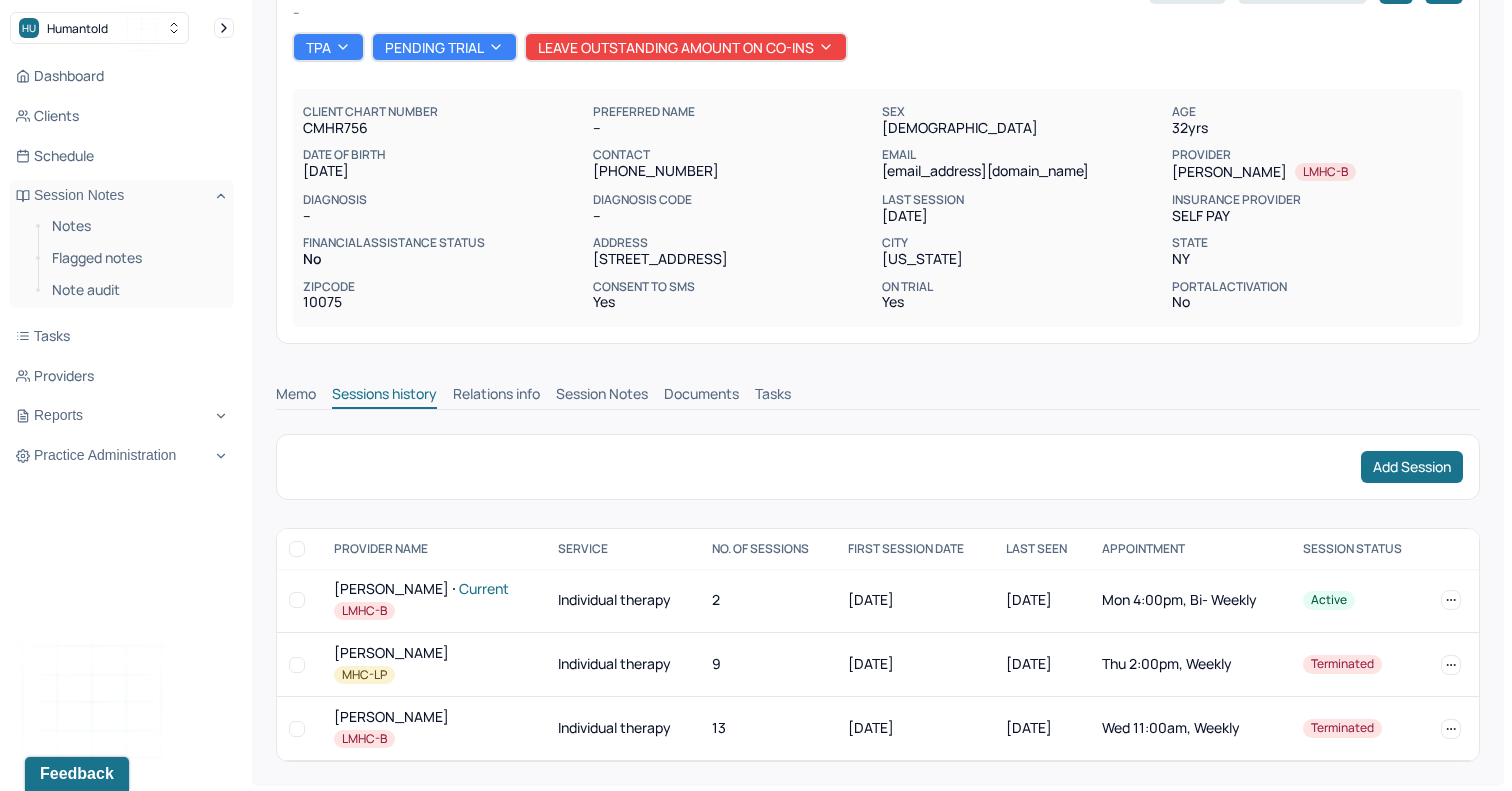 click on "Individual therapy" at bounding box center (623, 601) 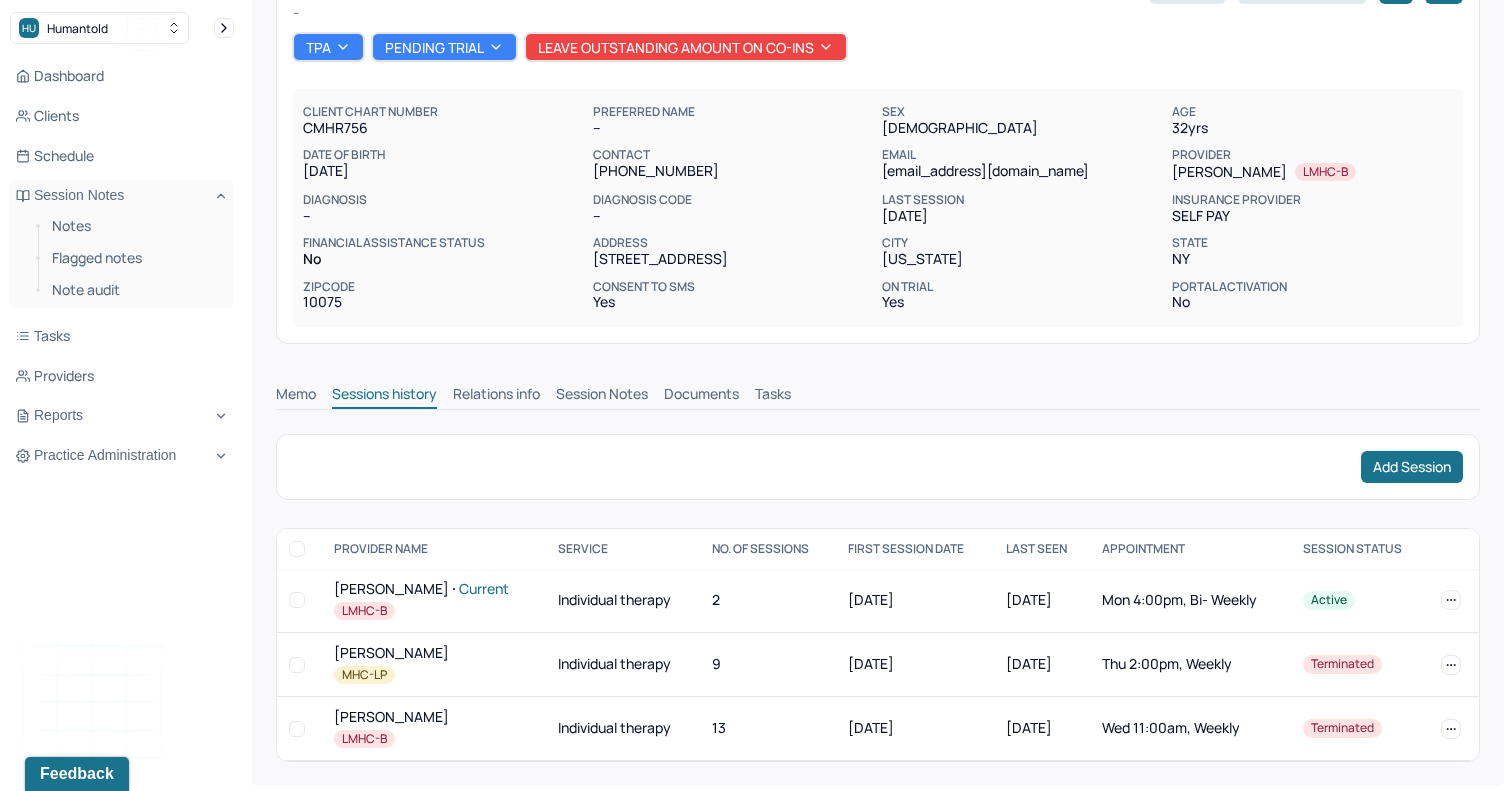 click on "Session Notes" at bounding box center [602, 396] 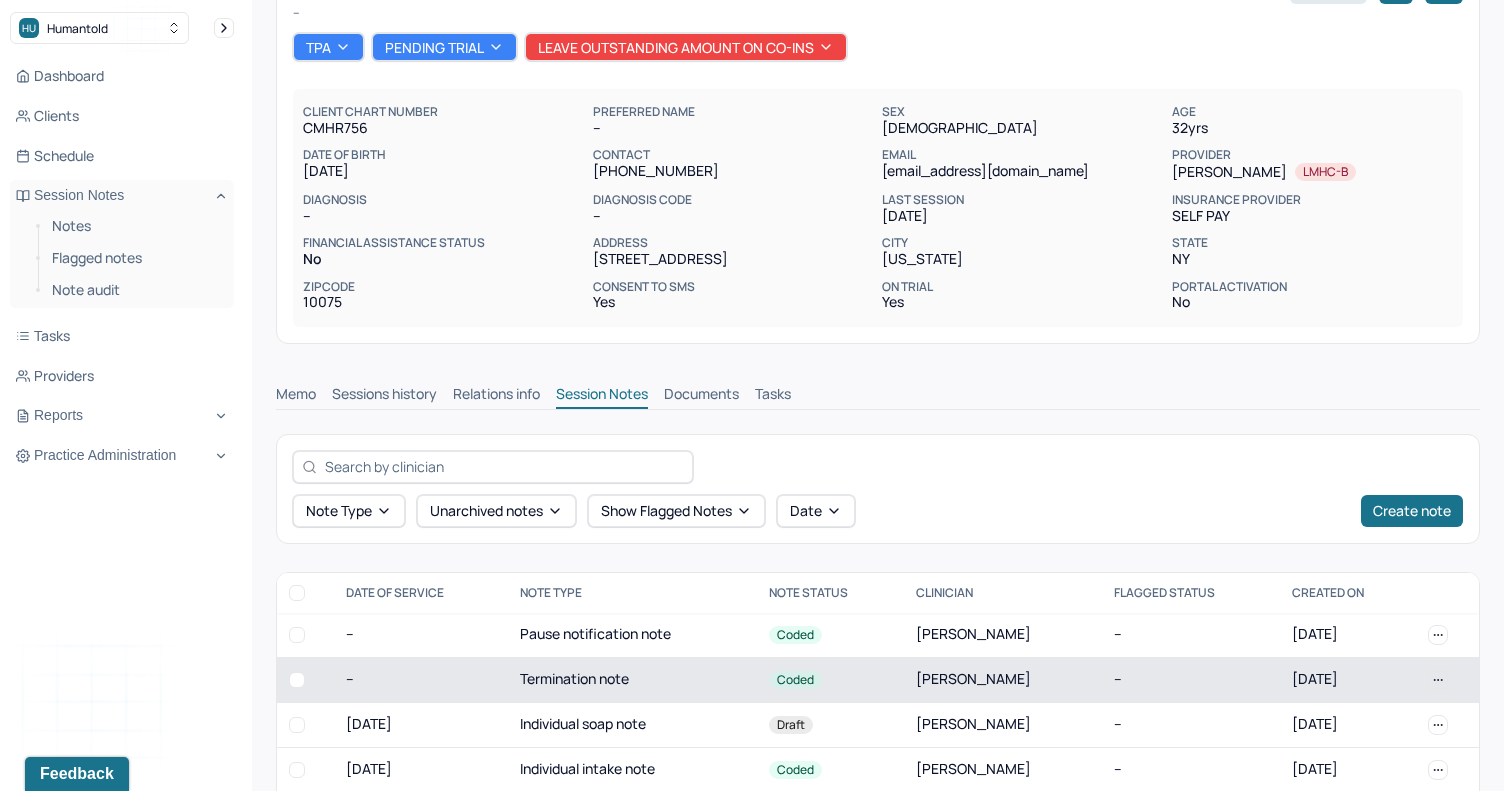 click on "Termination note" at bounding box center [632, 679] 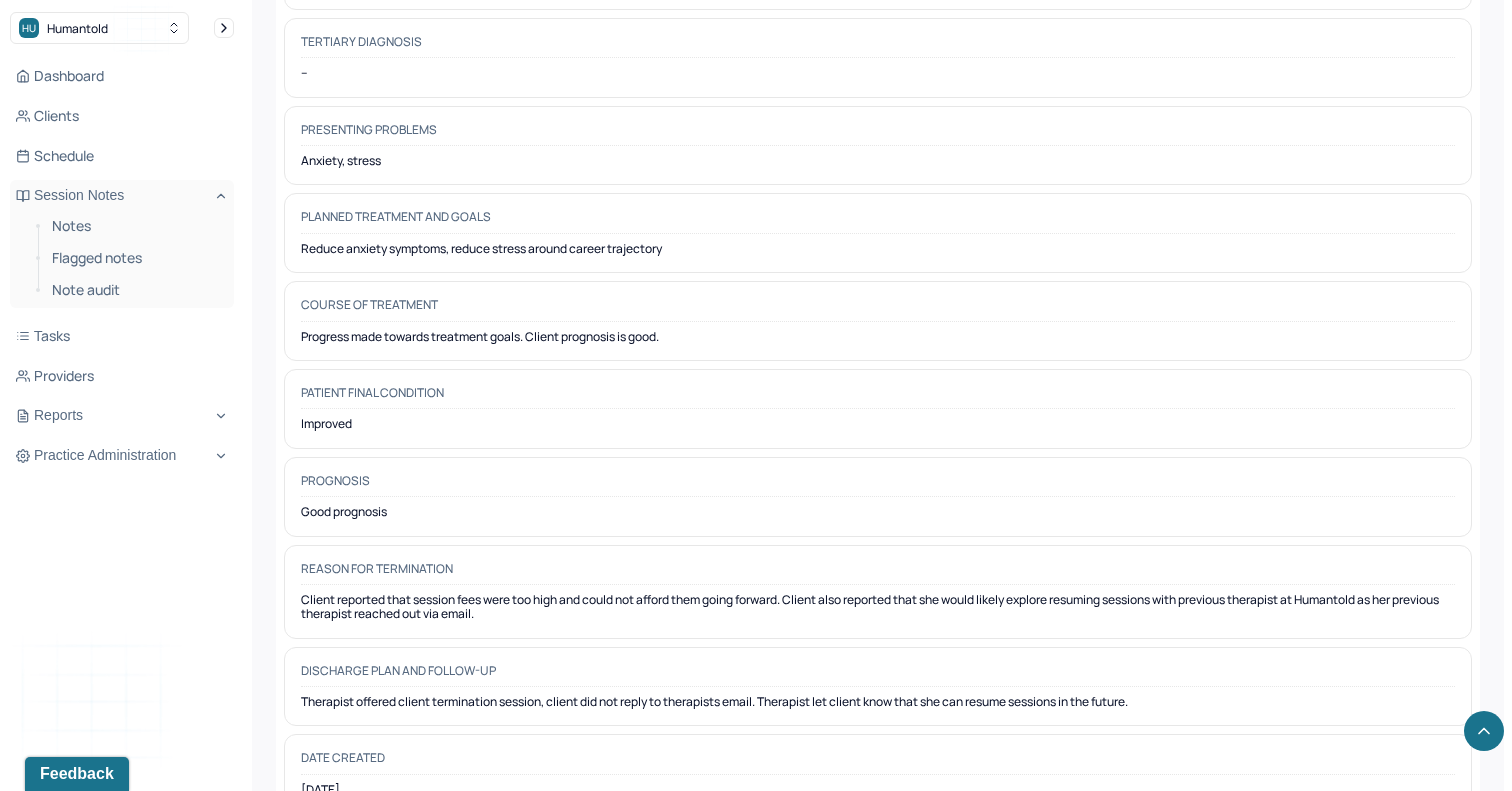 scroll, scrollTop: 1694, scrollLeft: 0, axis: vertical 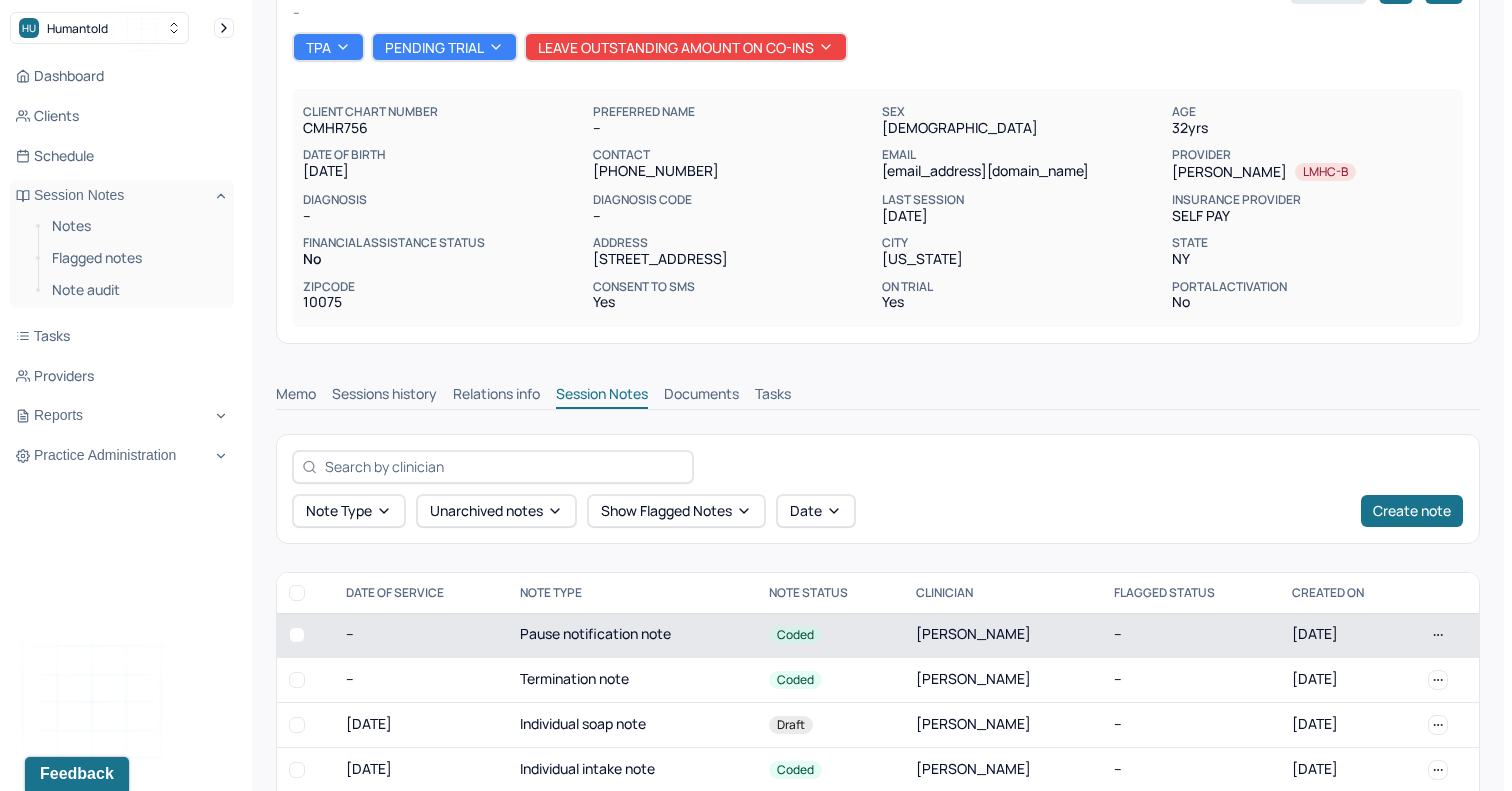 click on "Pause notification note" at bounding box center [632, 635] 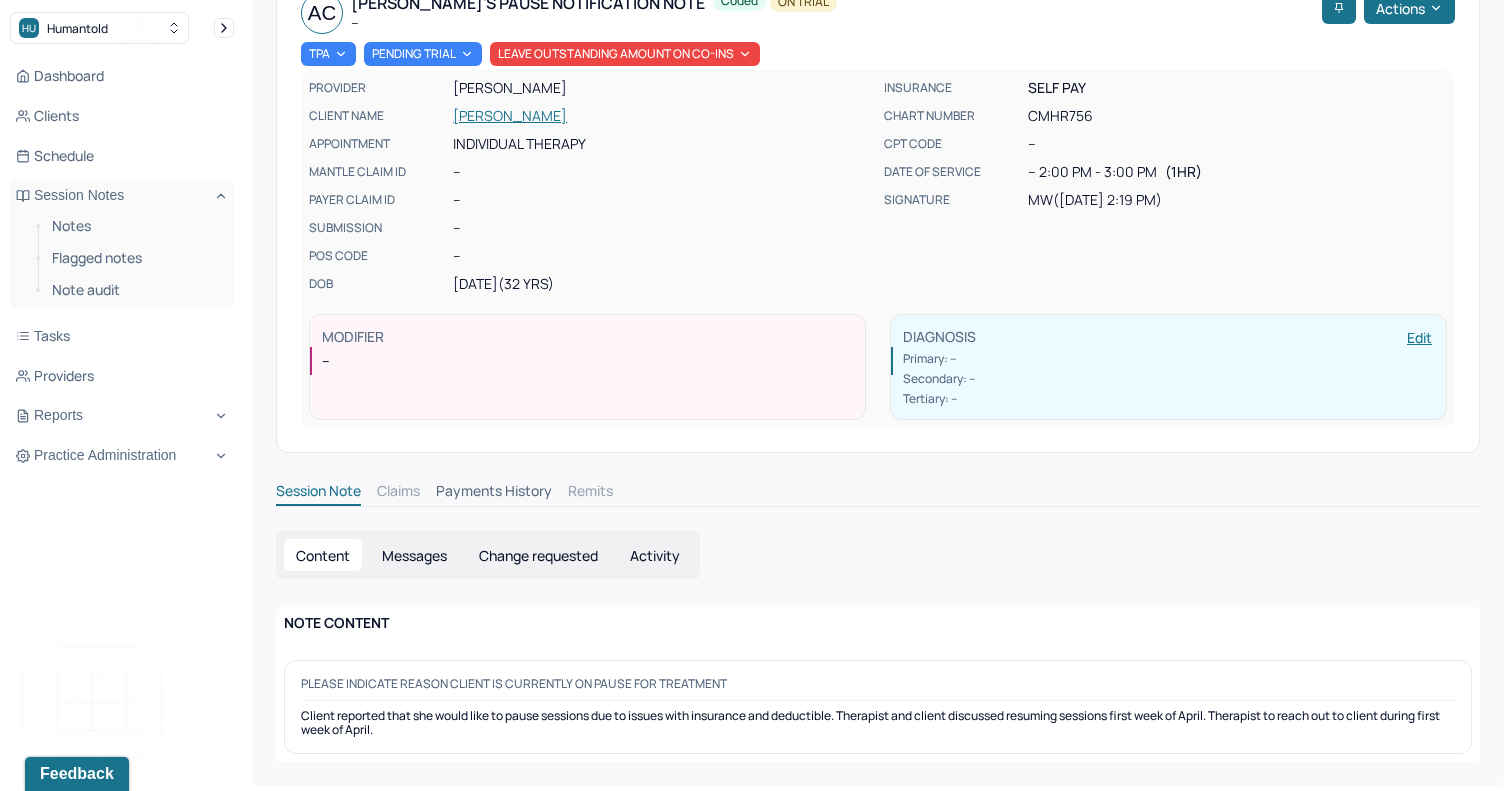 scroll, scrollTop: 124, scrollLeft: 0, axis: vertical 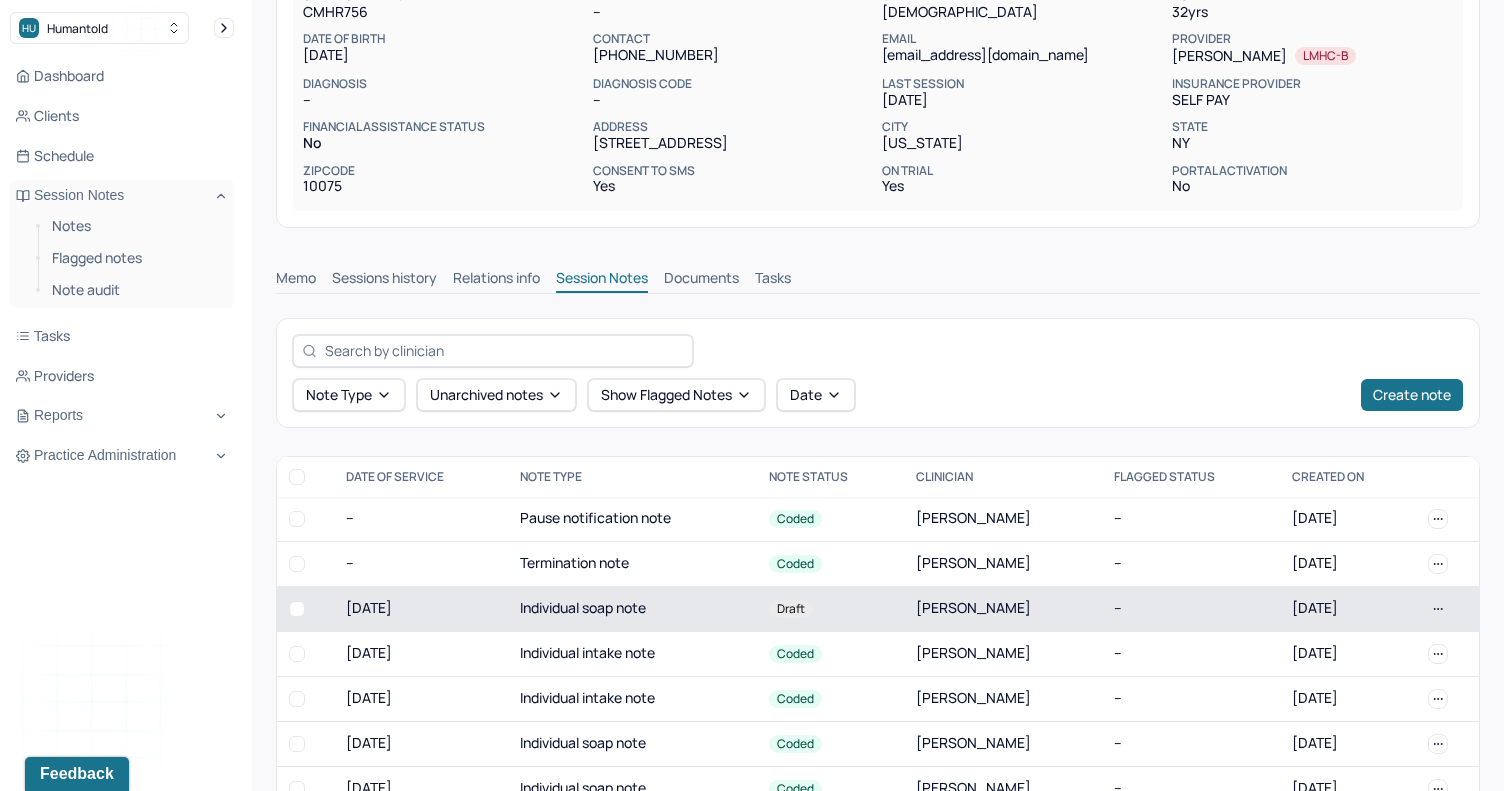 click on "Individual soap note" at bounding box center (632, 608) 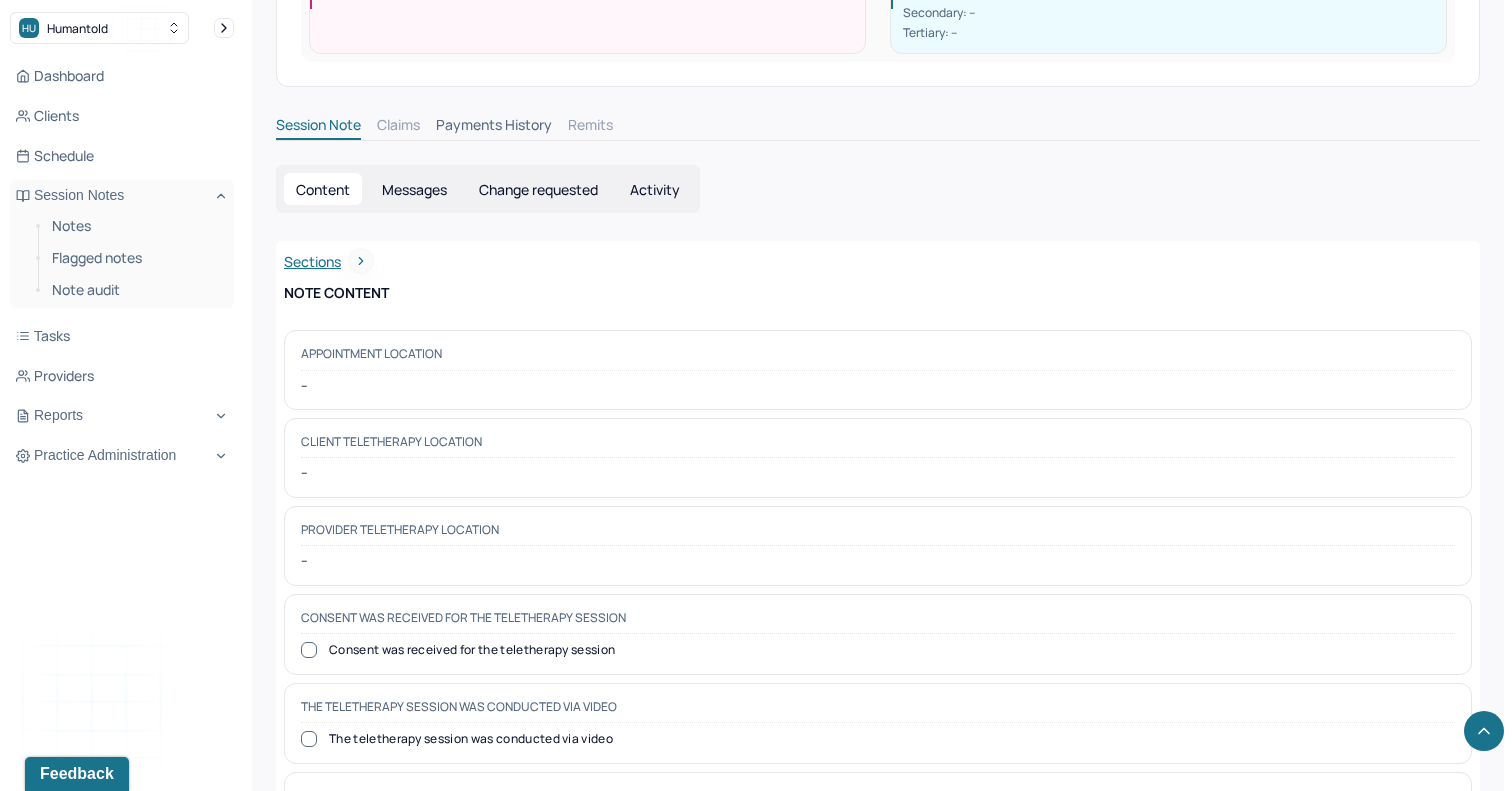 scroll, scrollTop: 0, scrollLeft: 0, axis: both 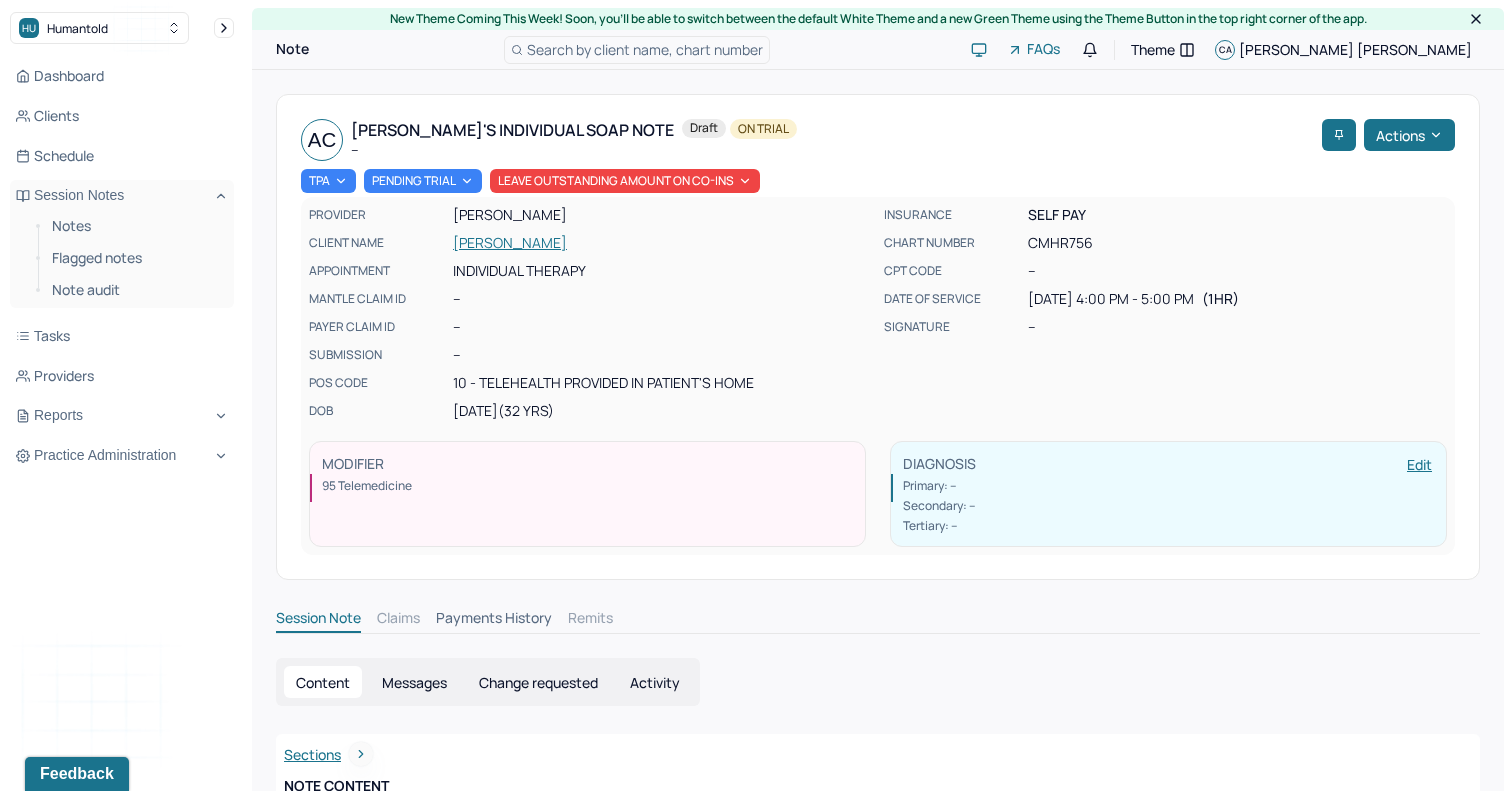 click on "Sections" at bounding box center [878, 754] 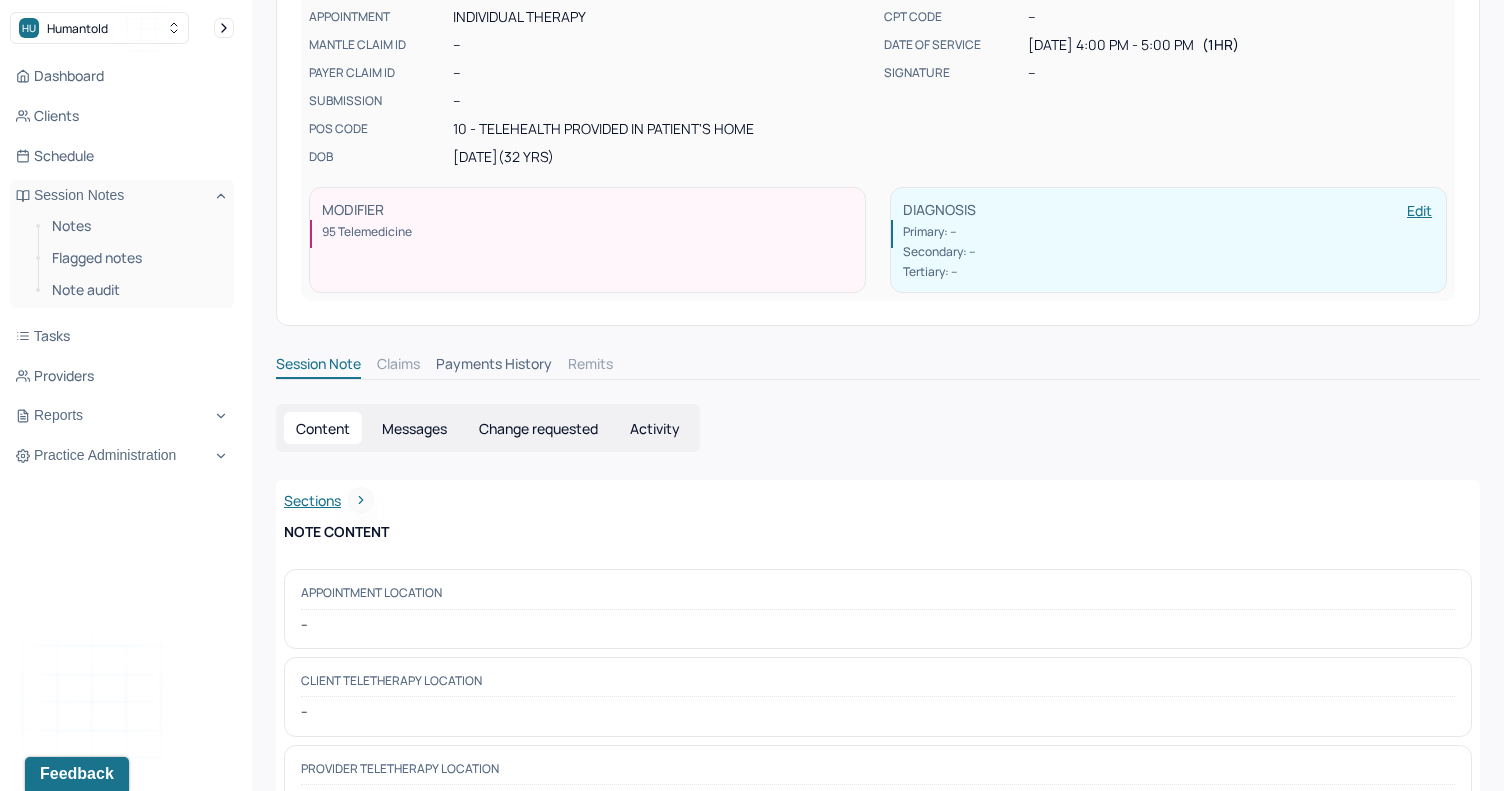 scroll, scrollTop: 249, scrollLeft: 0, axis: vertical 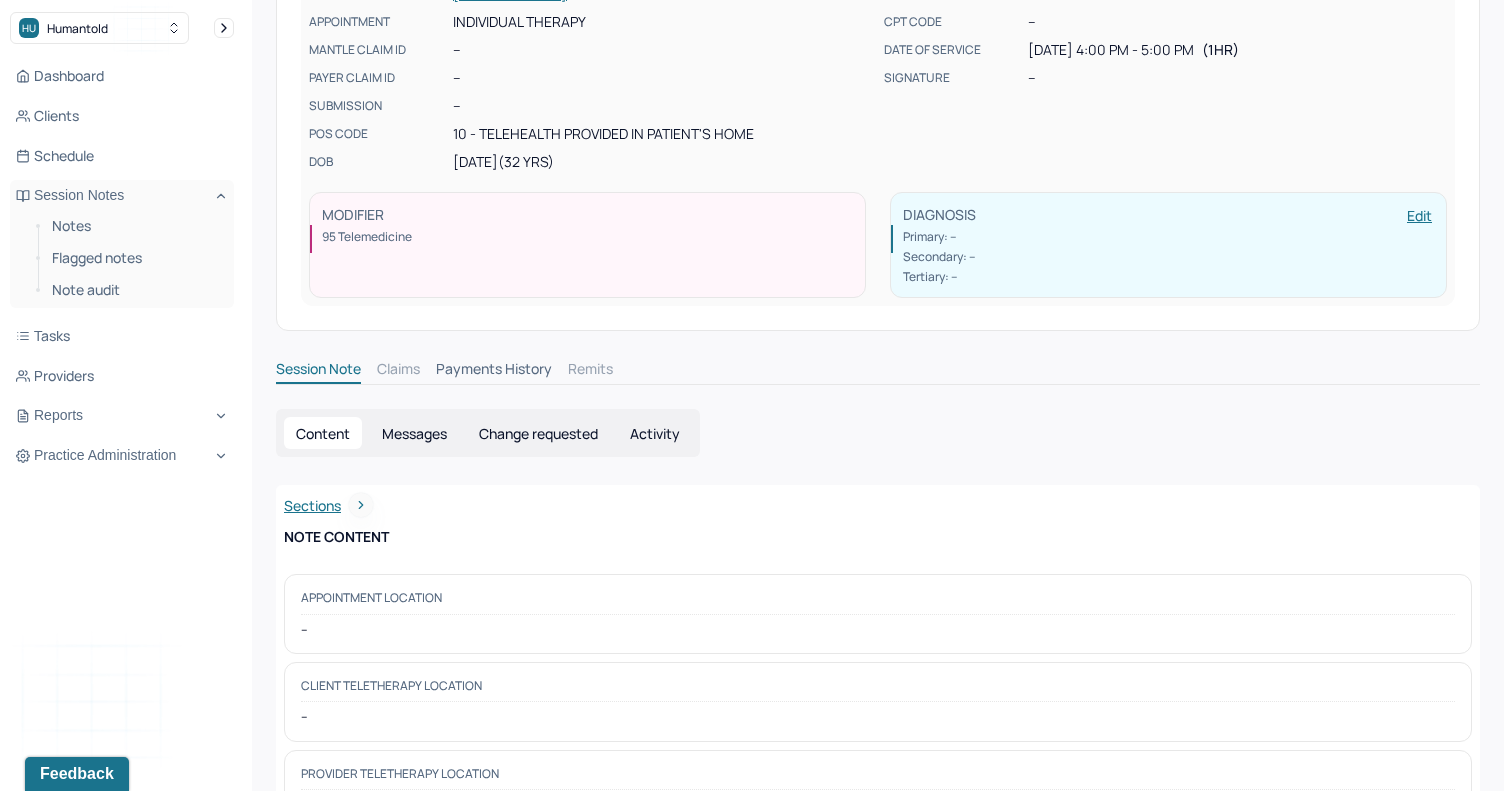 click on "--" at bounding box center [878, 630] 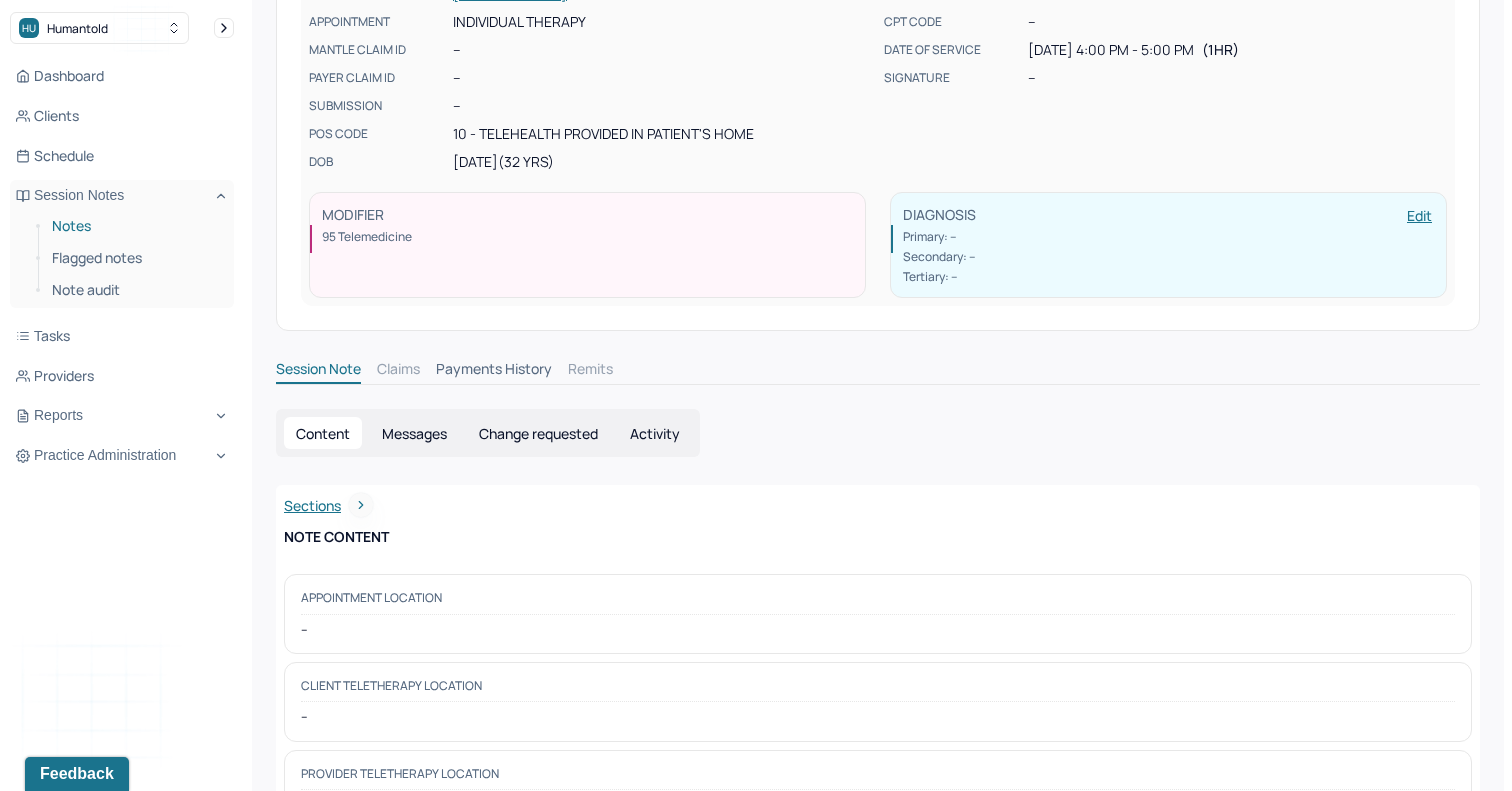 click on "Notes" at bounding box center [135, 226] 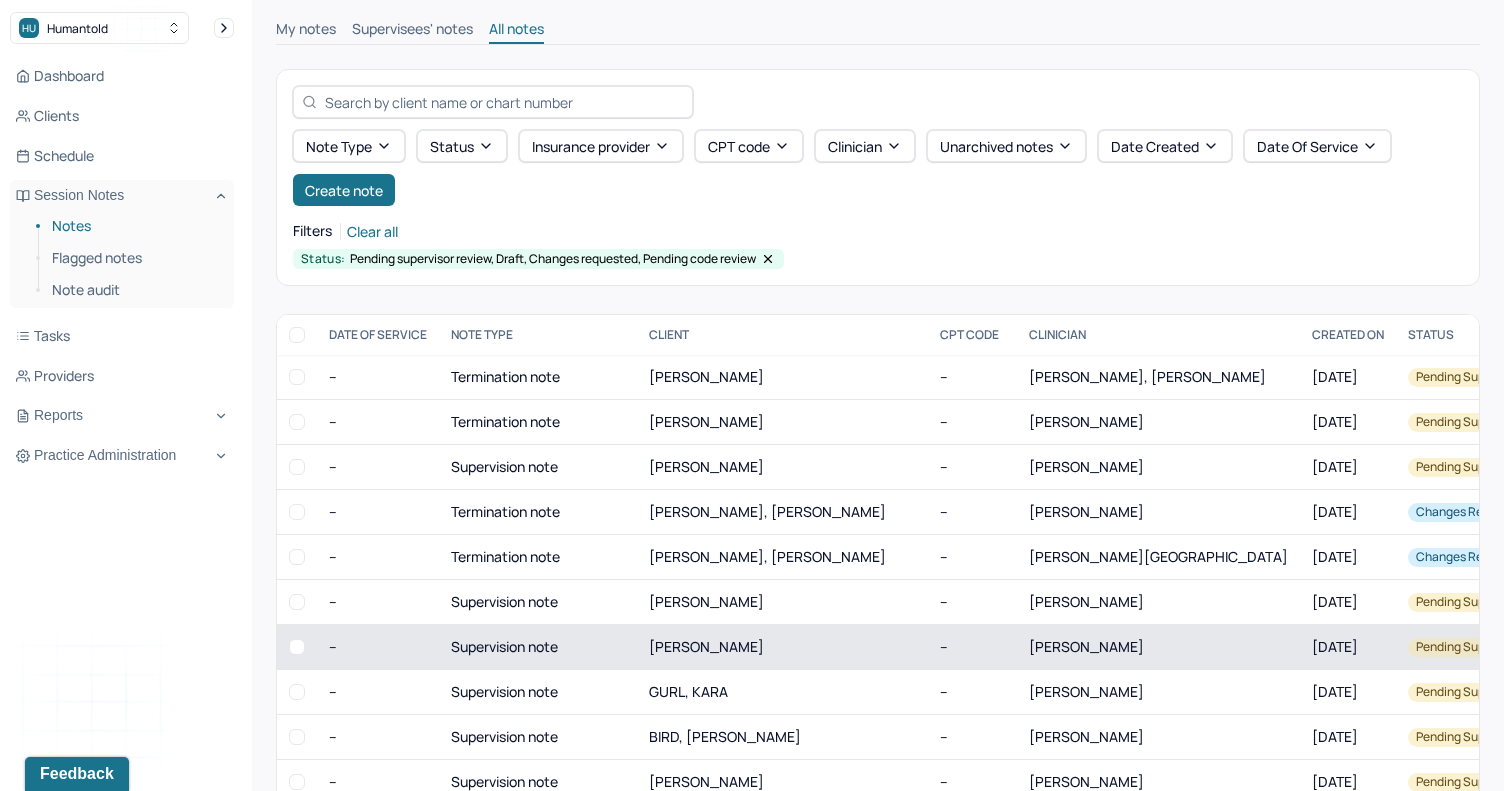 scroll, scrollTop: 0, scrollLeft: 0, axis: both 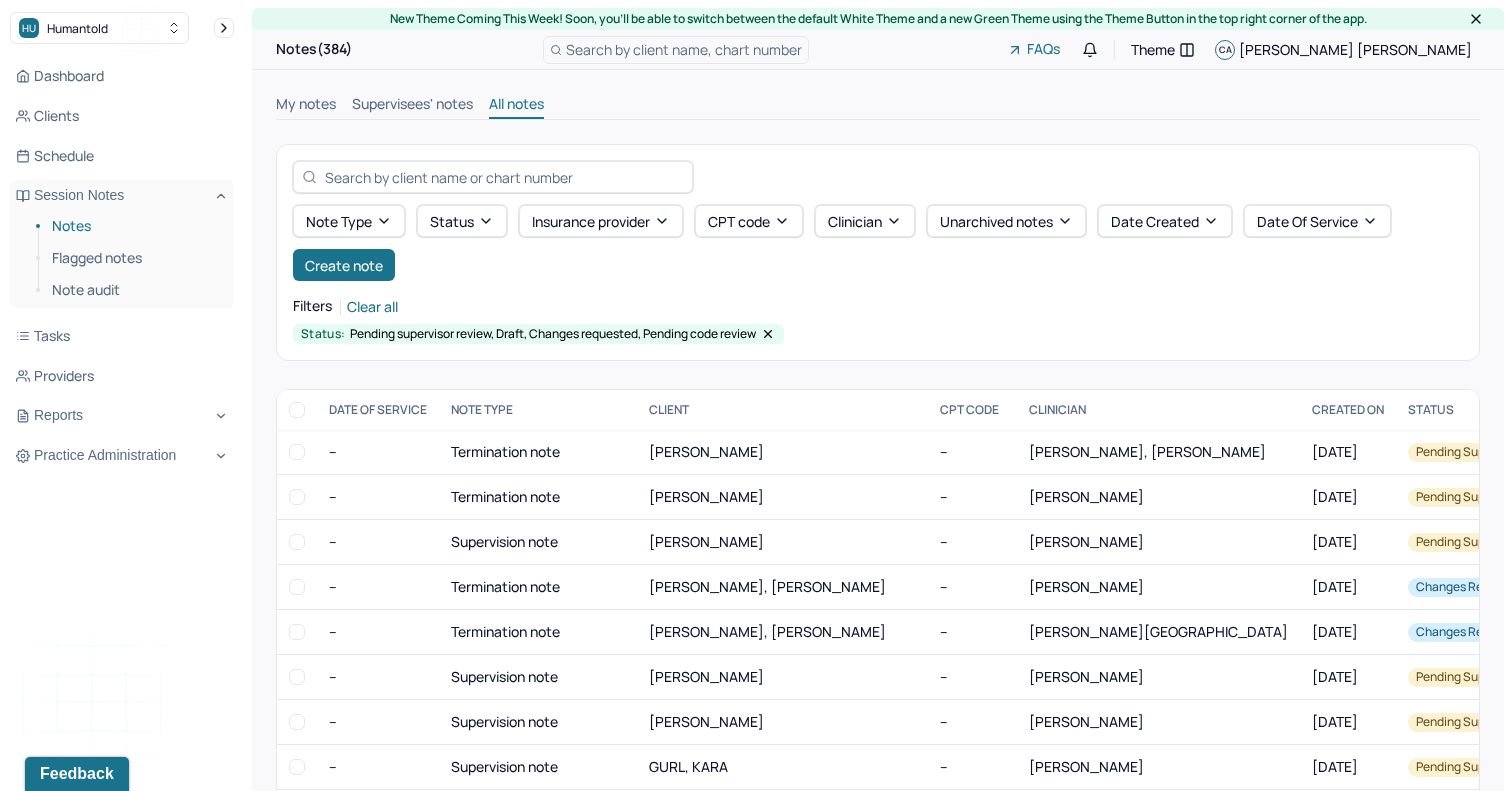 click on "Notes" at bounding box center (135, 226) 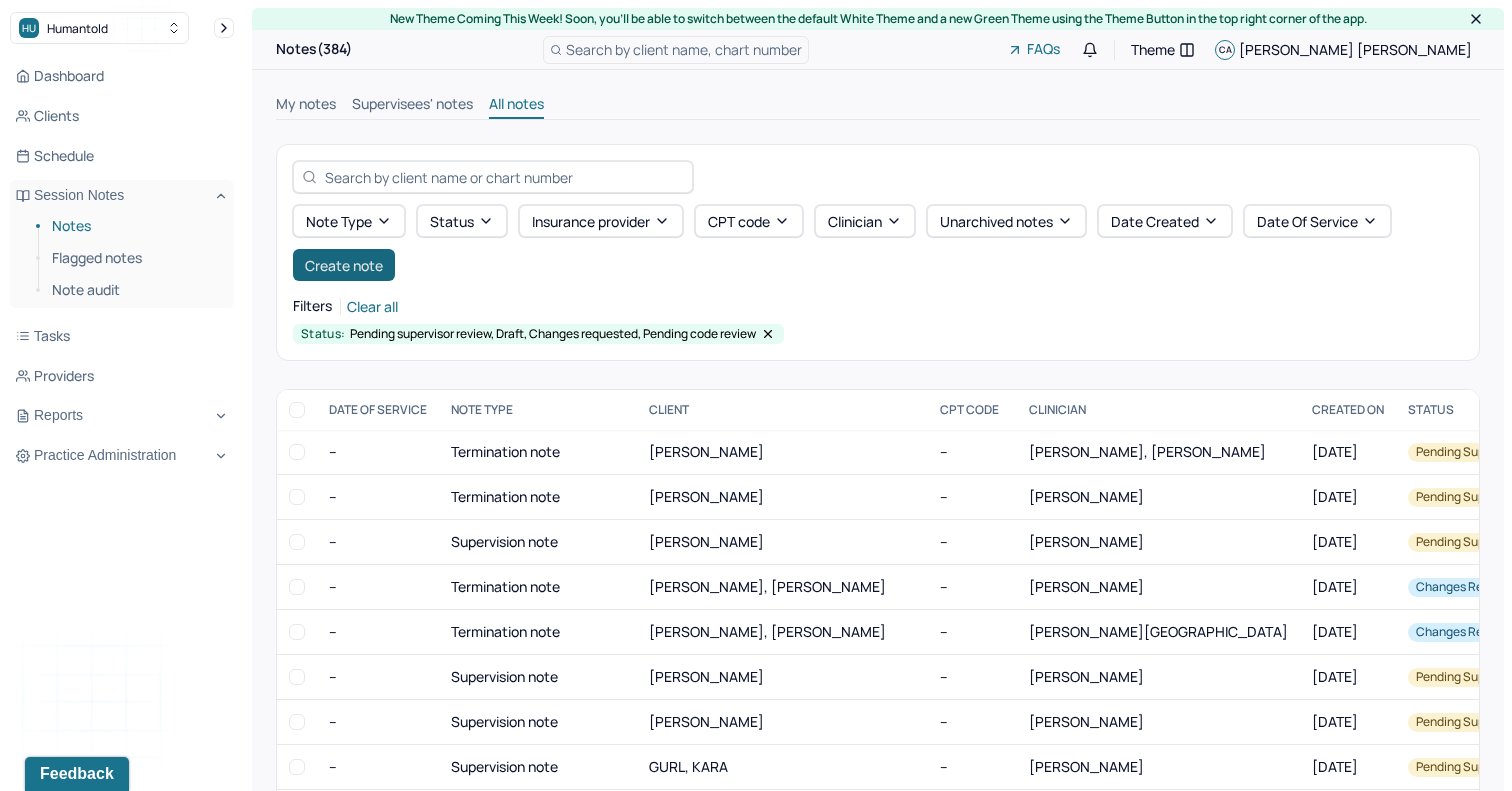 click on "Create note" at bounding box center [344, 265] 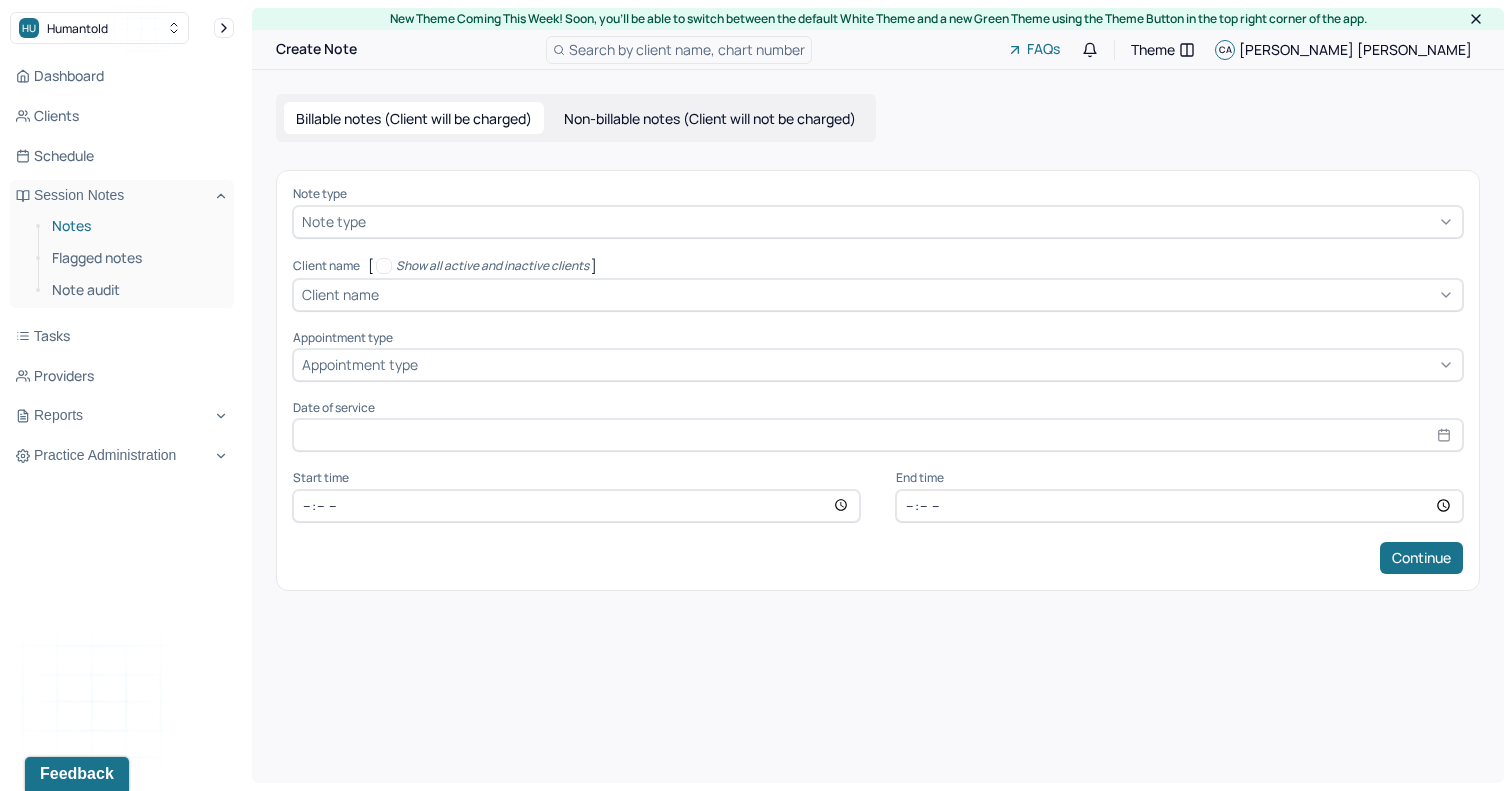 click on "Notes" at bounding box center [135, 226] 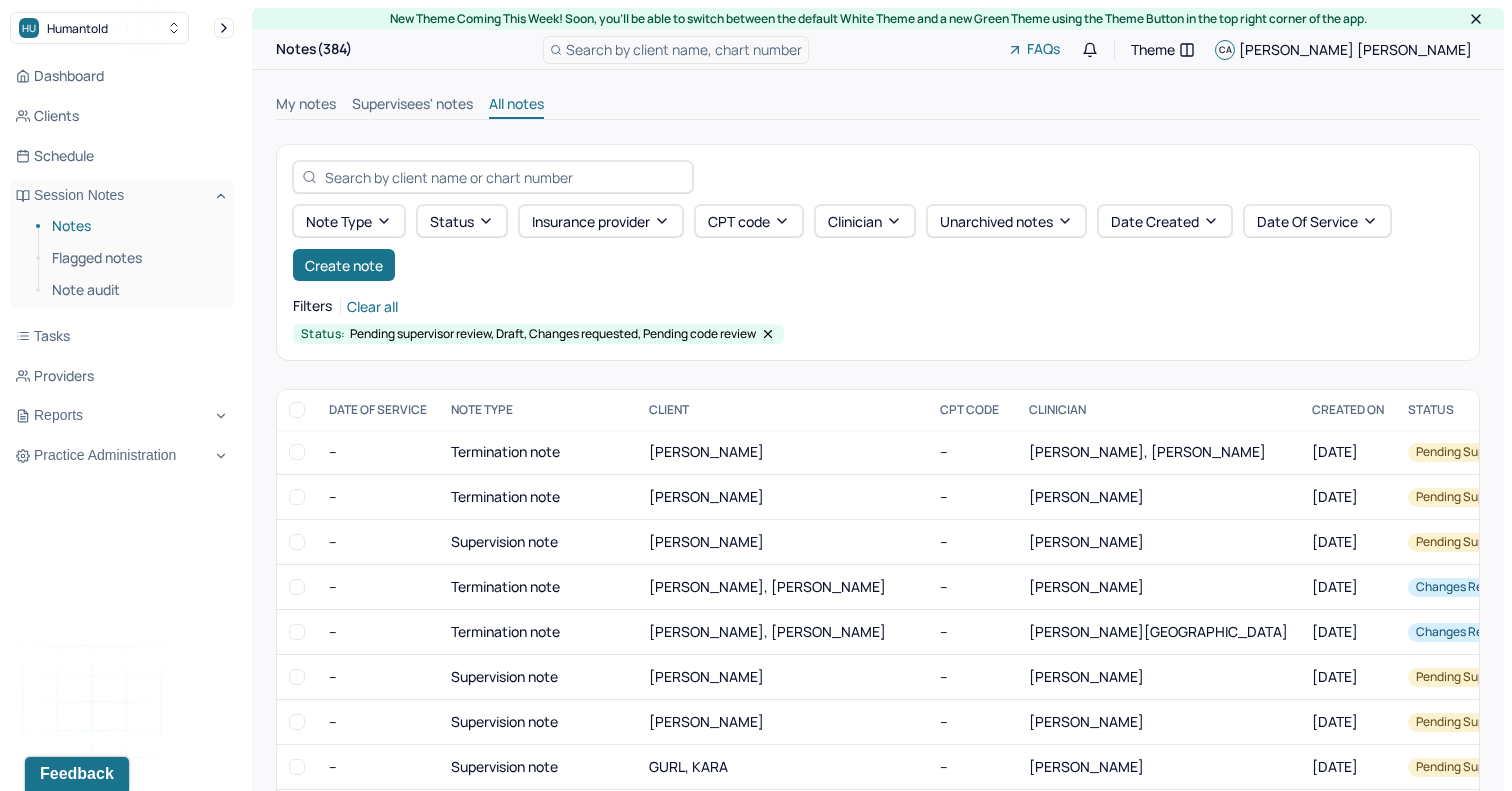 click on "My notes" at bounding box center [306, 106] 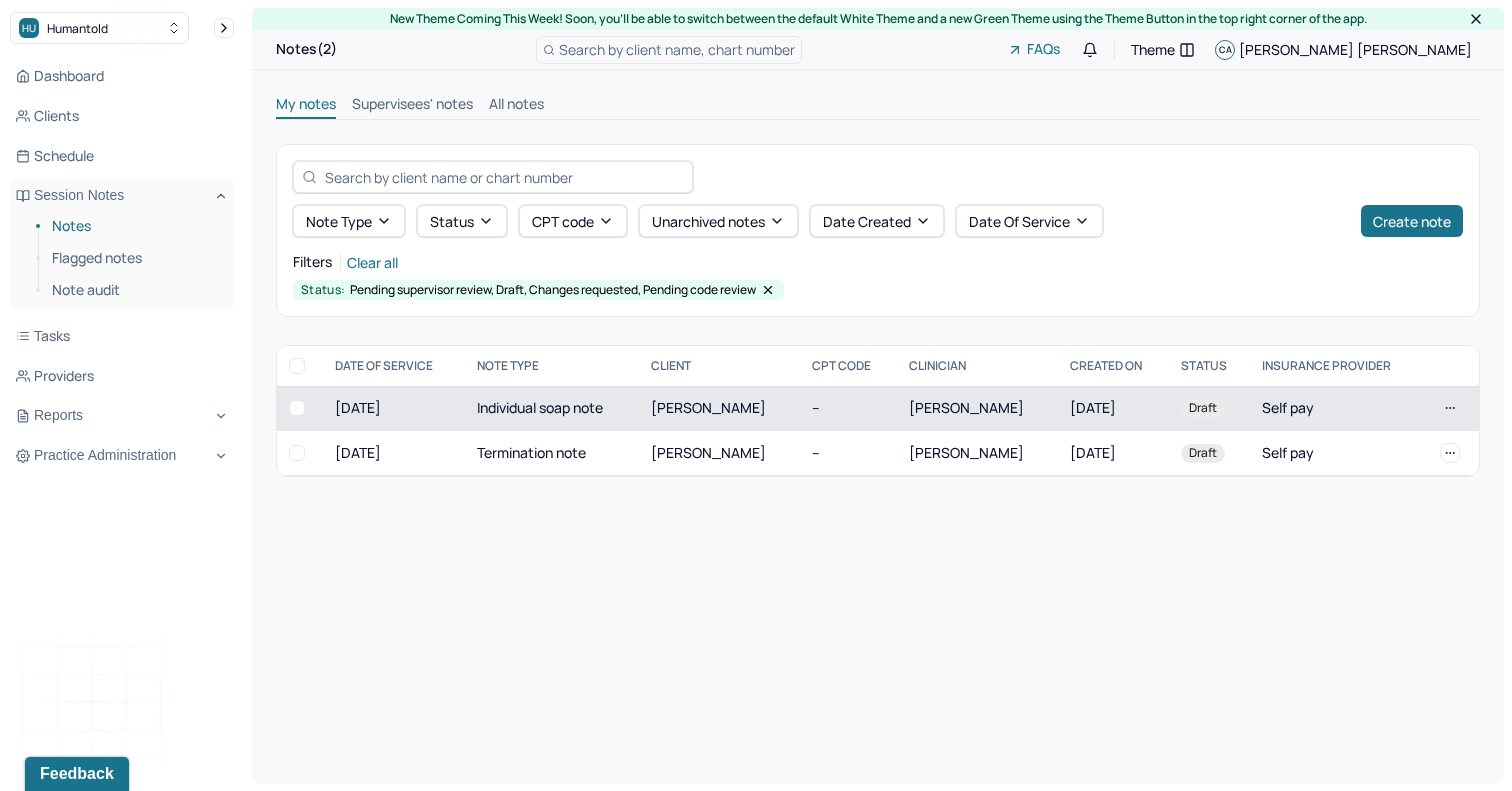 click on "Individual soap note" at bounding box center [552, 408] 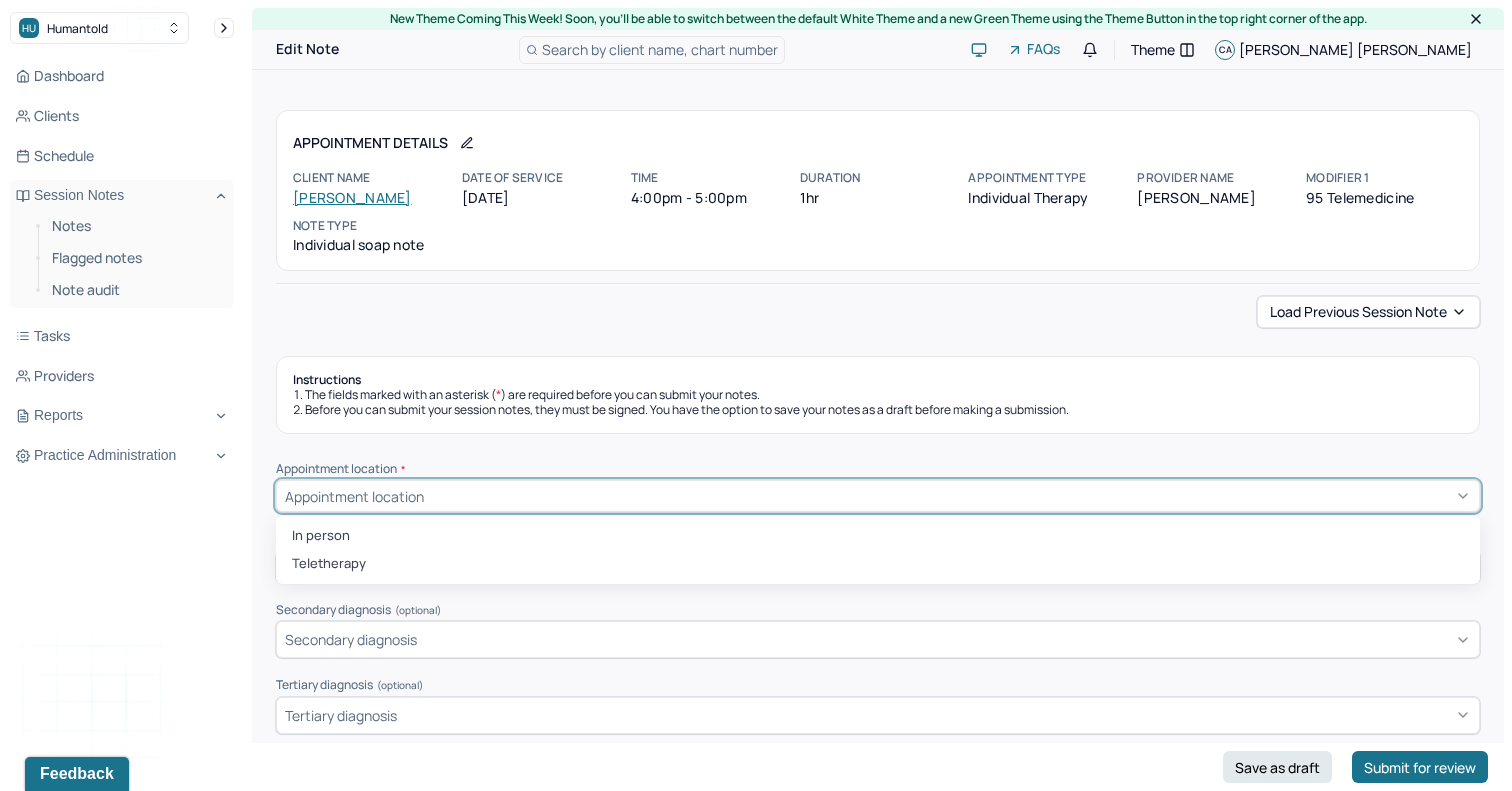 click on "Appointment location" at bounding box center [878, 496] 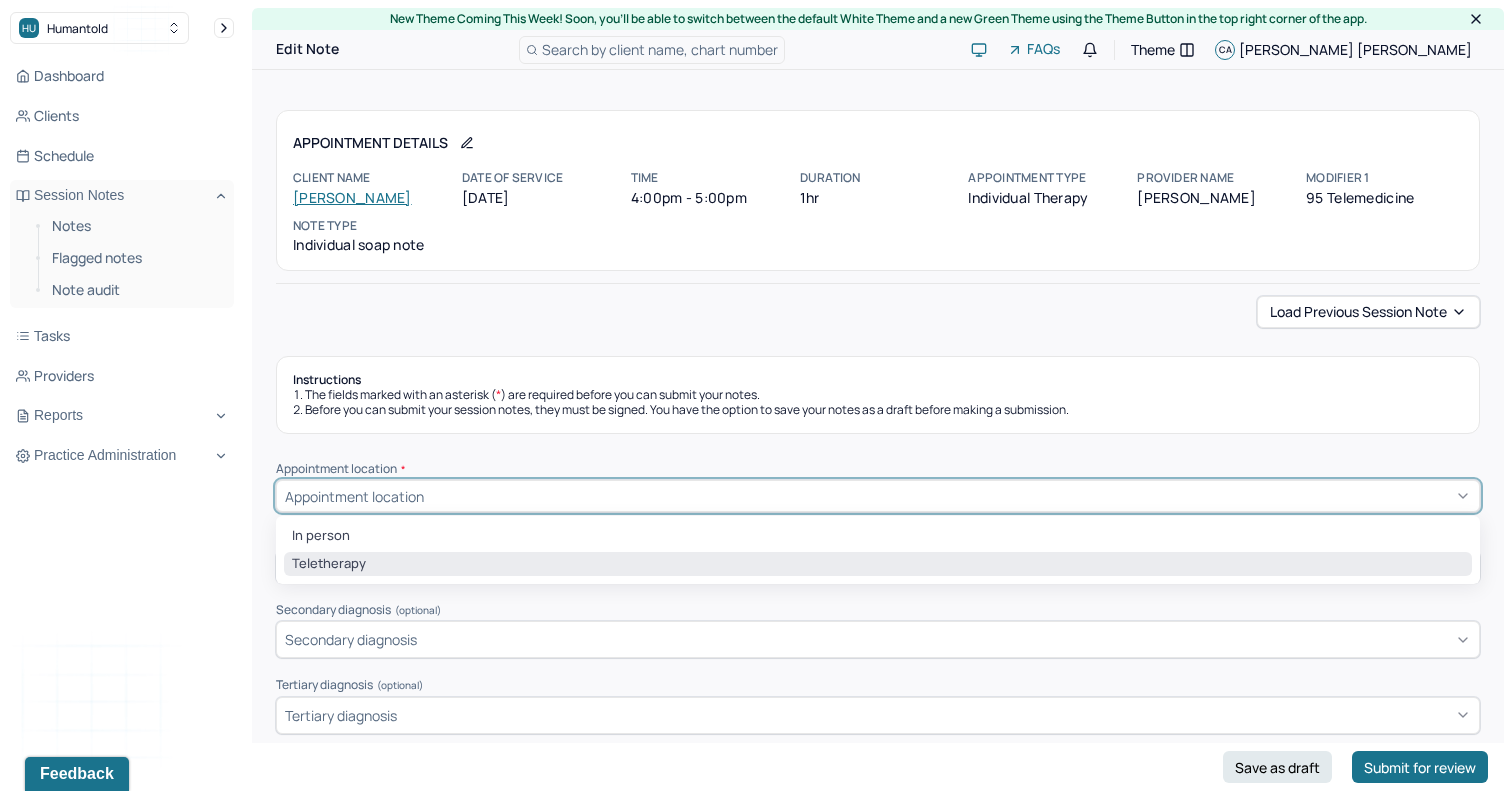 click on "Teletherapy" at bounding box center [878, 564] 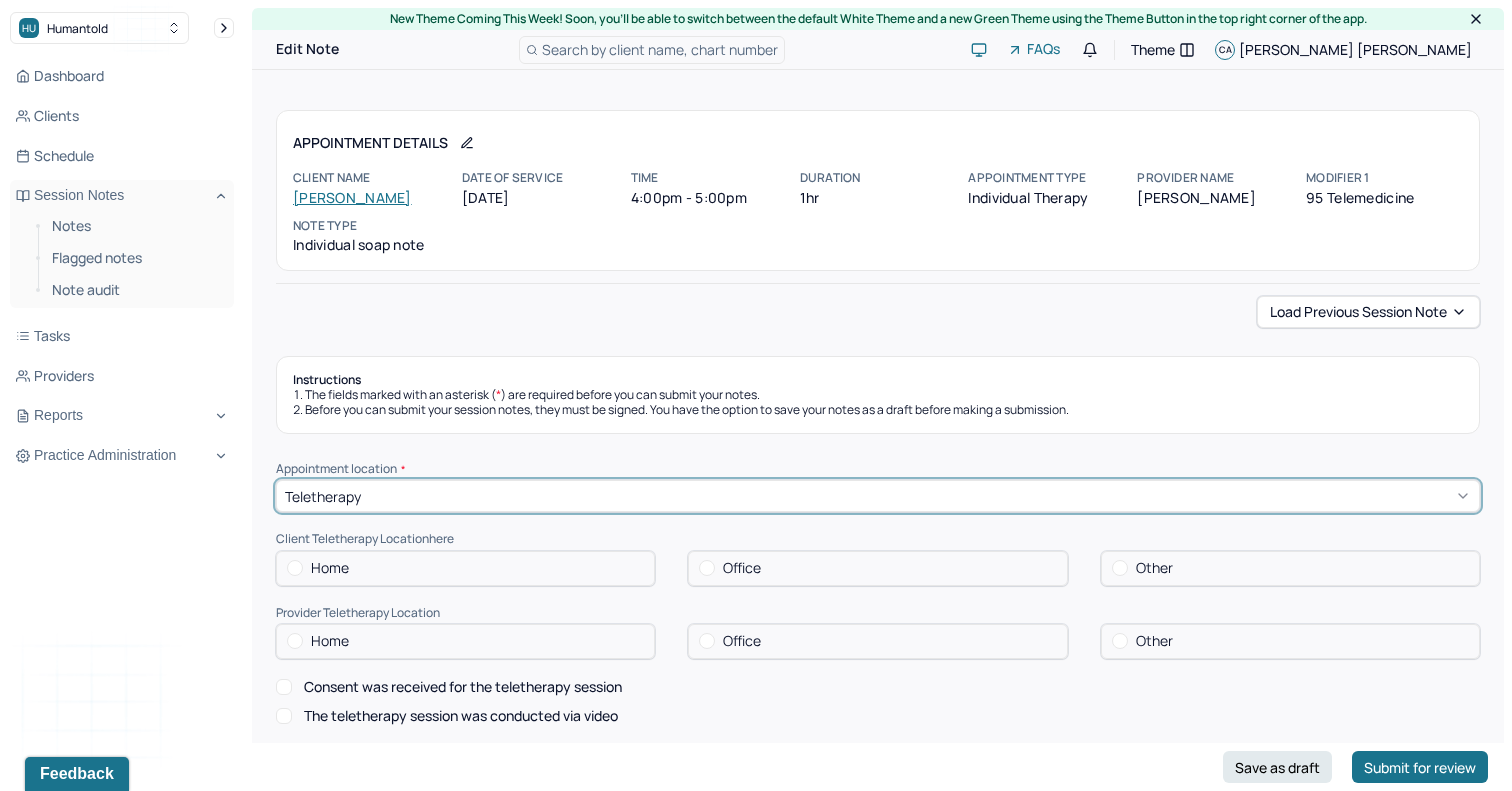 click at bounding box center (295, 568) 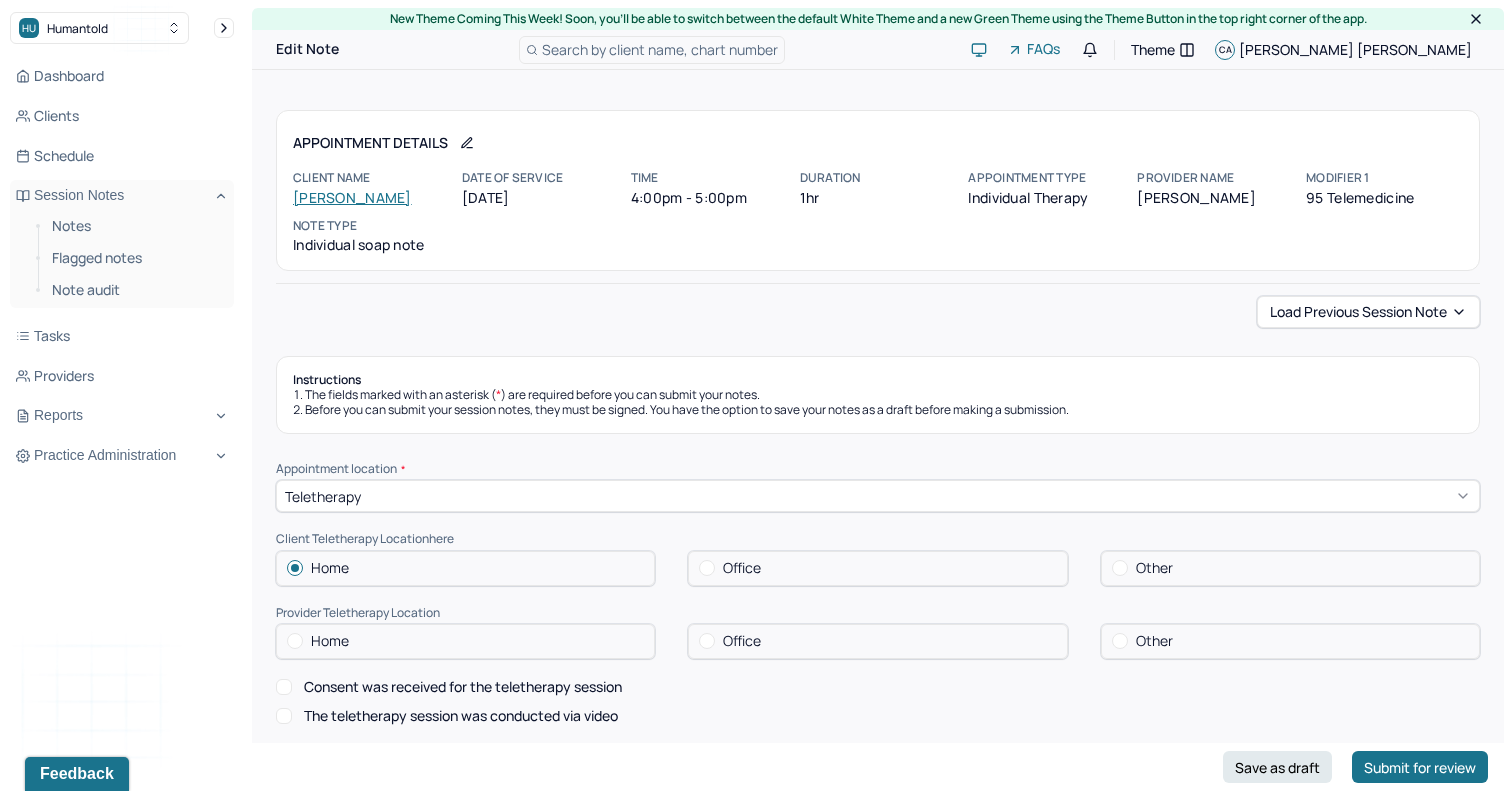 click at bounding box center (295, 641) 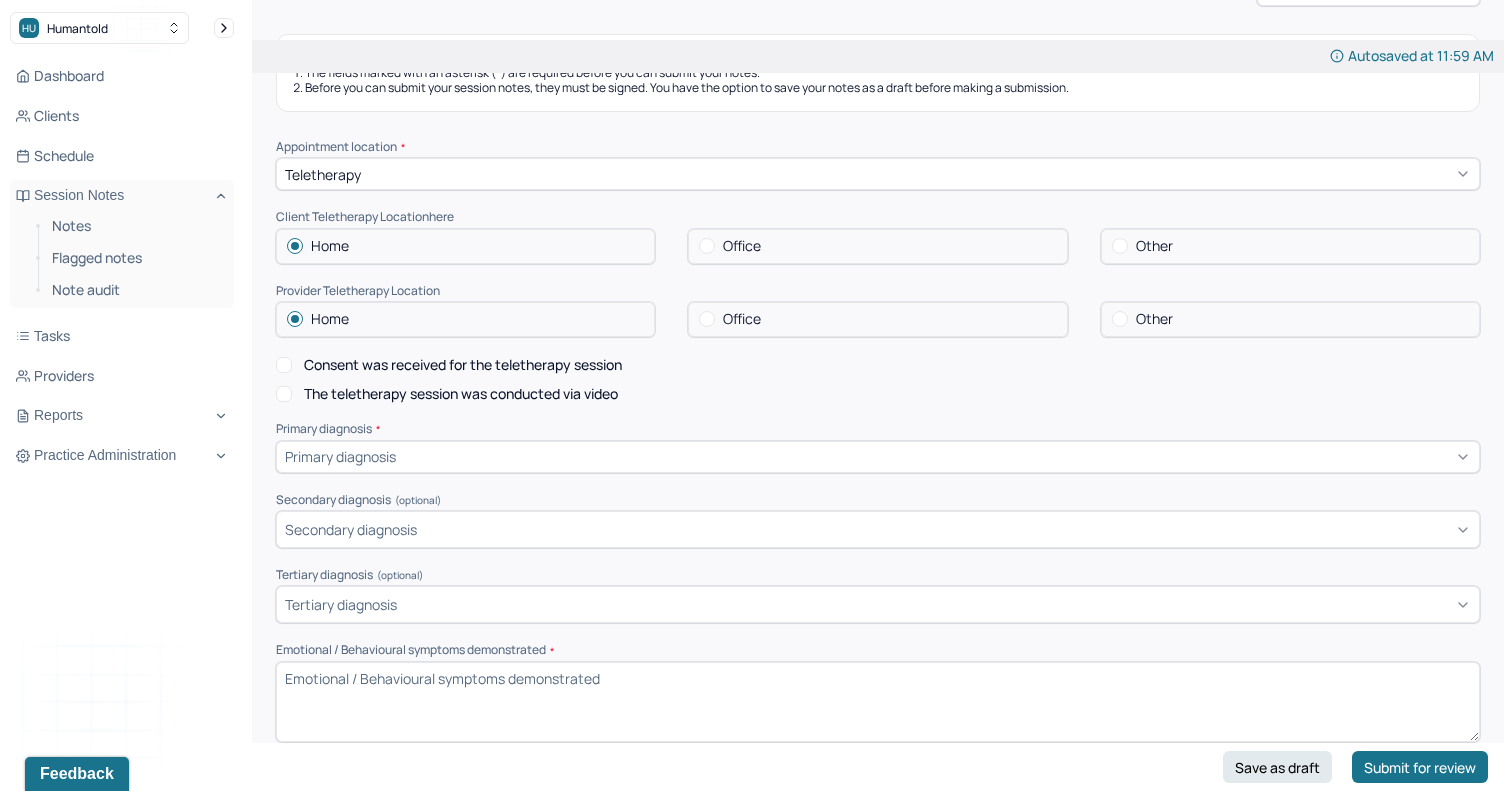 scroll, scrollTop: 343, scrollLeft: 0, axis: vertical 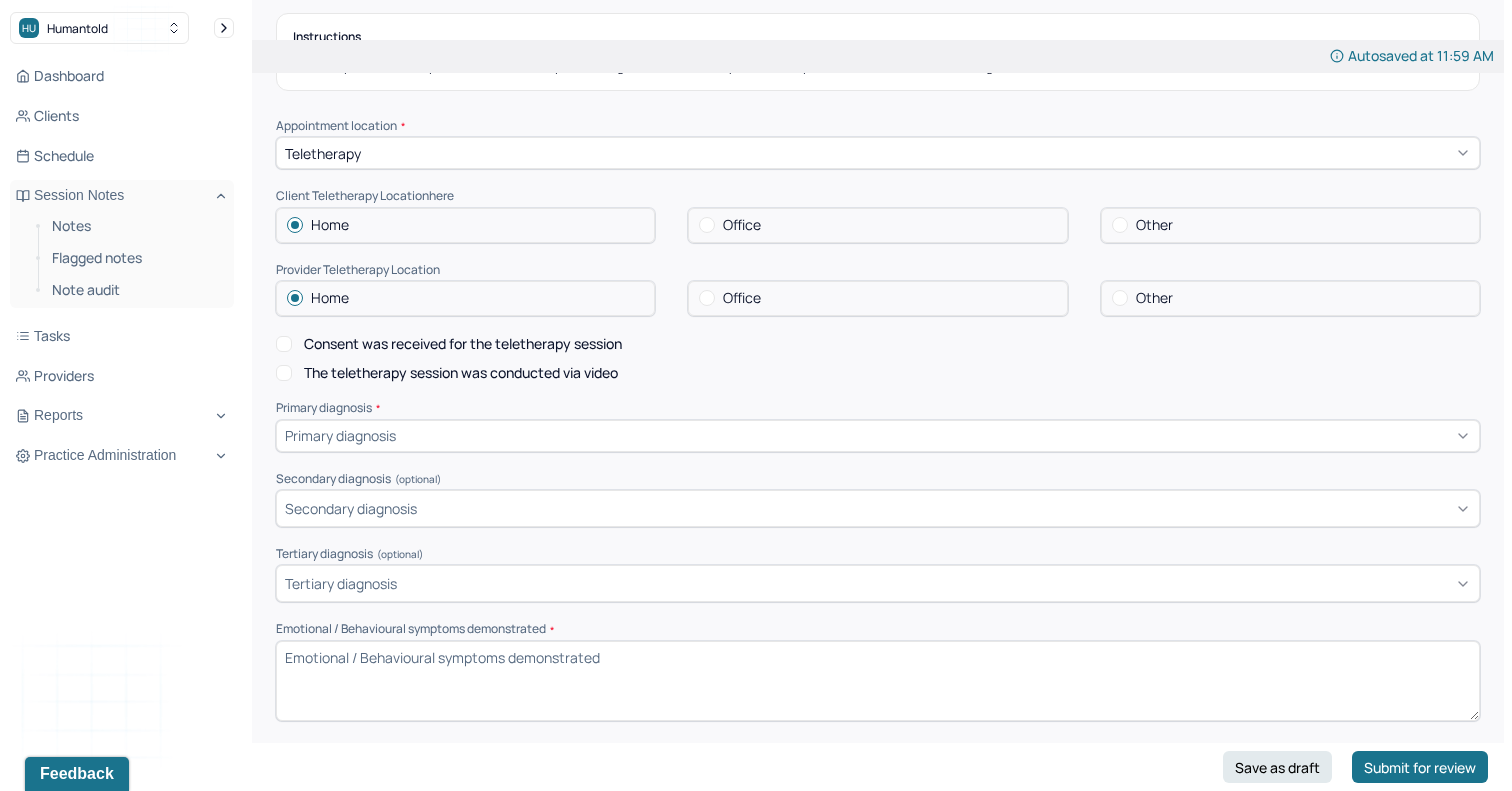 click on "Consent was received for the teletherapy session" at bounding box center [284, 344] 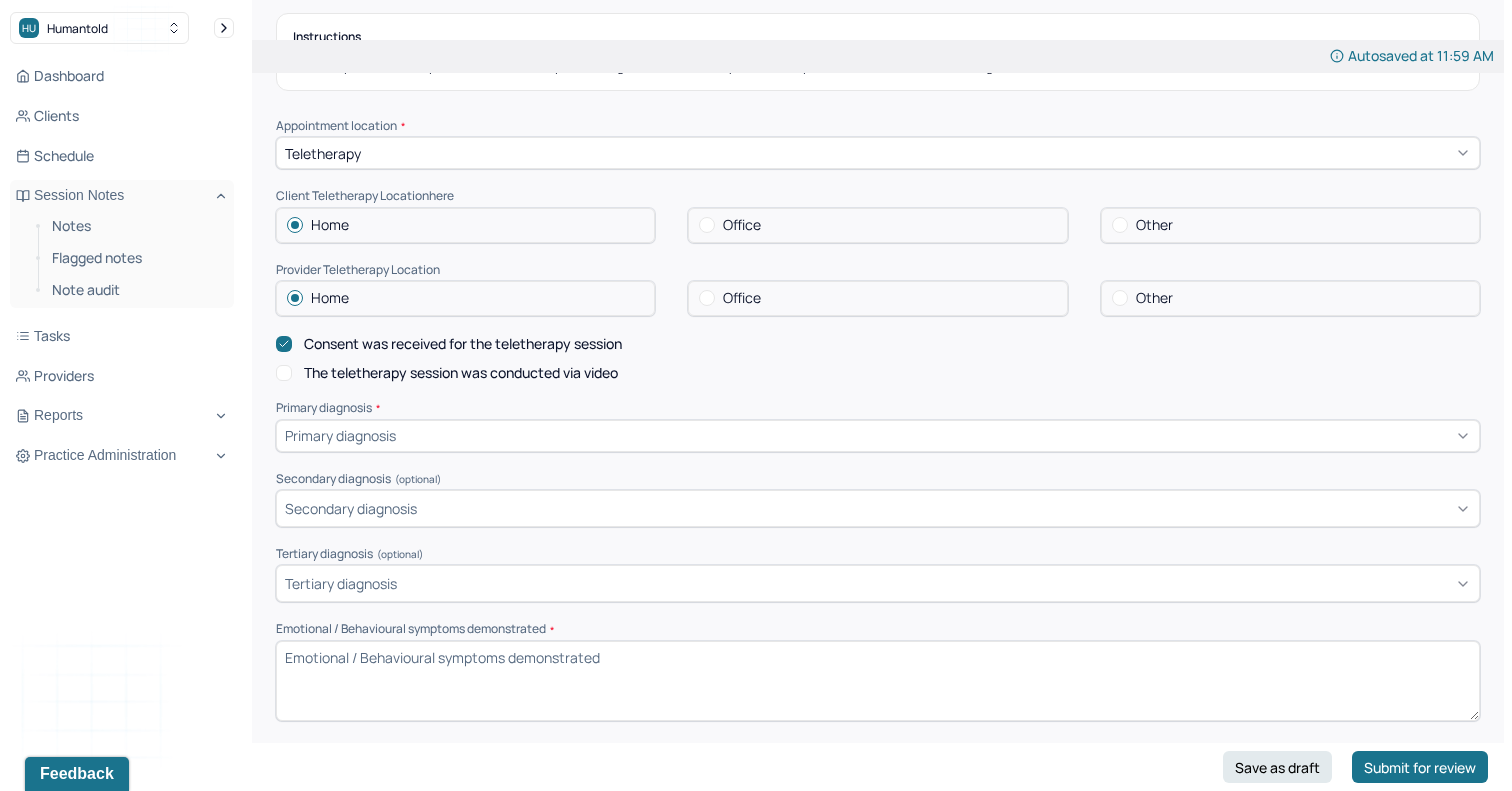 click on "Appointment location * Teletherapy Client Teletherapy Location here Home Office Other Provider Teletherapy Location Home Office Other Consent was received for the teletherapy session The teletherapy session was conducted via video Primary diagnosis * Primary diagnosis Secondary diagnosis (optional) Secondary diagnosis Tertiary diagnosis (optional) Tertiary diagnosis Emotional / Behavioural symptoms demonstrated * Causing * Causing Intention for Session * Intention for Session" at bounding box center [878, 490] 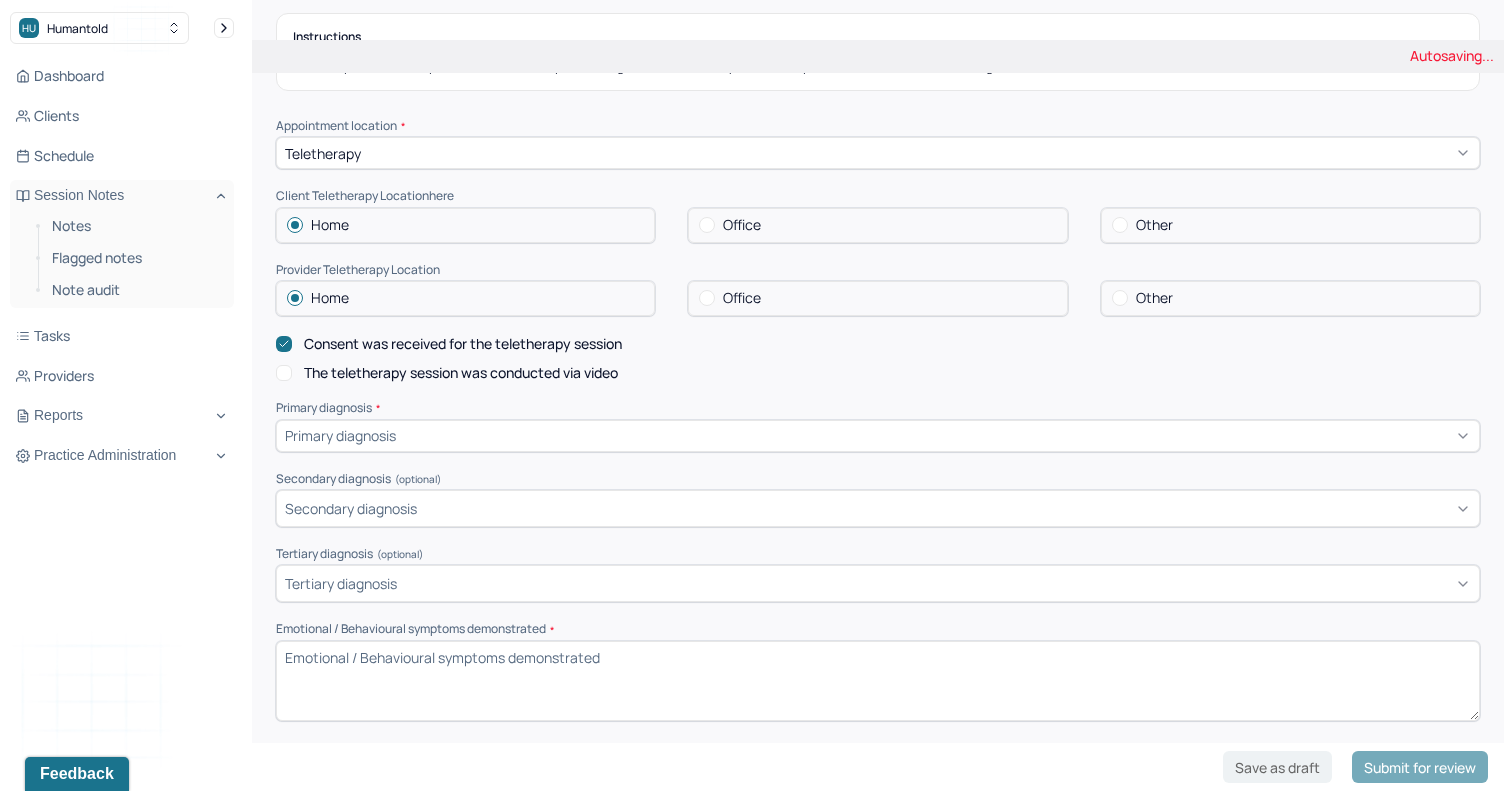 click on "The teletherapy session was conducted via video" at bounding box center (284, 373) 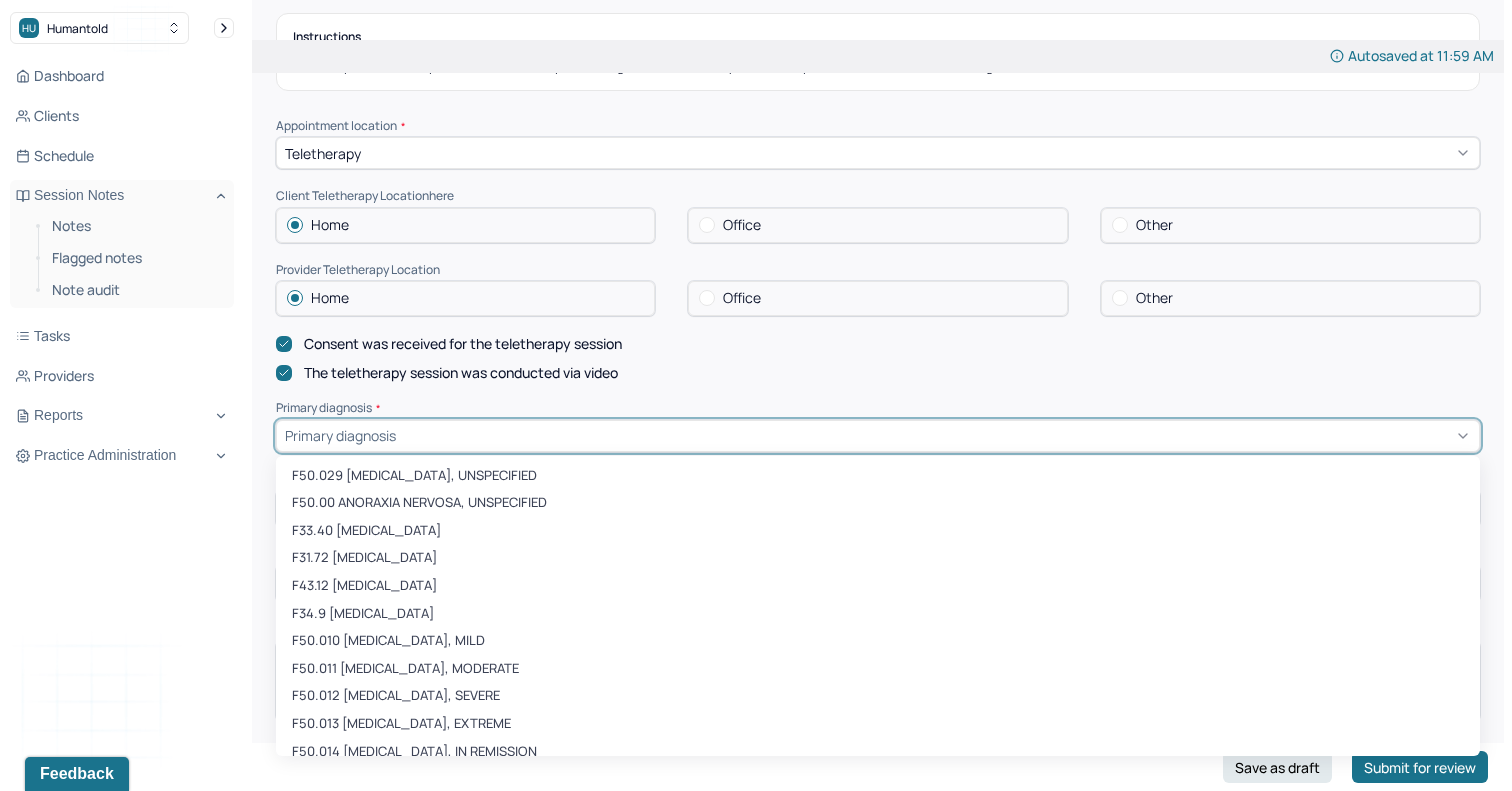 click on "Primary diagnosis" at bounding box center (340, 435) 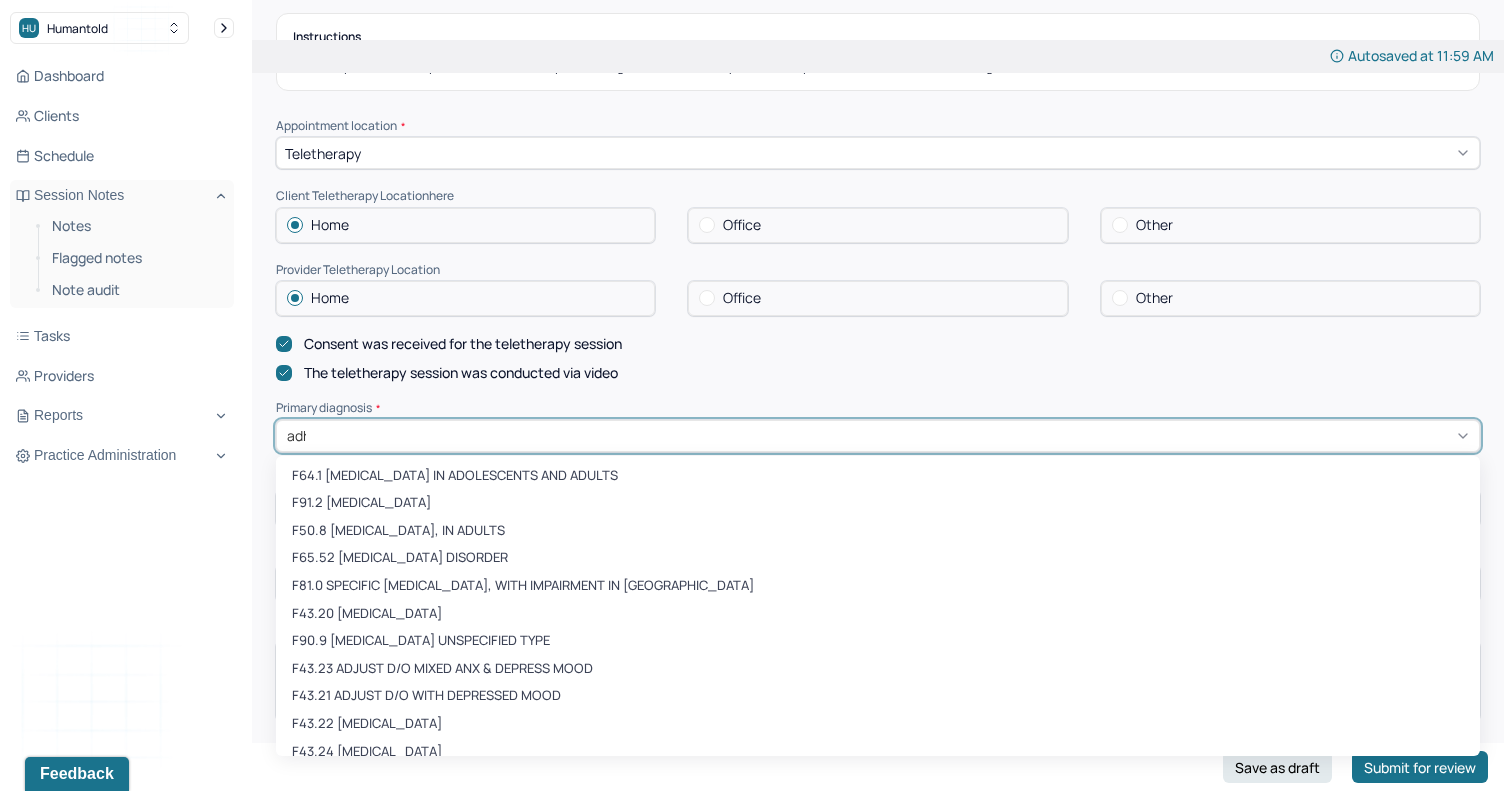 type on "[MEDICAL_DATA]" 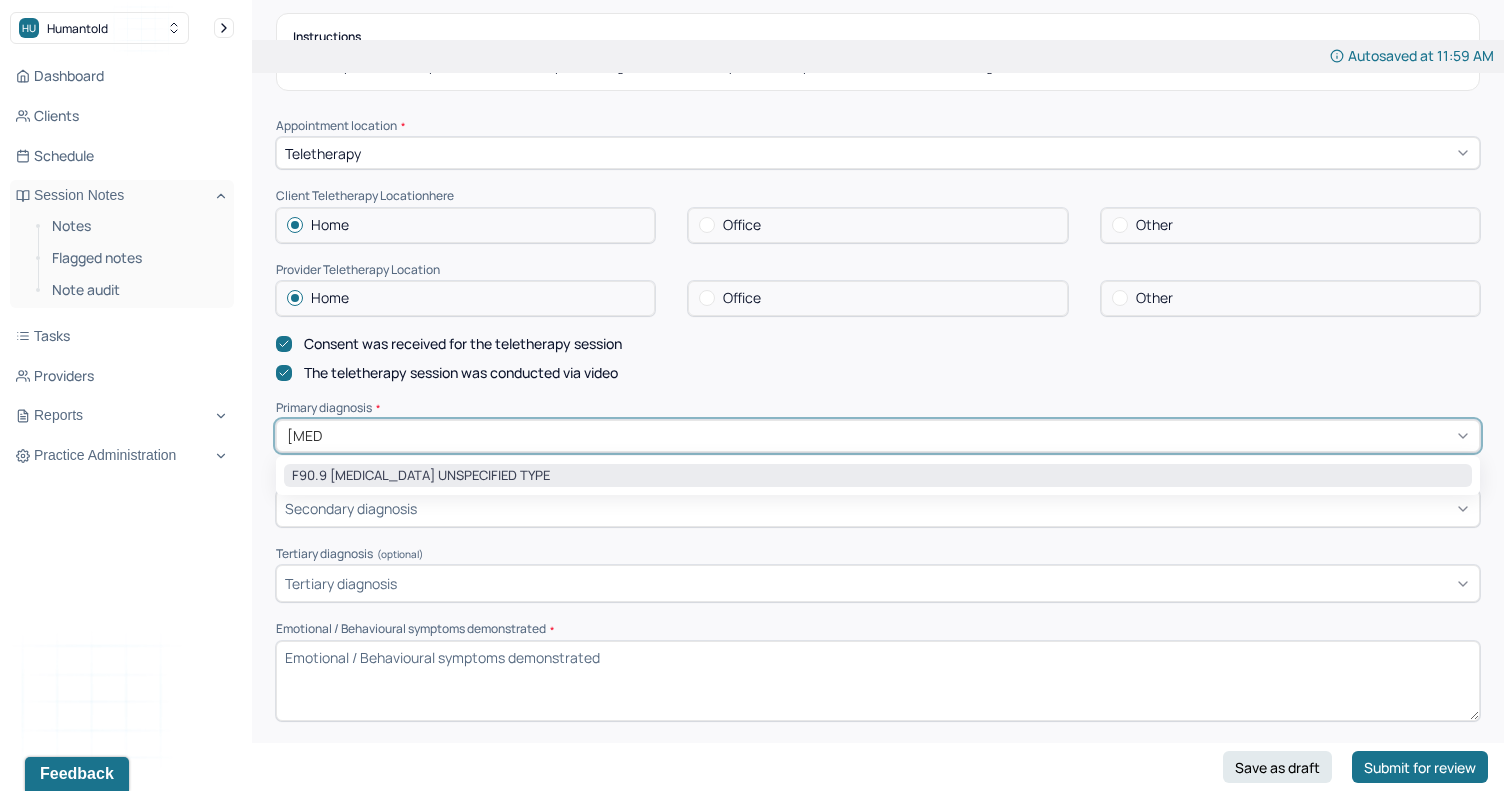 click on "F90.9 [MEDICAL_DATA] UNSPECIFIED TYPE" at bounding box center [878, 476] 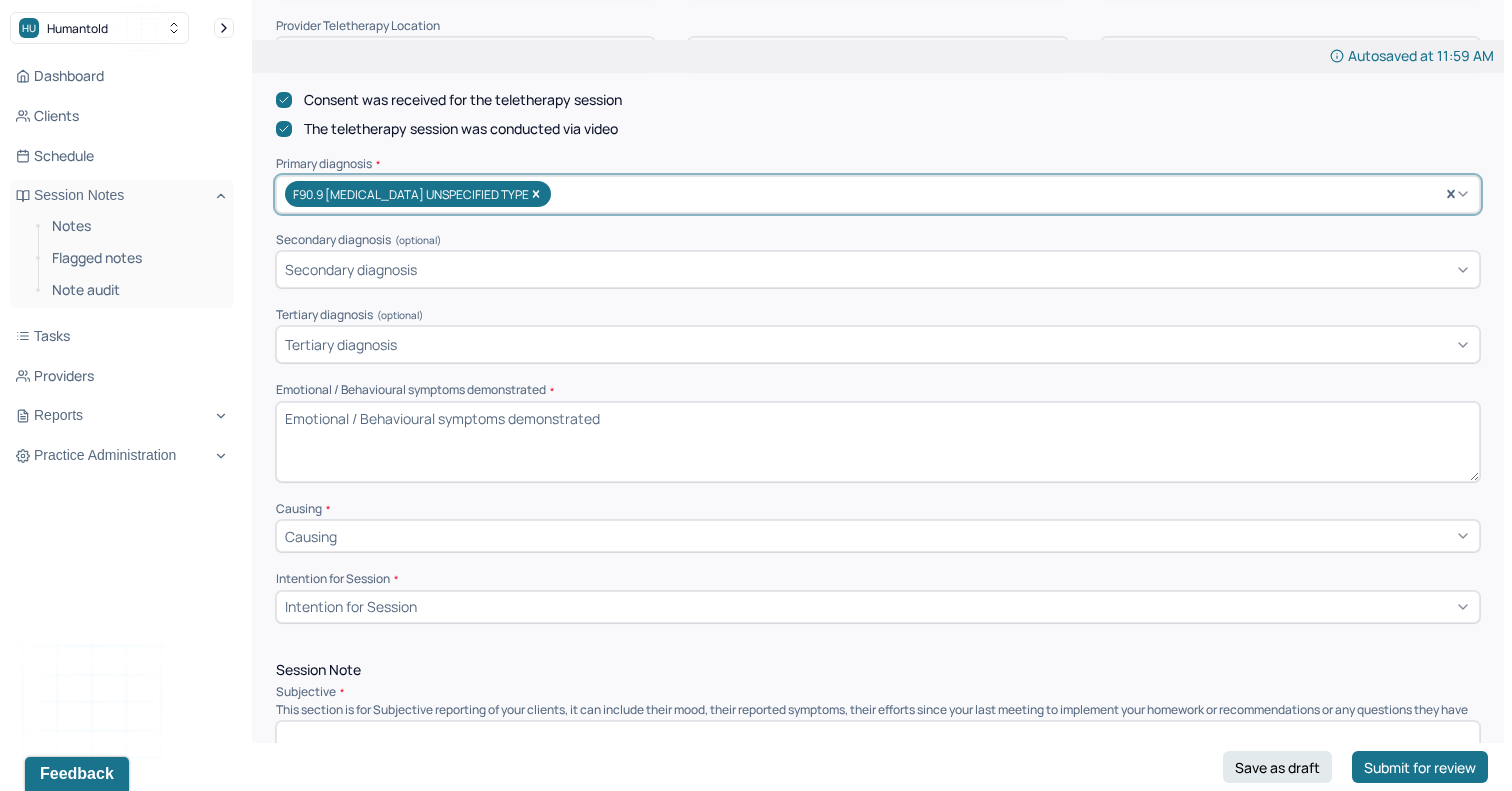 scroll, scrollTop: 589, scrollLeft: 0, axis: vertical 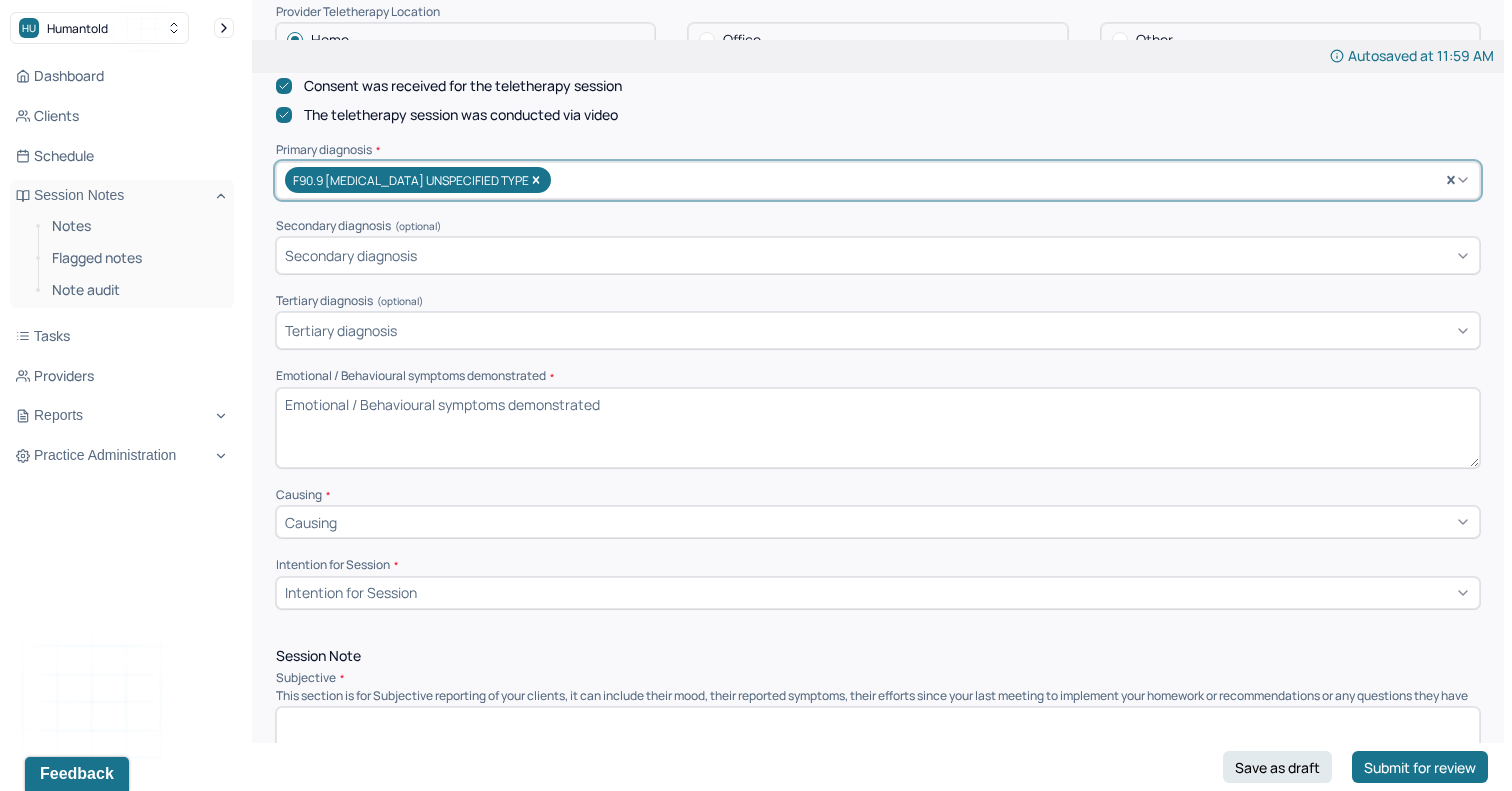 click on "Intention for Session" at bounding box center (878, 593) 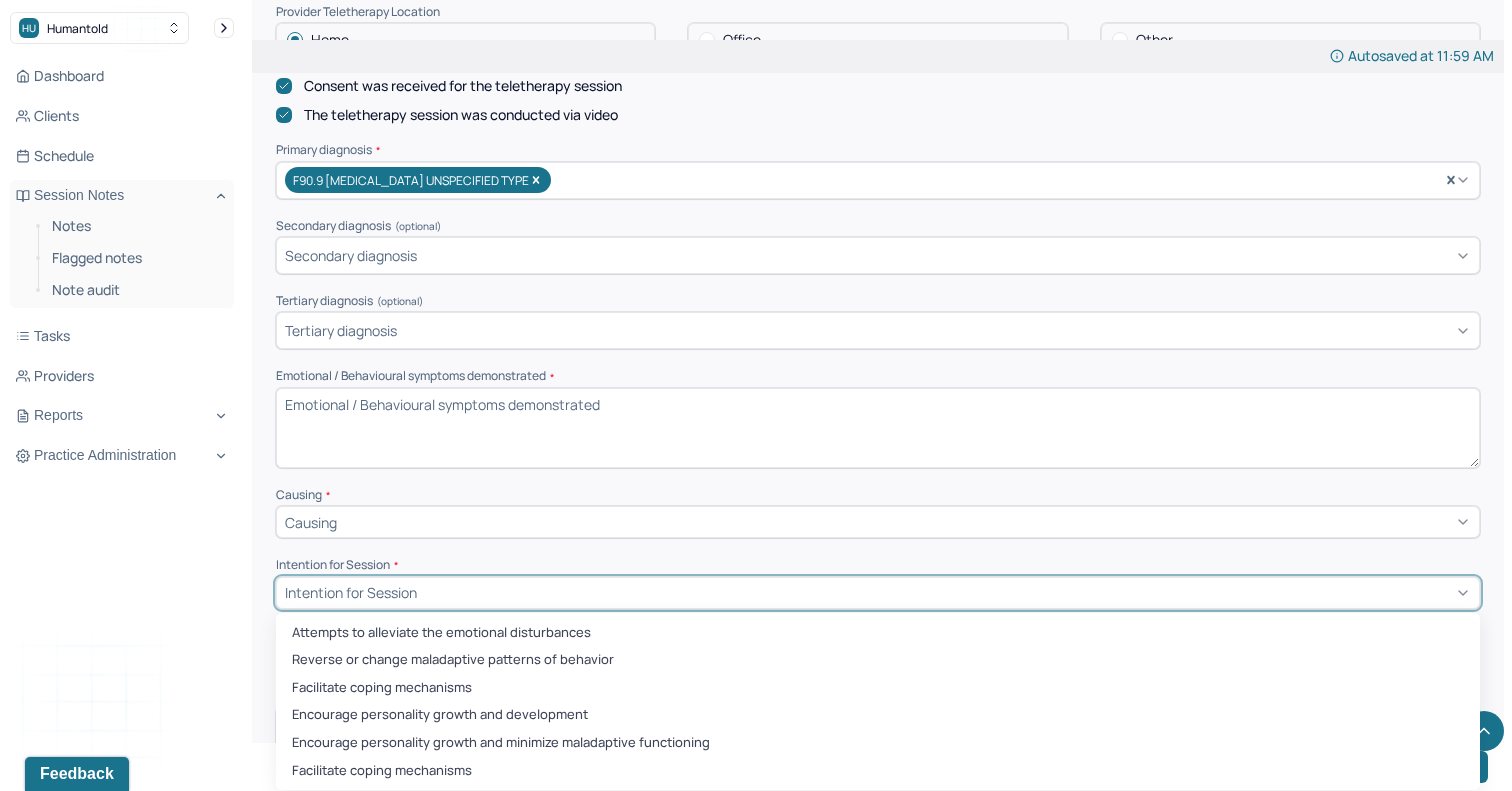 scroll, scrollTop: 601, scrollLeft: 0, axis: vertical 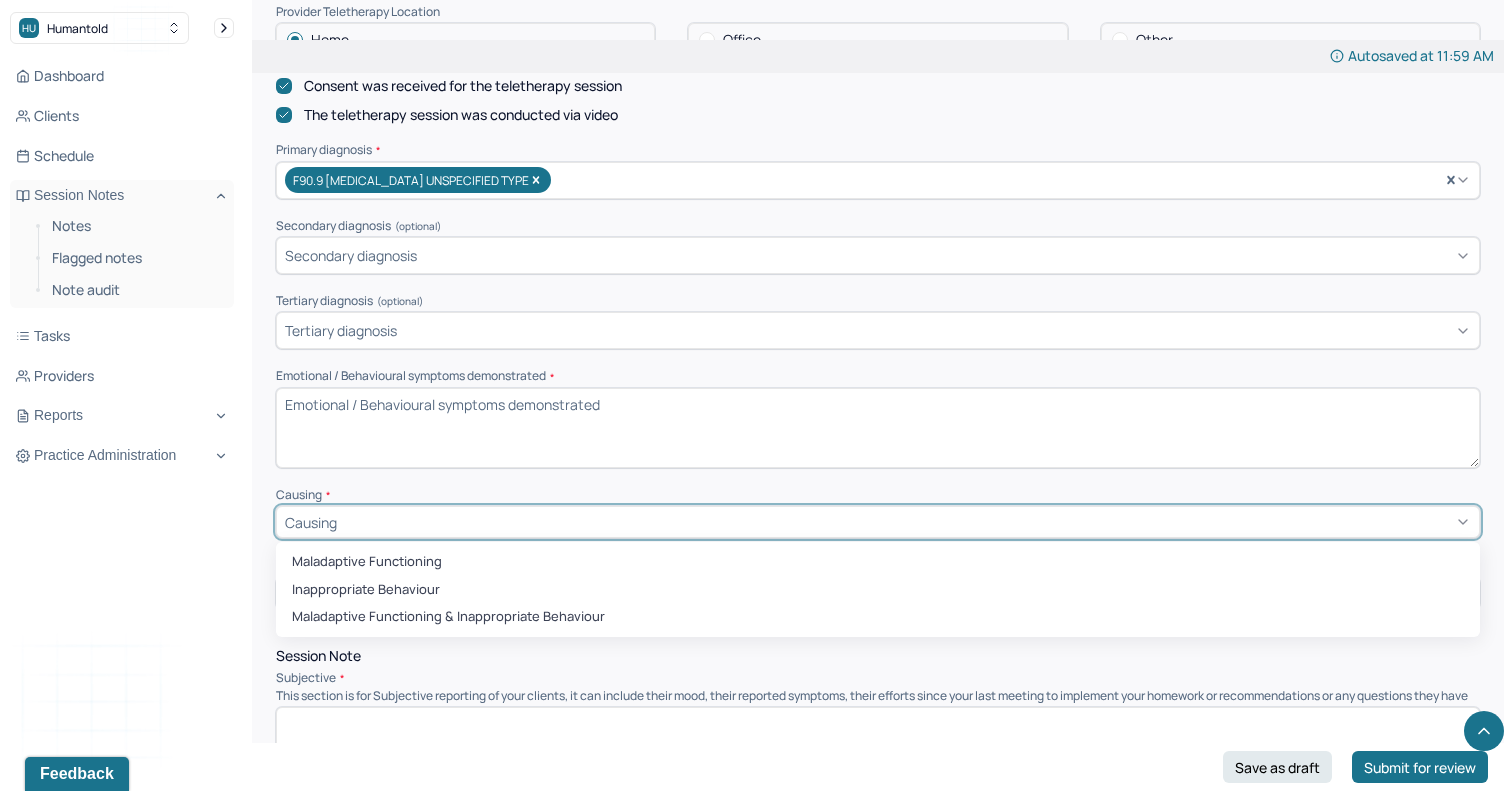 click on "Causing" at bounding box center [311, 522] 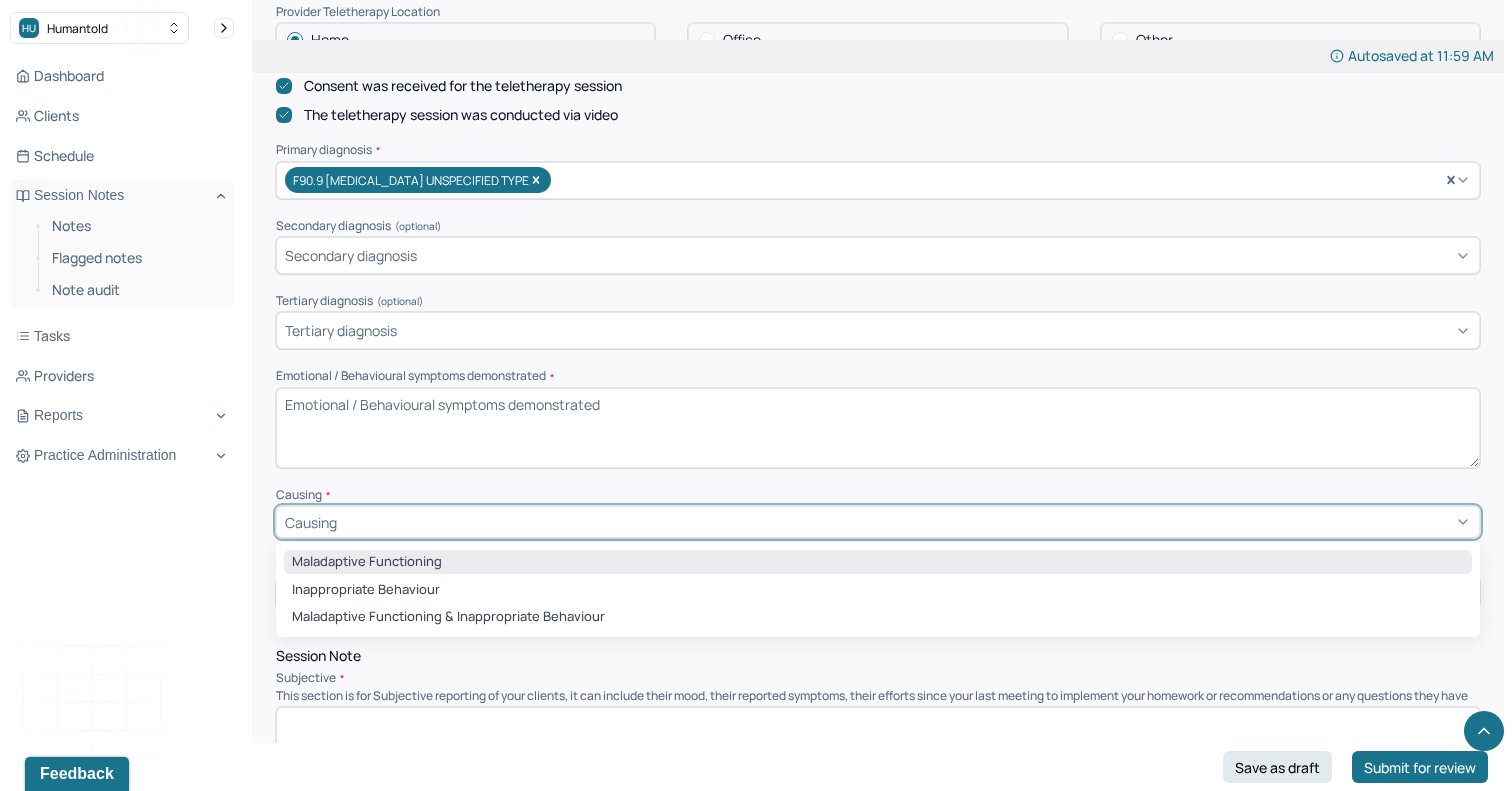 click on "Maladaptive Functioning" at bounding box center [878, 562] 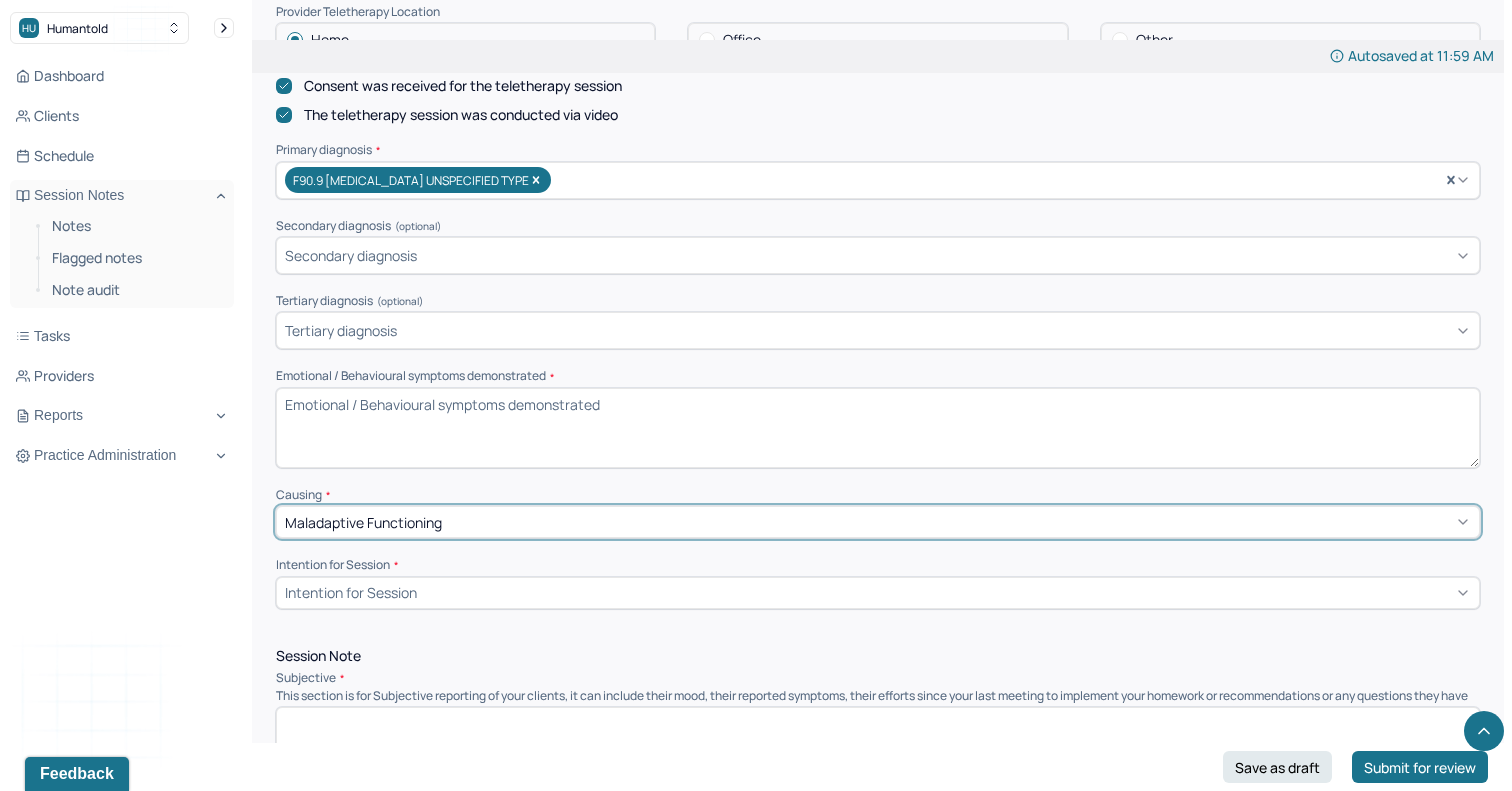 click on "Intention for Session" at bounding box center (351, 592) 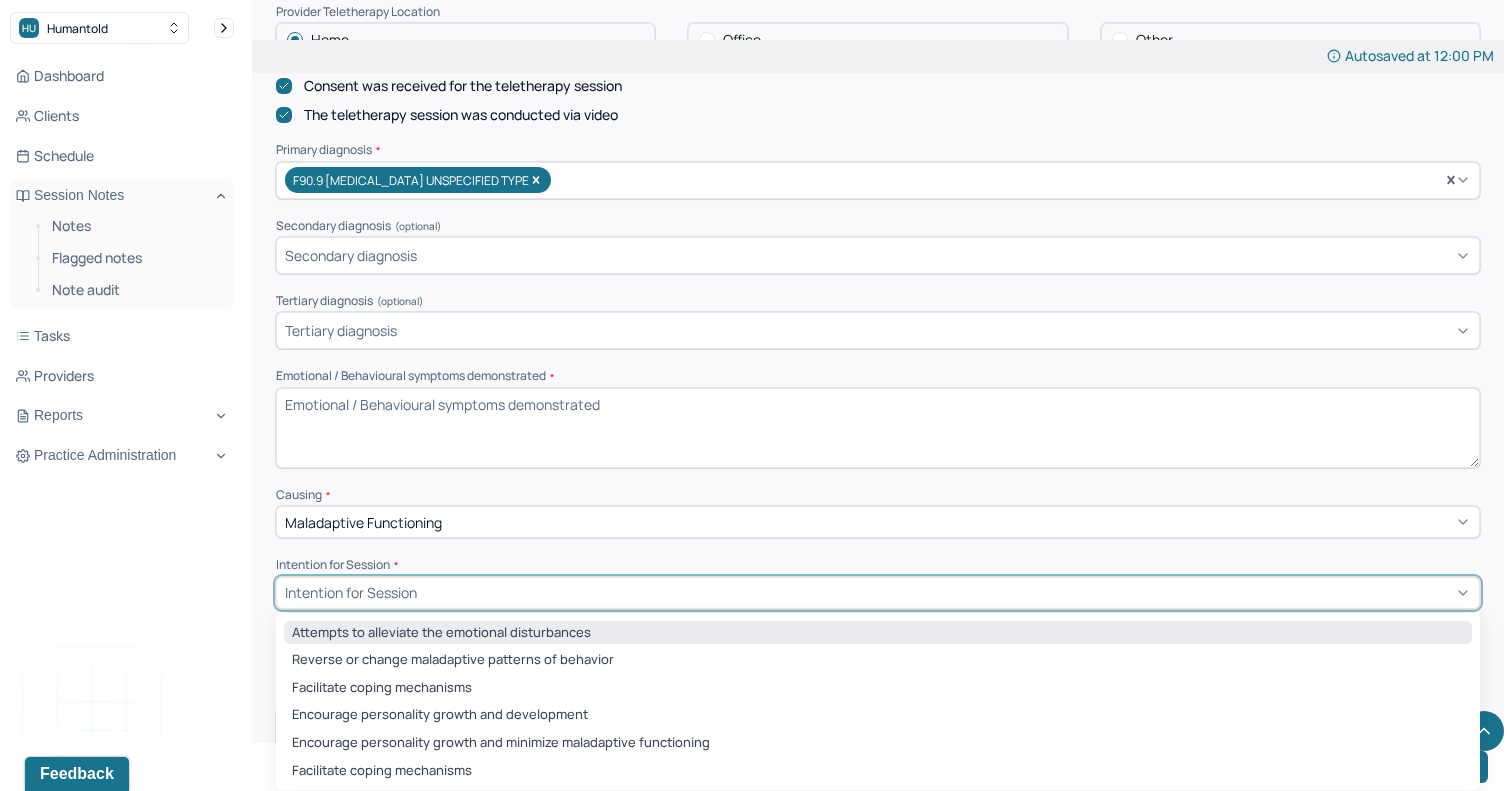 click on "Attempts to alleviate the emotional disturbances" at bounding box center [878, 633] 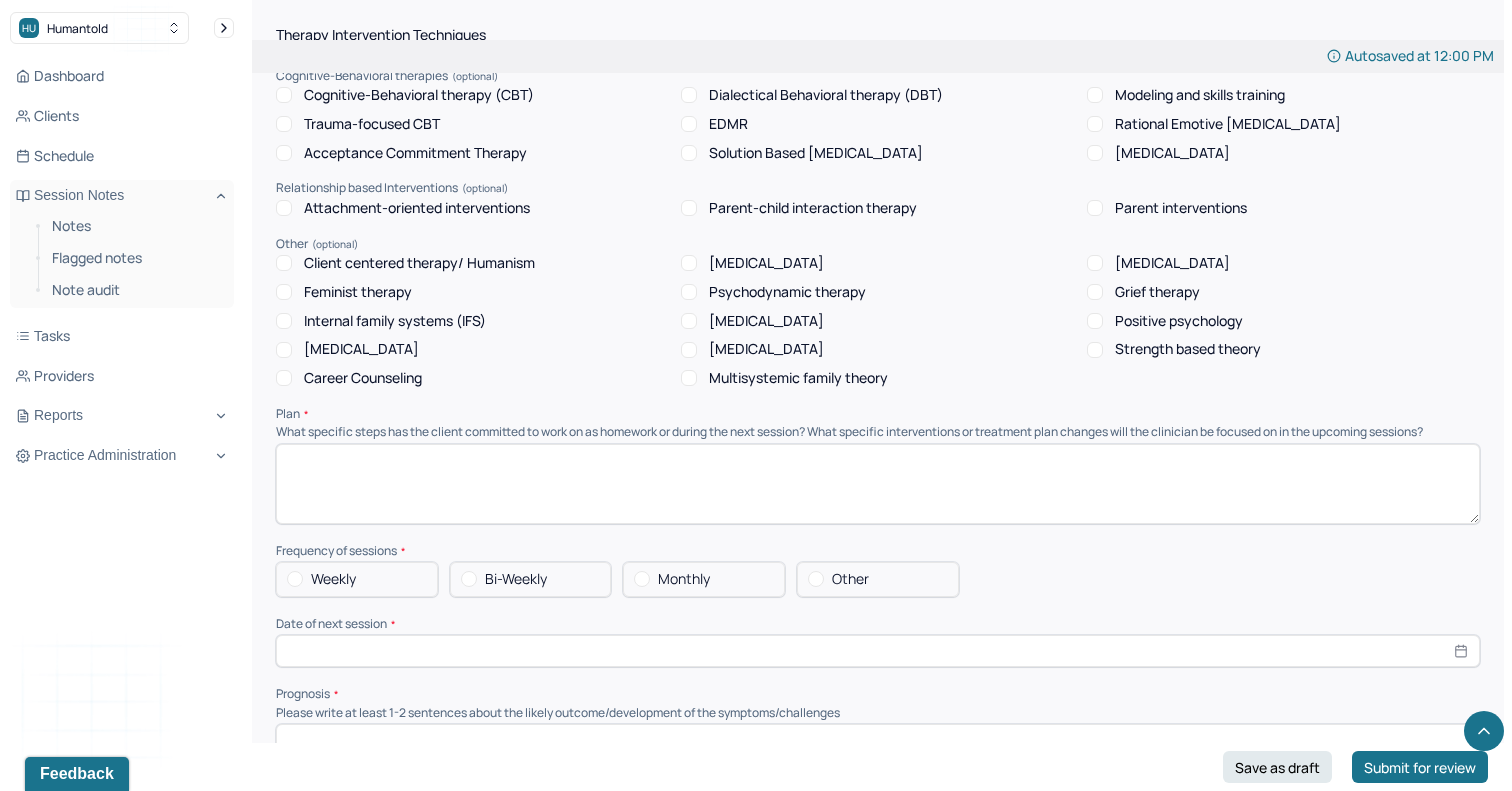 scroll, scrollTop: 1717, scrollLeft: 0, axis: vertical 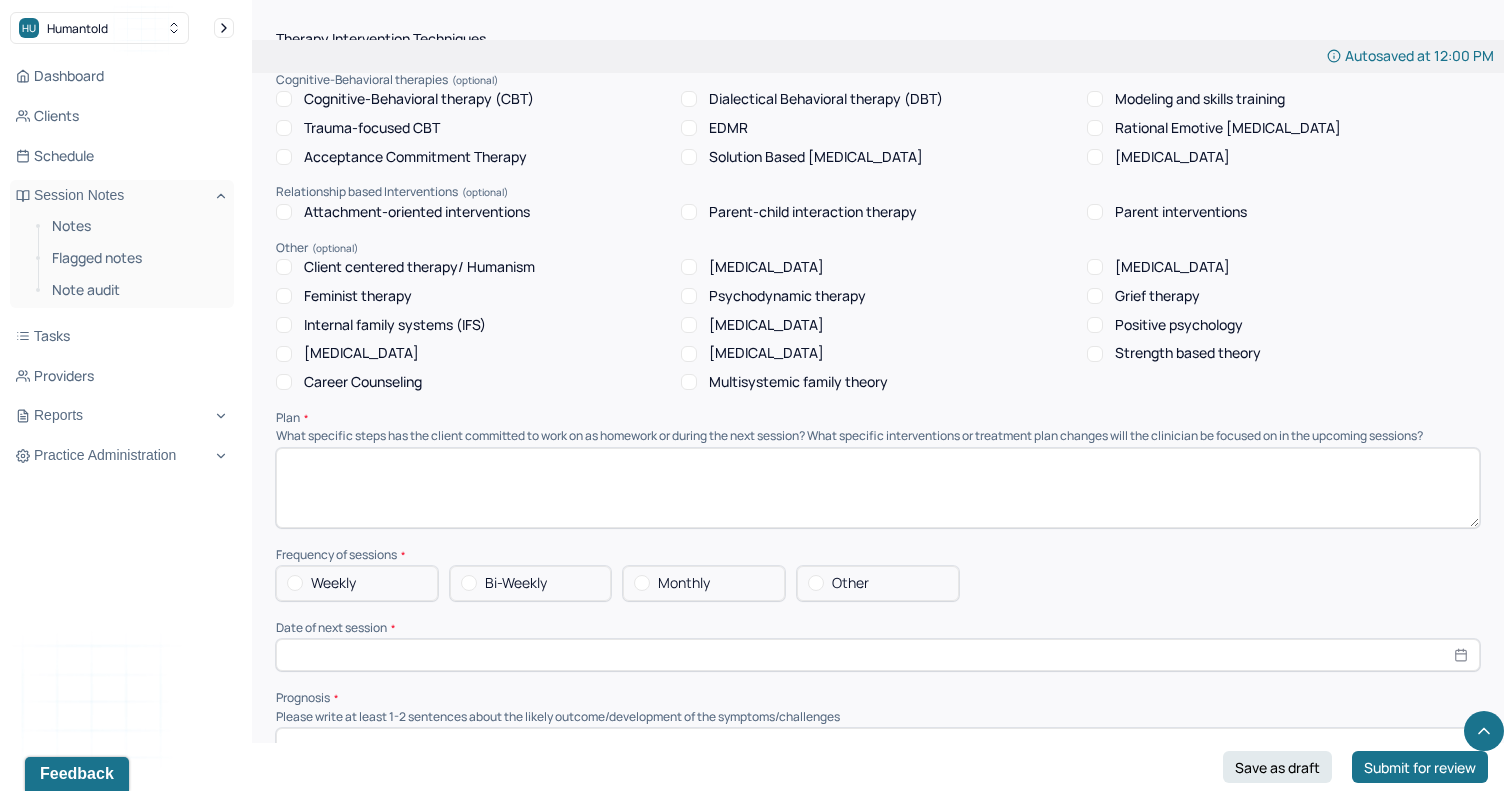 click at bounding box center [469, 583] 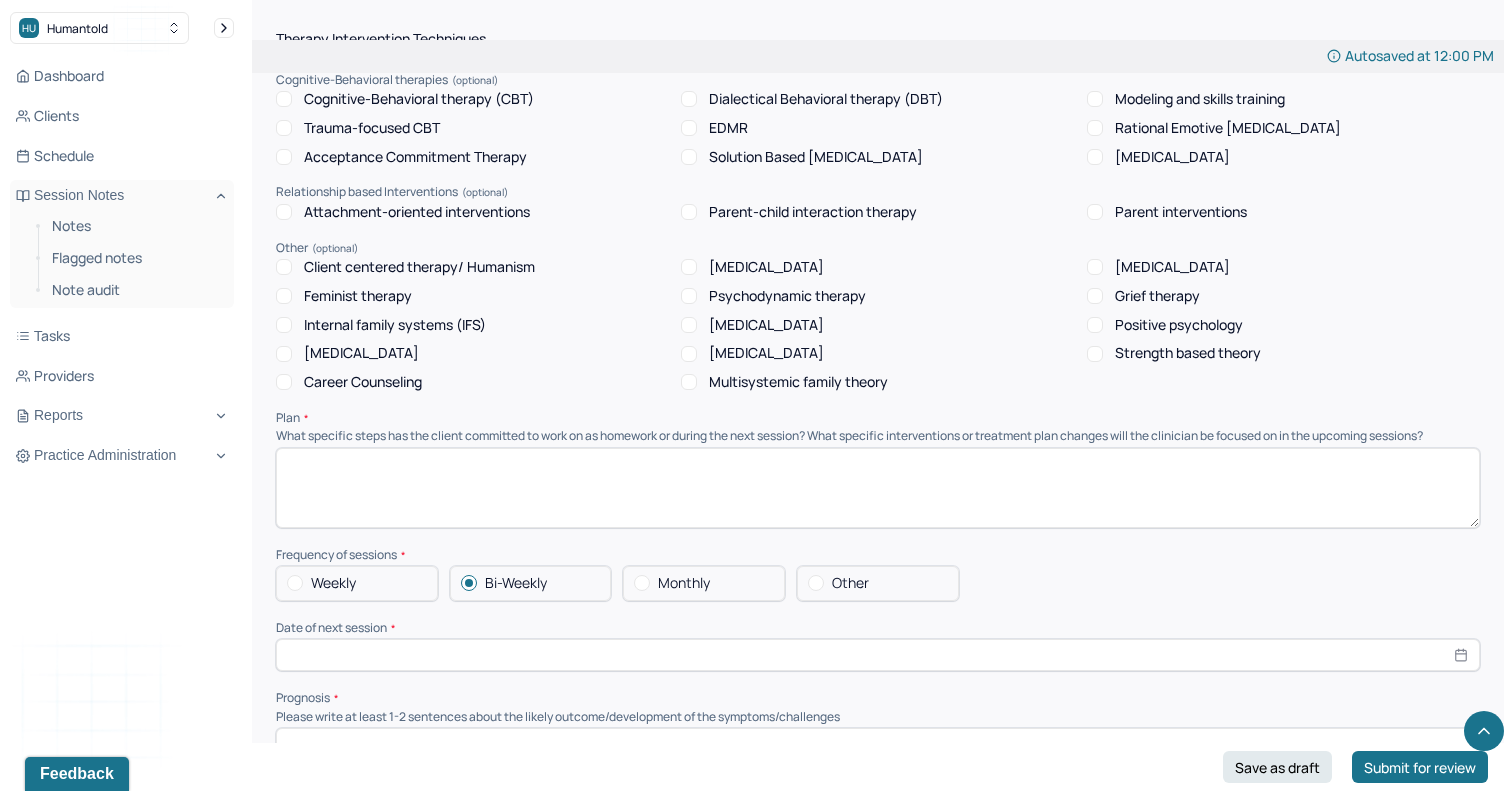 click at bounding box center (878, 655) 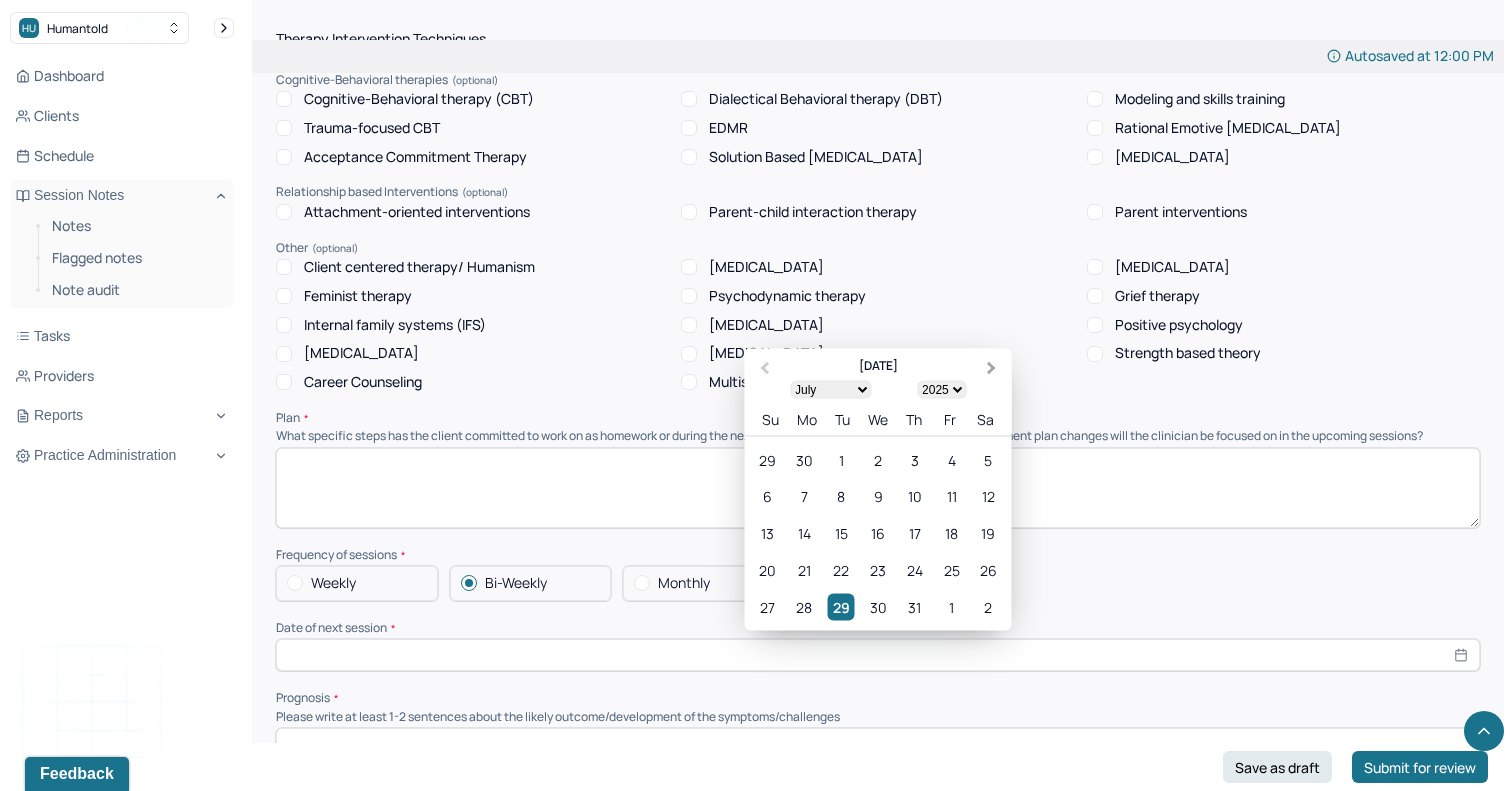 click on "Next Month" at bounding box center [992, 368] 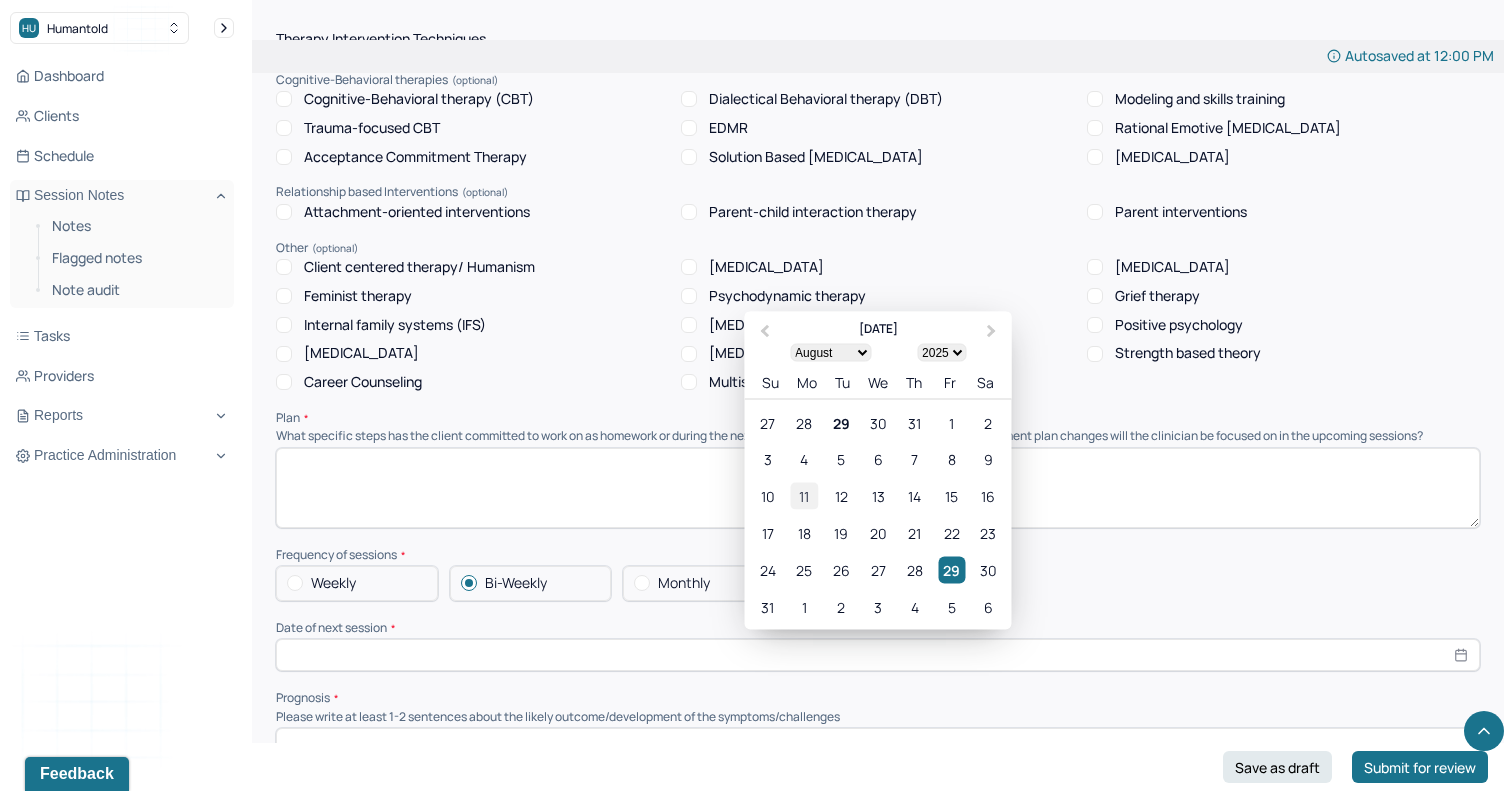 click on "11" at bounding box center (804, 496) 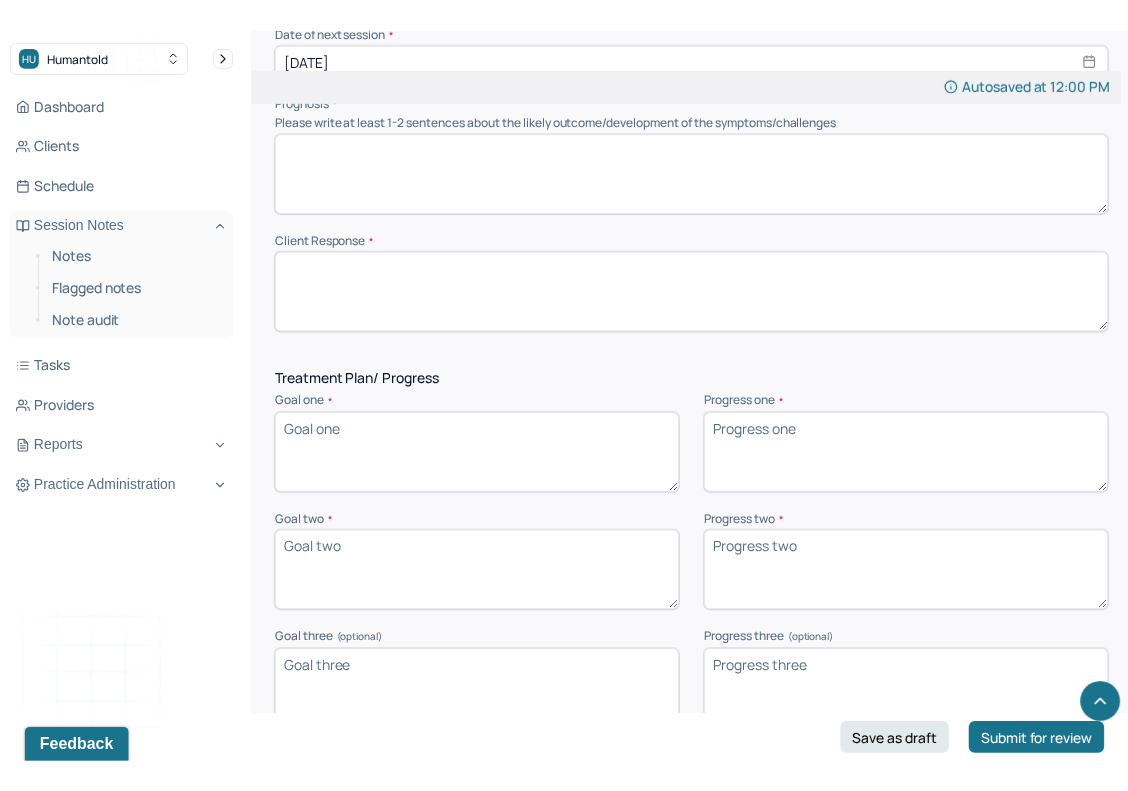 scroll, scrollTop: 2571, scrollLeft: 0, axis: vertical 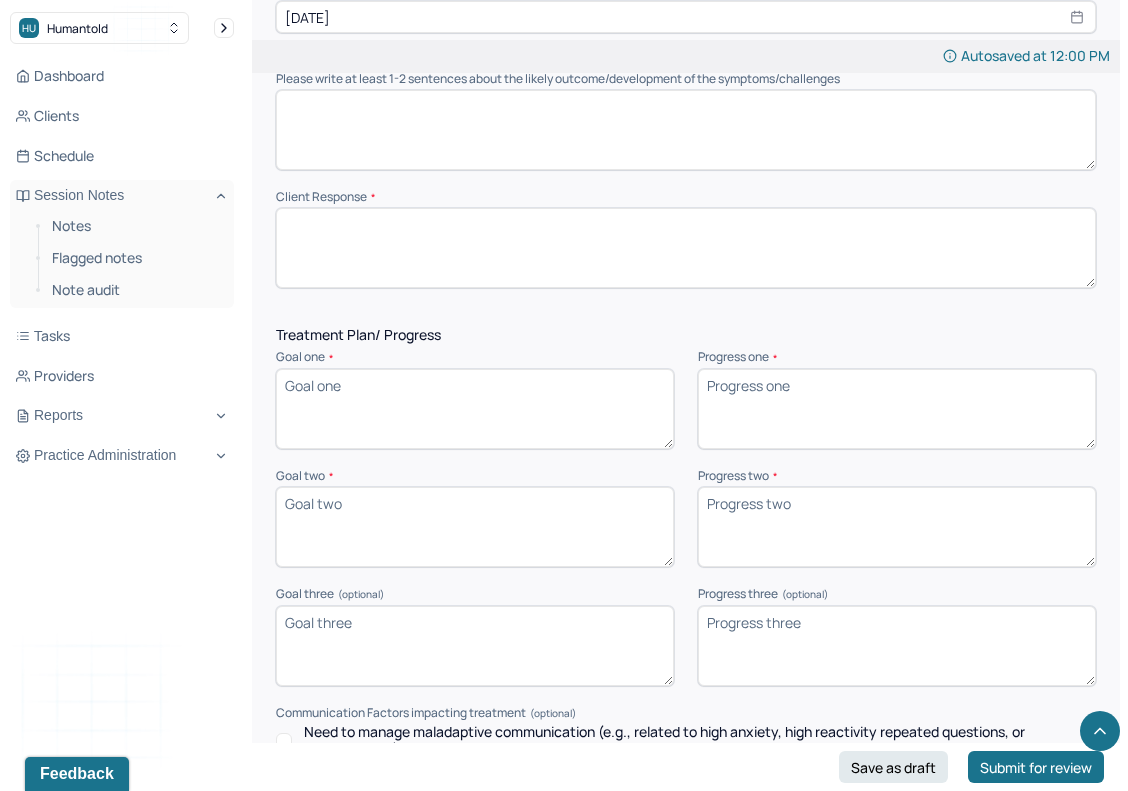 select on "7" 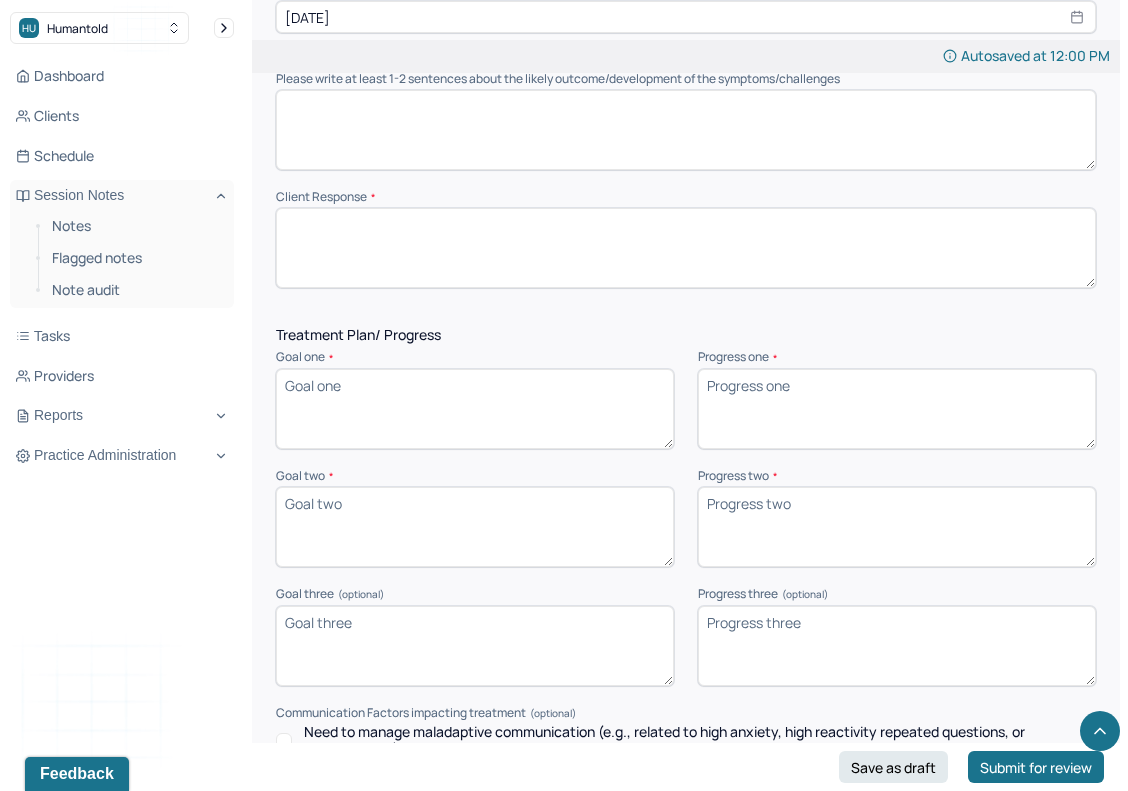 click on "Goal one *" at bounding box center (475, 409) 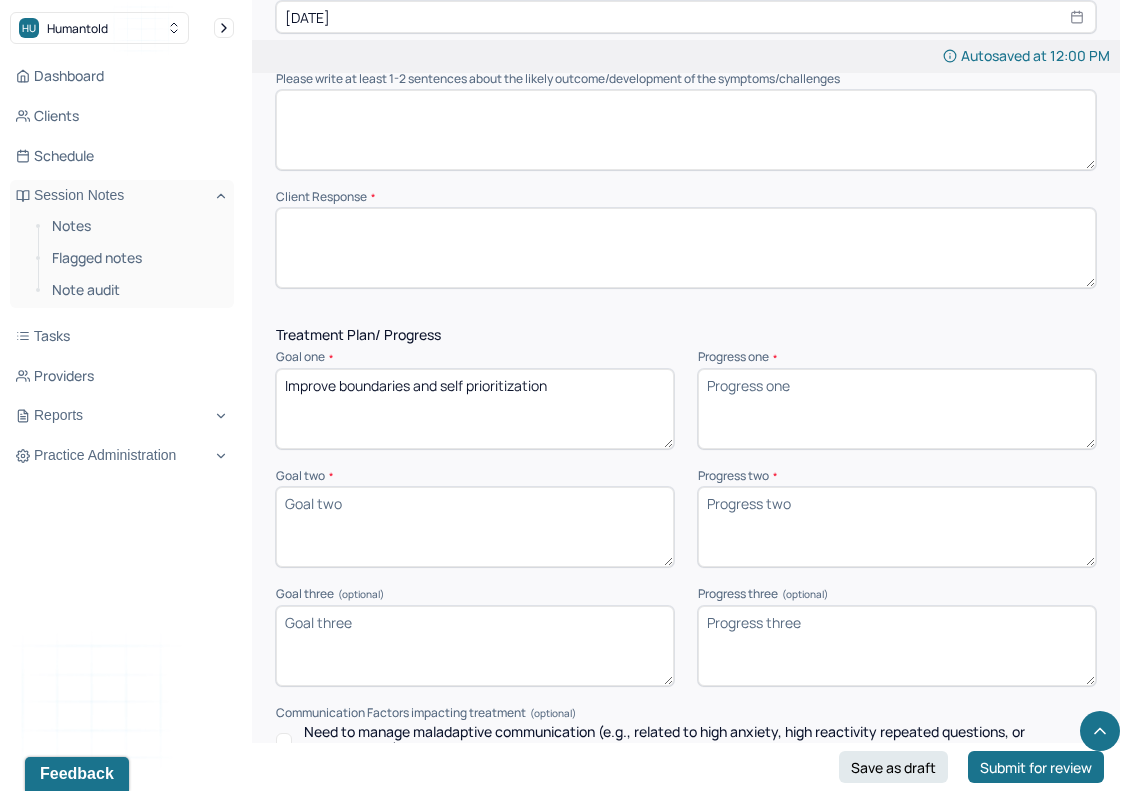 type on "Improve boundaries and self prioritization" 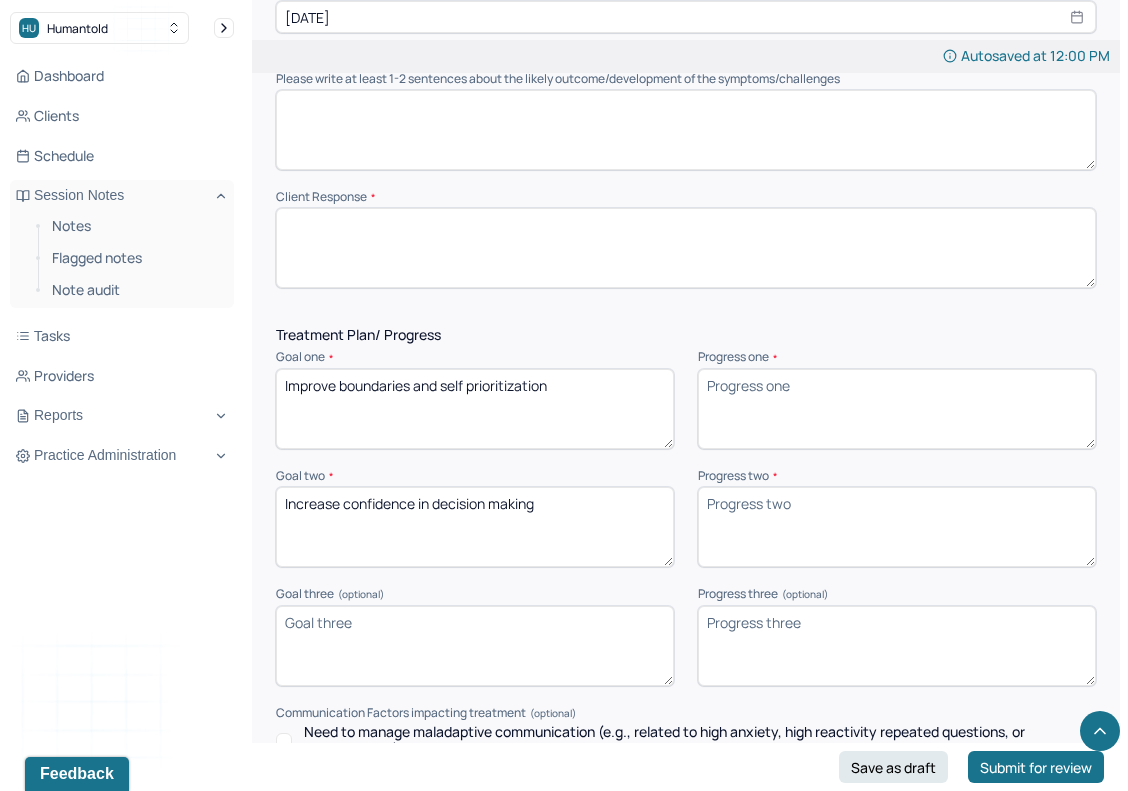 type on "Increase confidence in decision making" 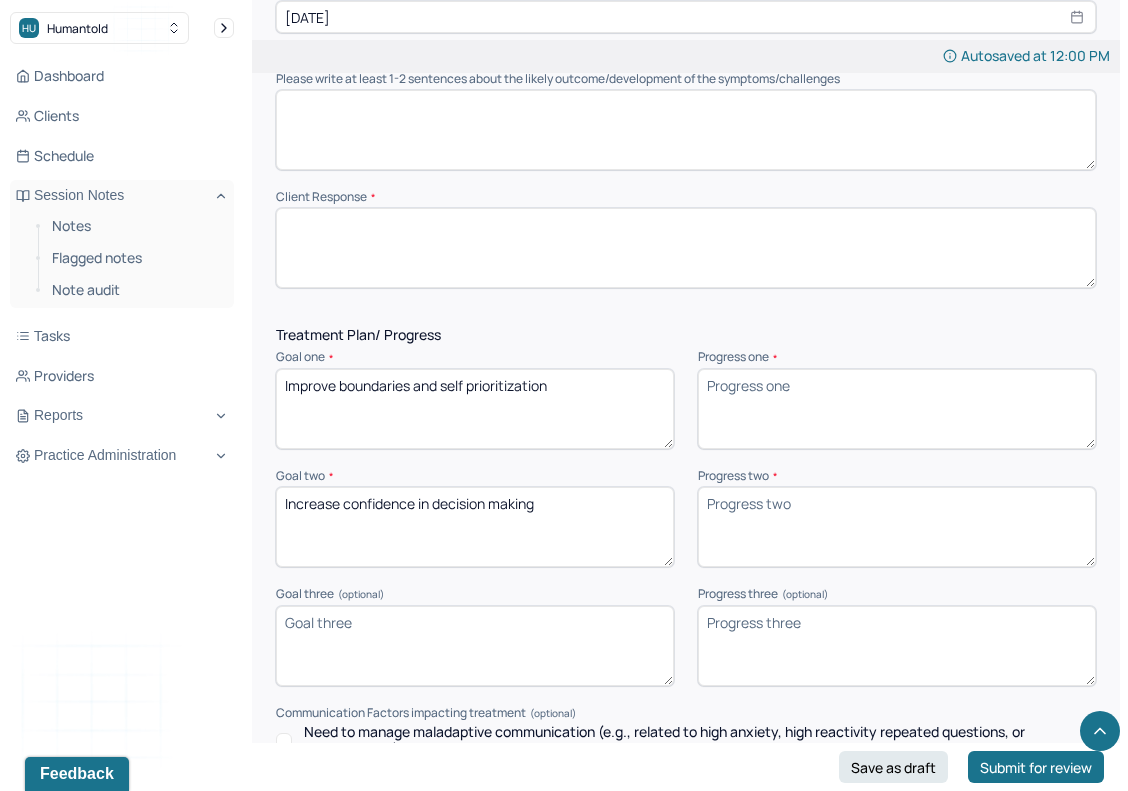 click on "Goal three (optional)" at bounding box center [475, 646] 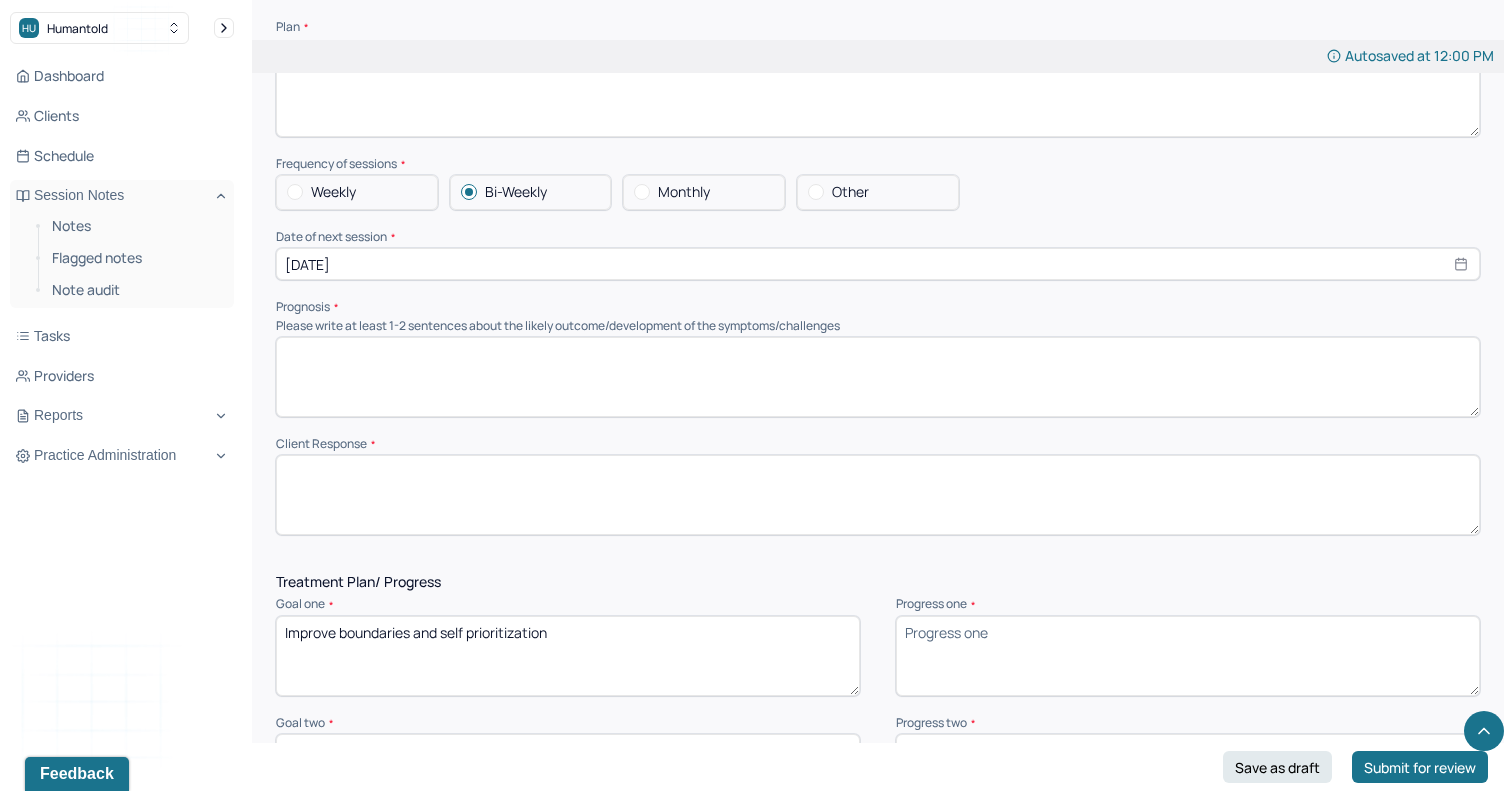 scroll, scrollTop: 2111, scrollLeft: 0, axis: vertical 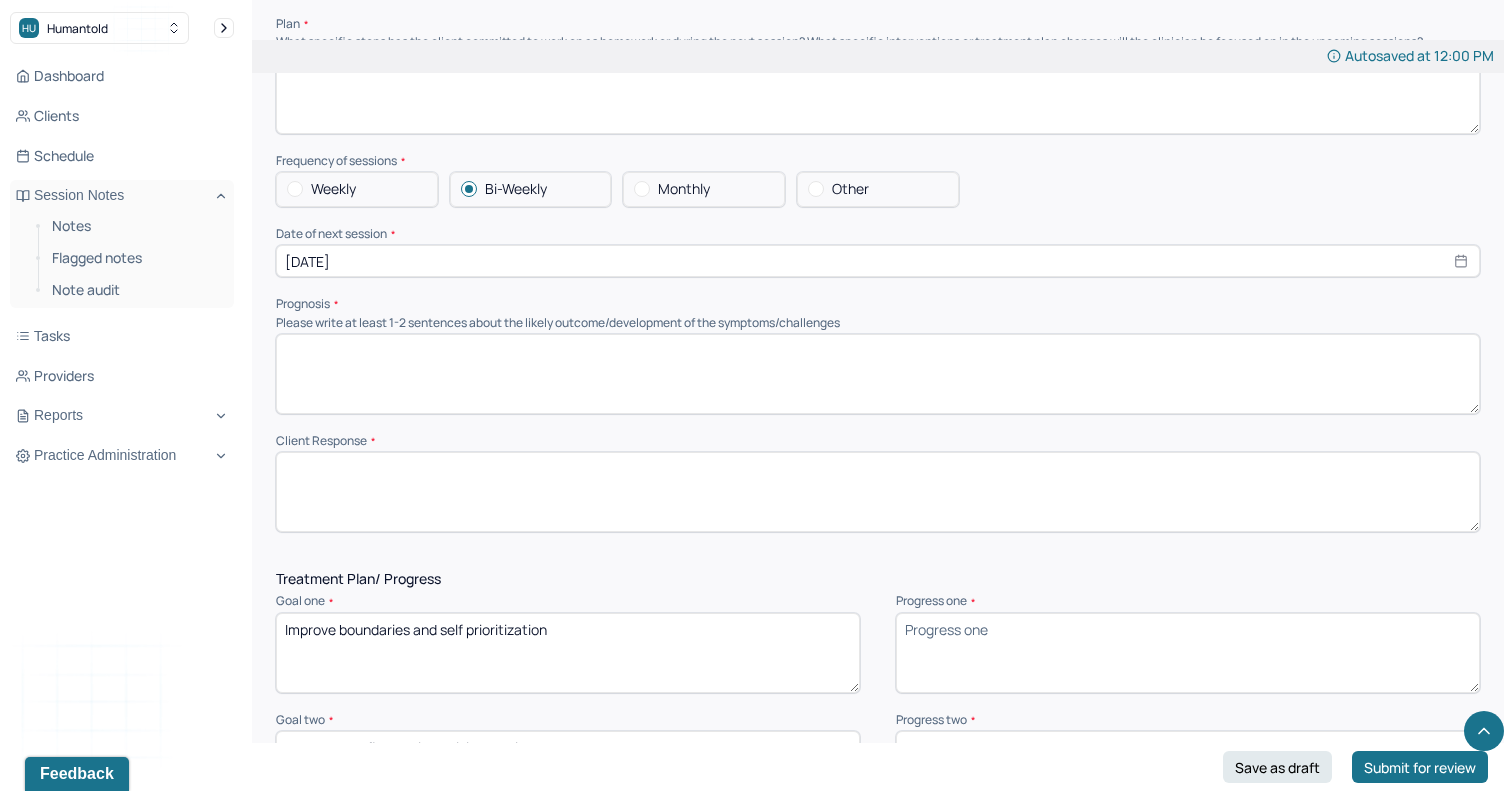 type on "Improve executive function and routines" 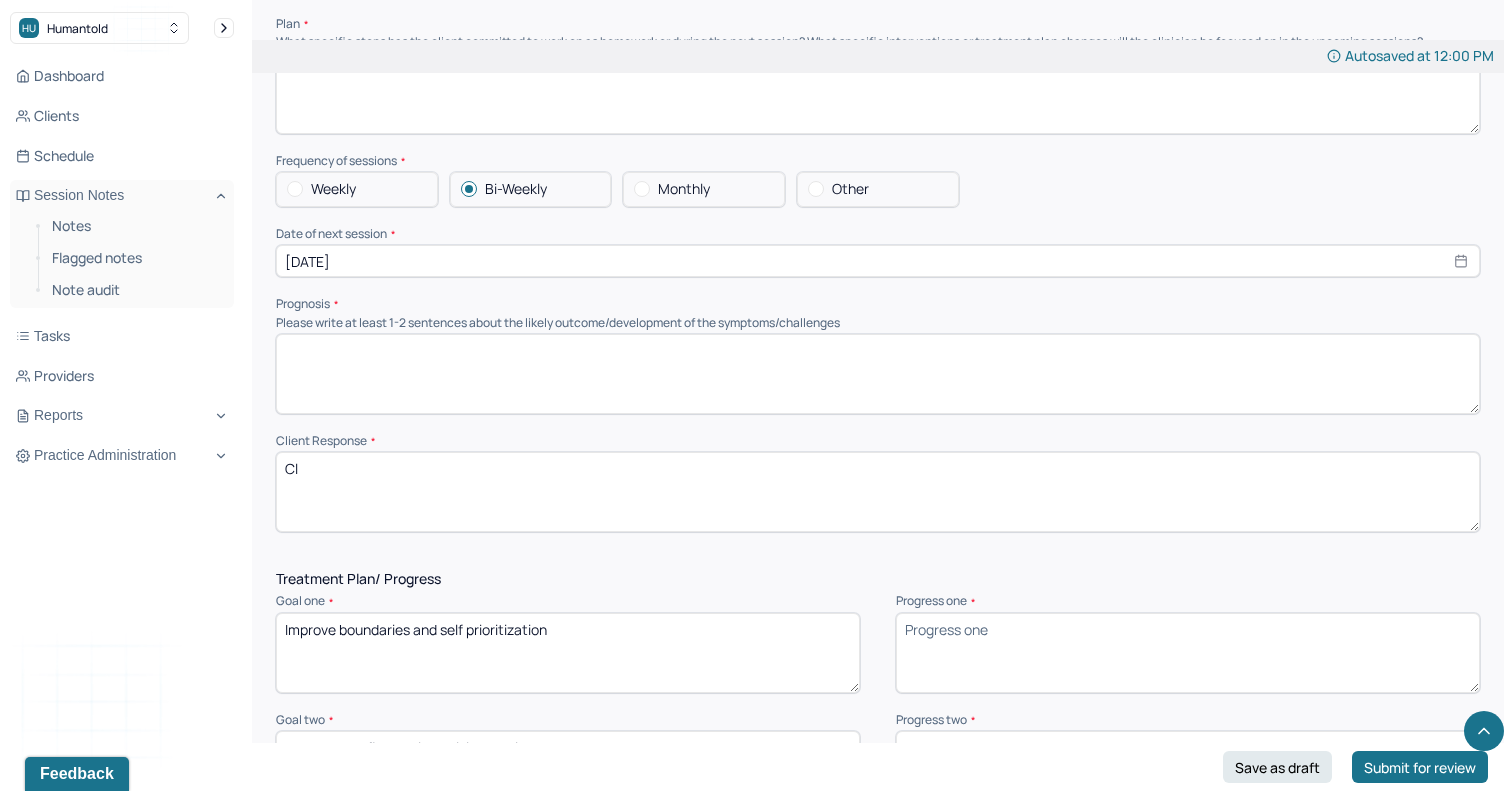 type on "C" 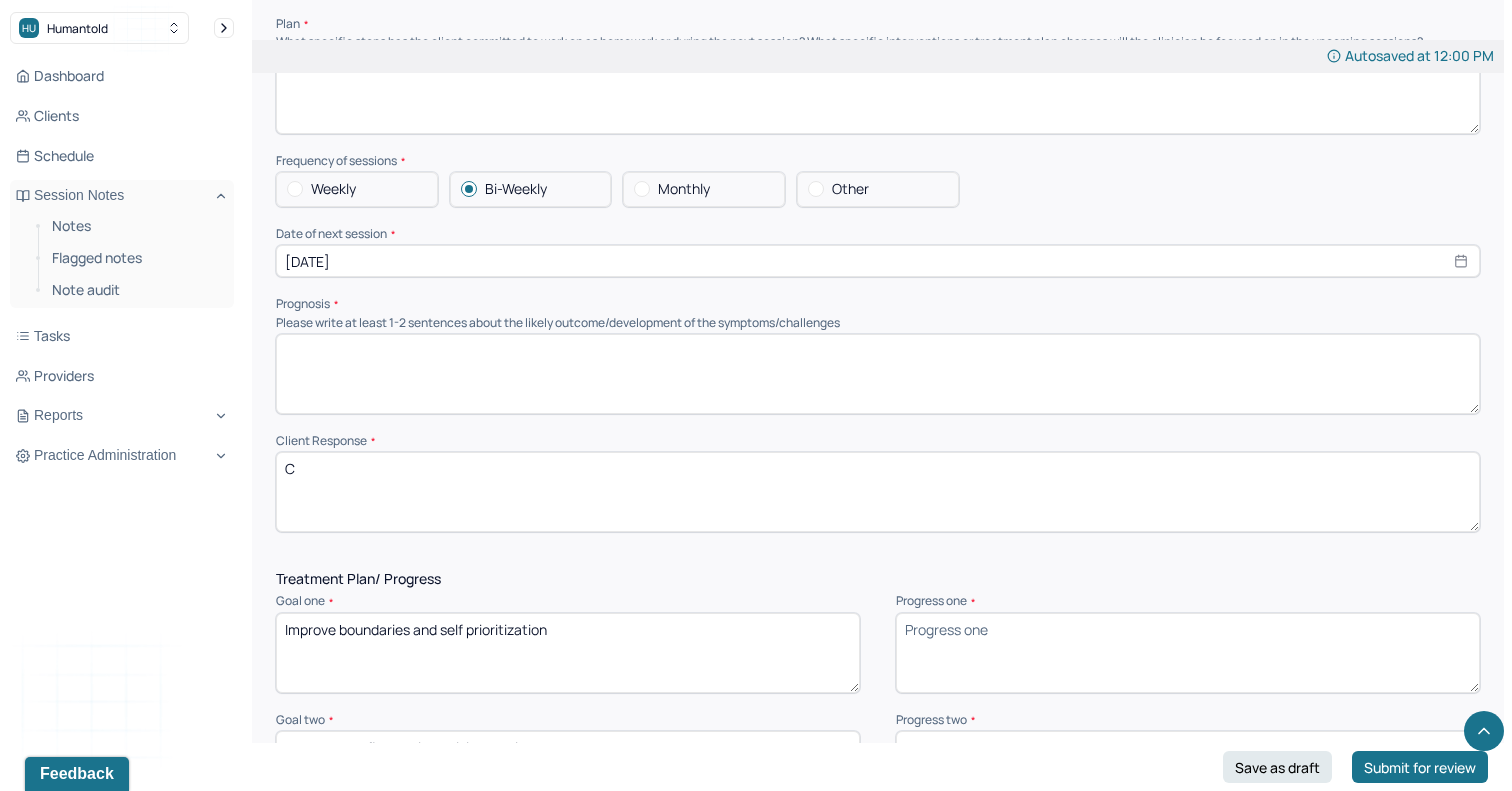type 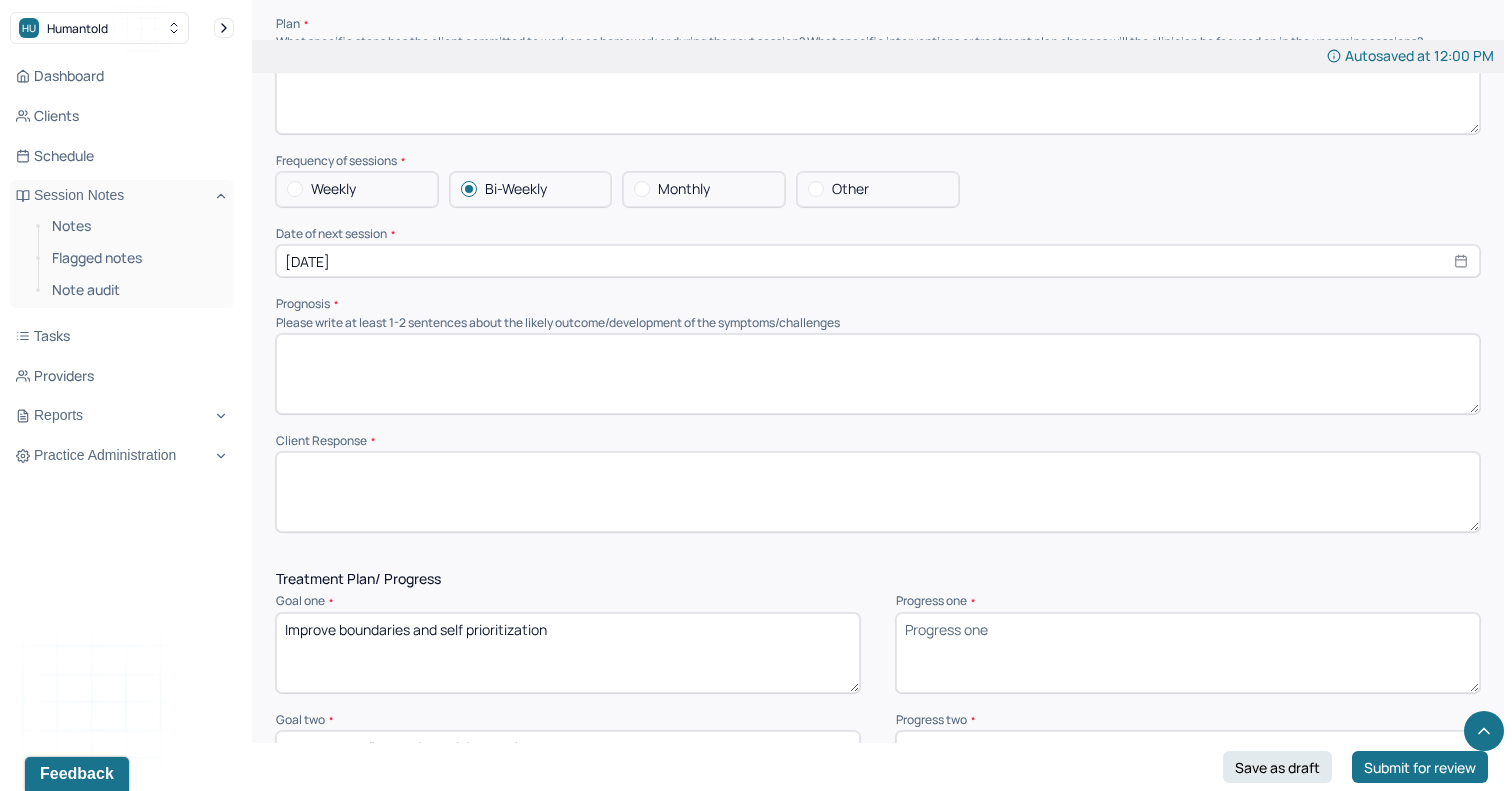 click at bounding box center [878, 374] 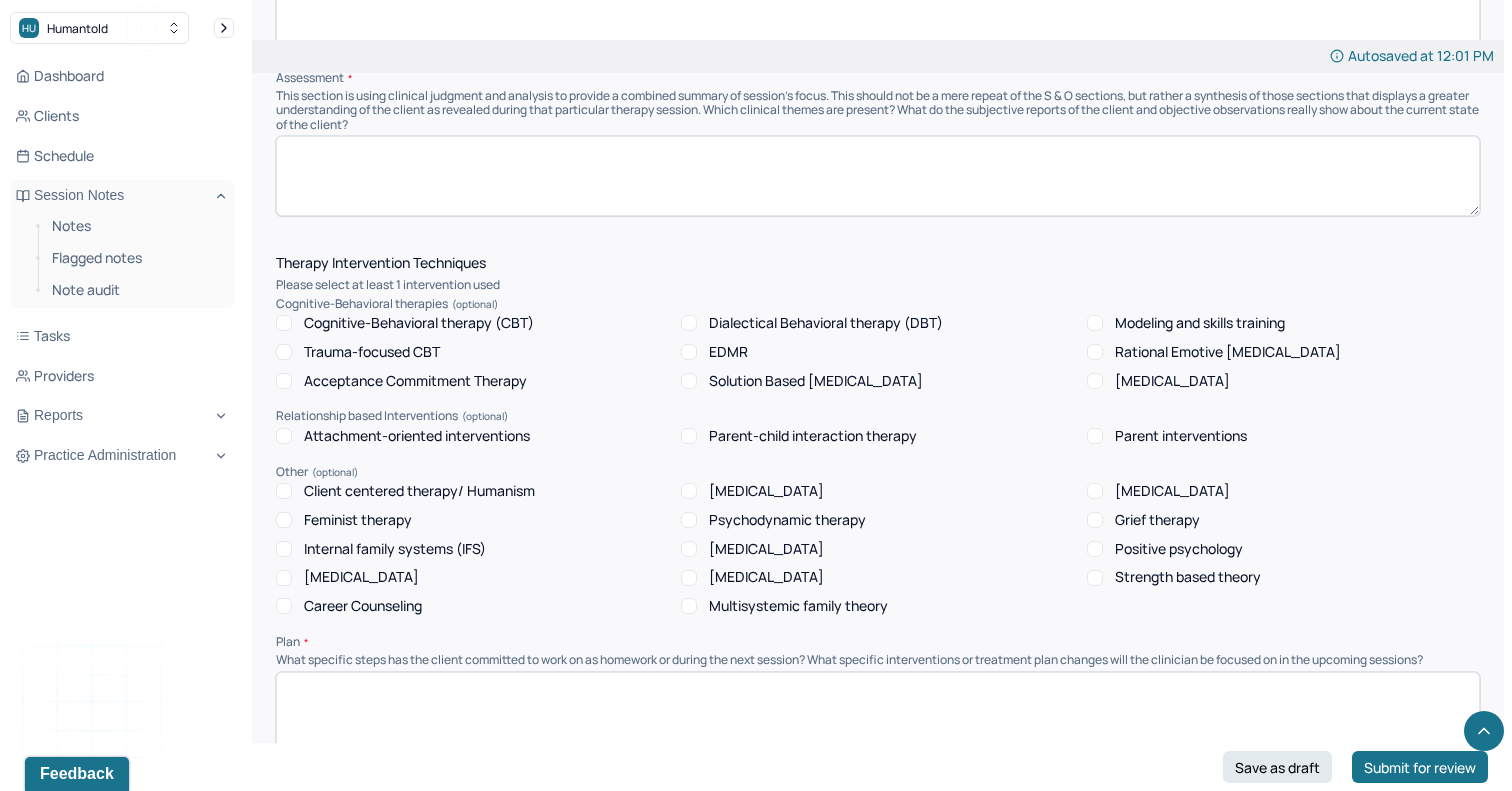 scroll, scrollTop: 1451, scrollLeft: 0, axis: vertical 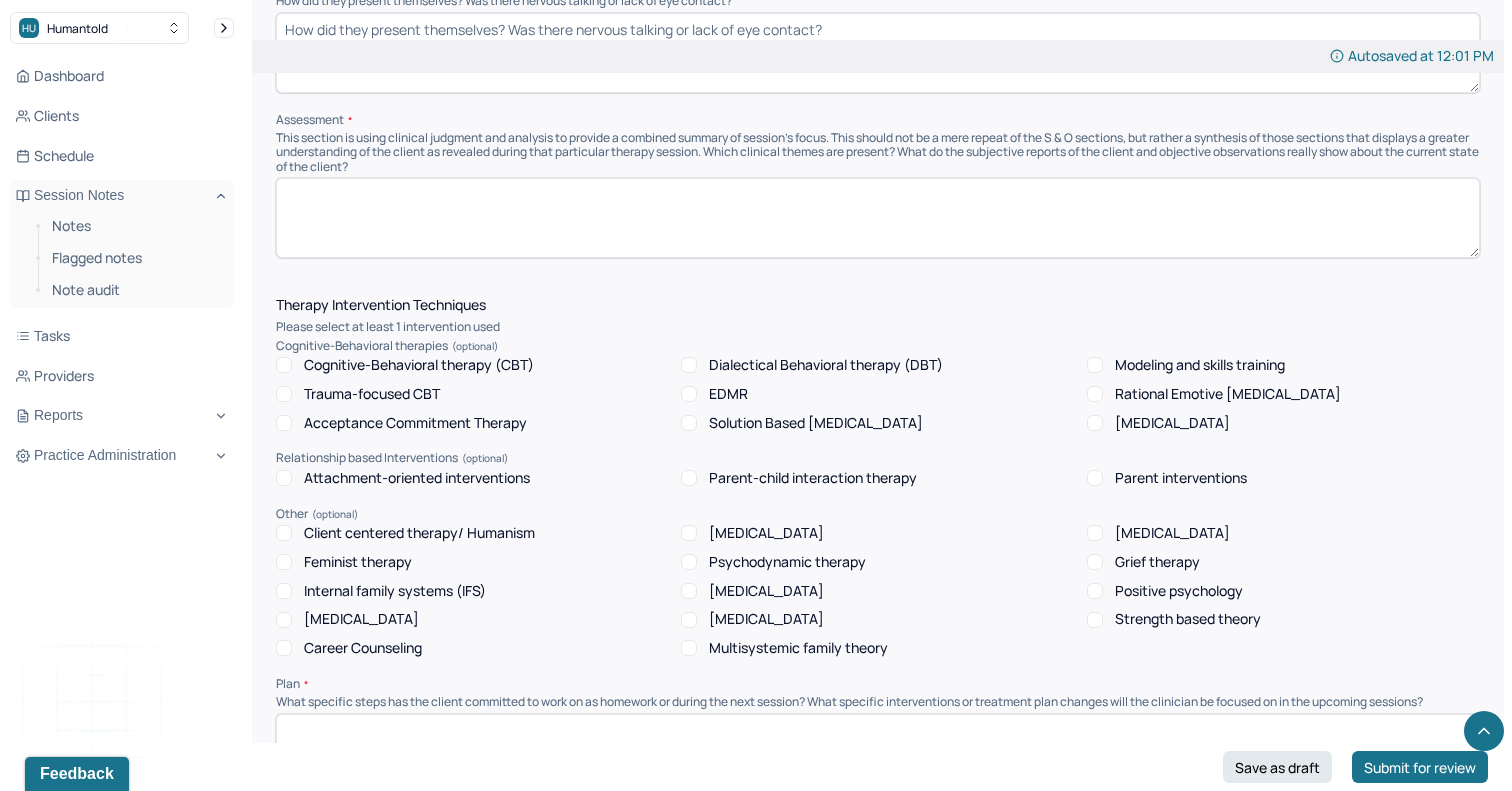 type on "Client's prognosis is good as evidenced by willingness to engage in homework outside of session and increased insight." 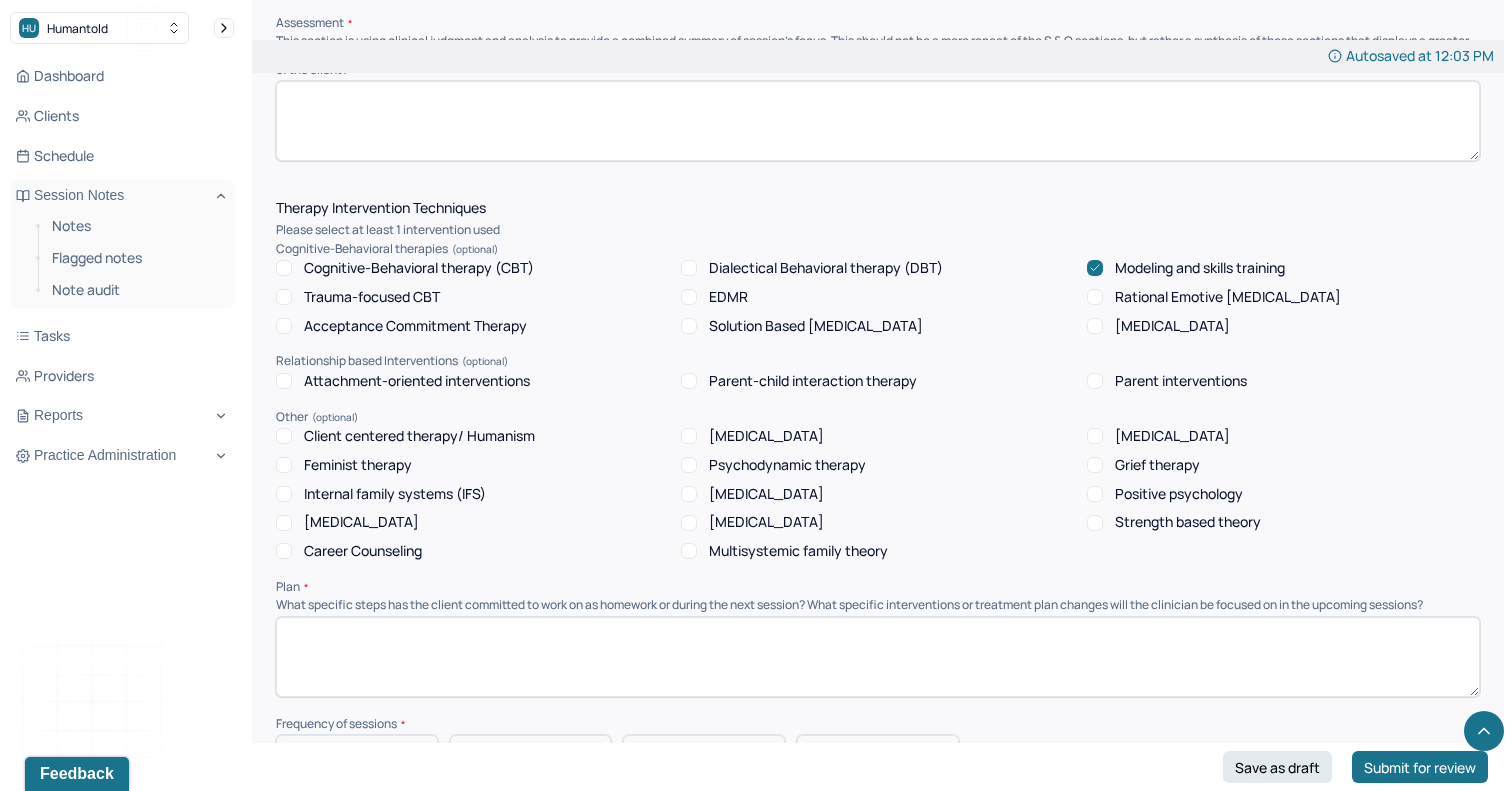 scroll, scrollTop: 1547, scrollLeft: 0, axis: vertical 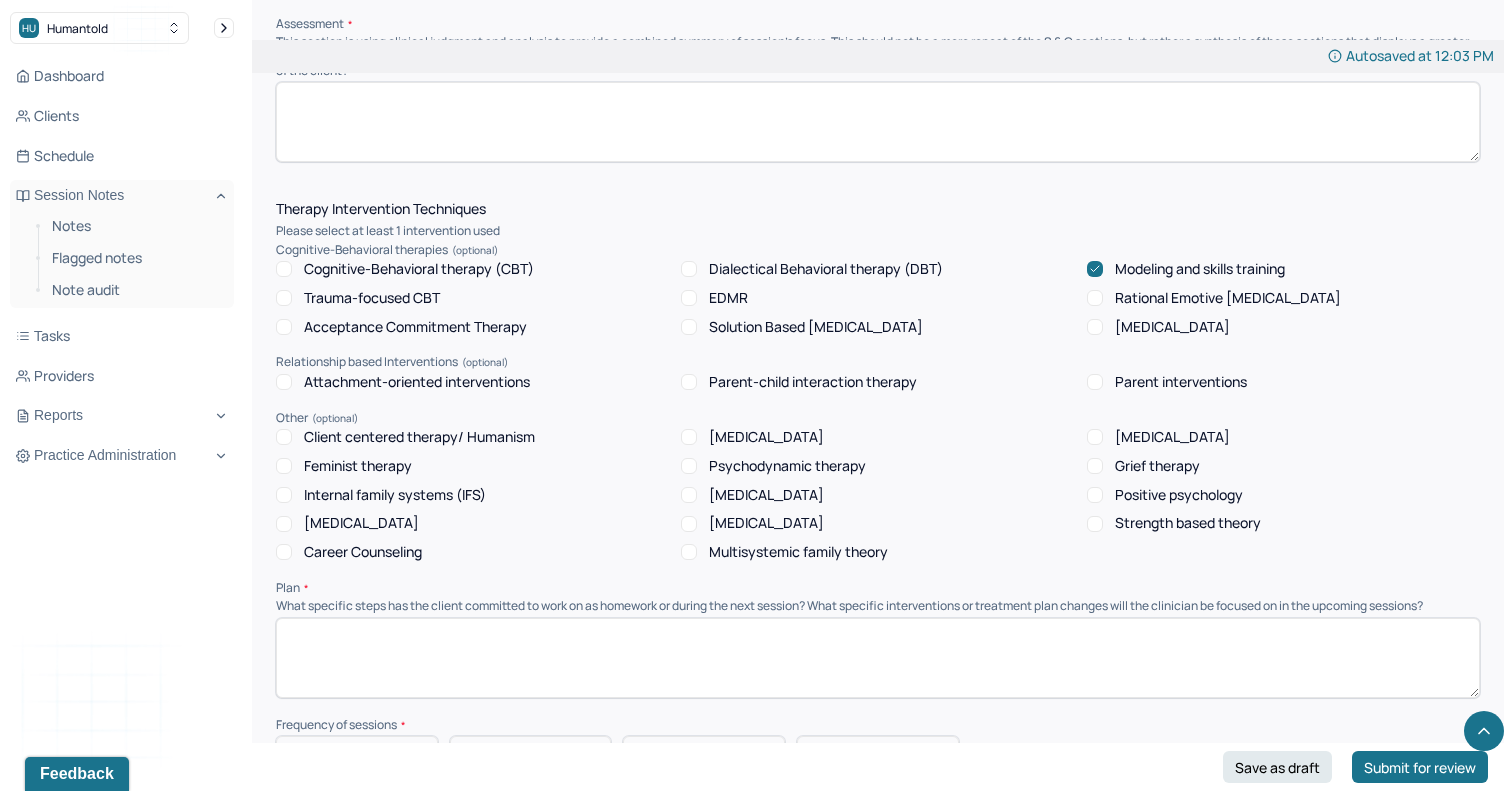 click on "Strength based theory" at bounding box center (1174, 523) 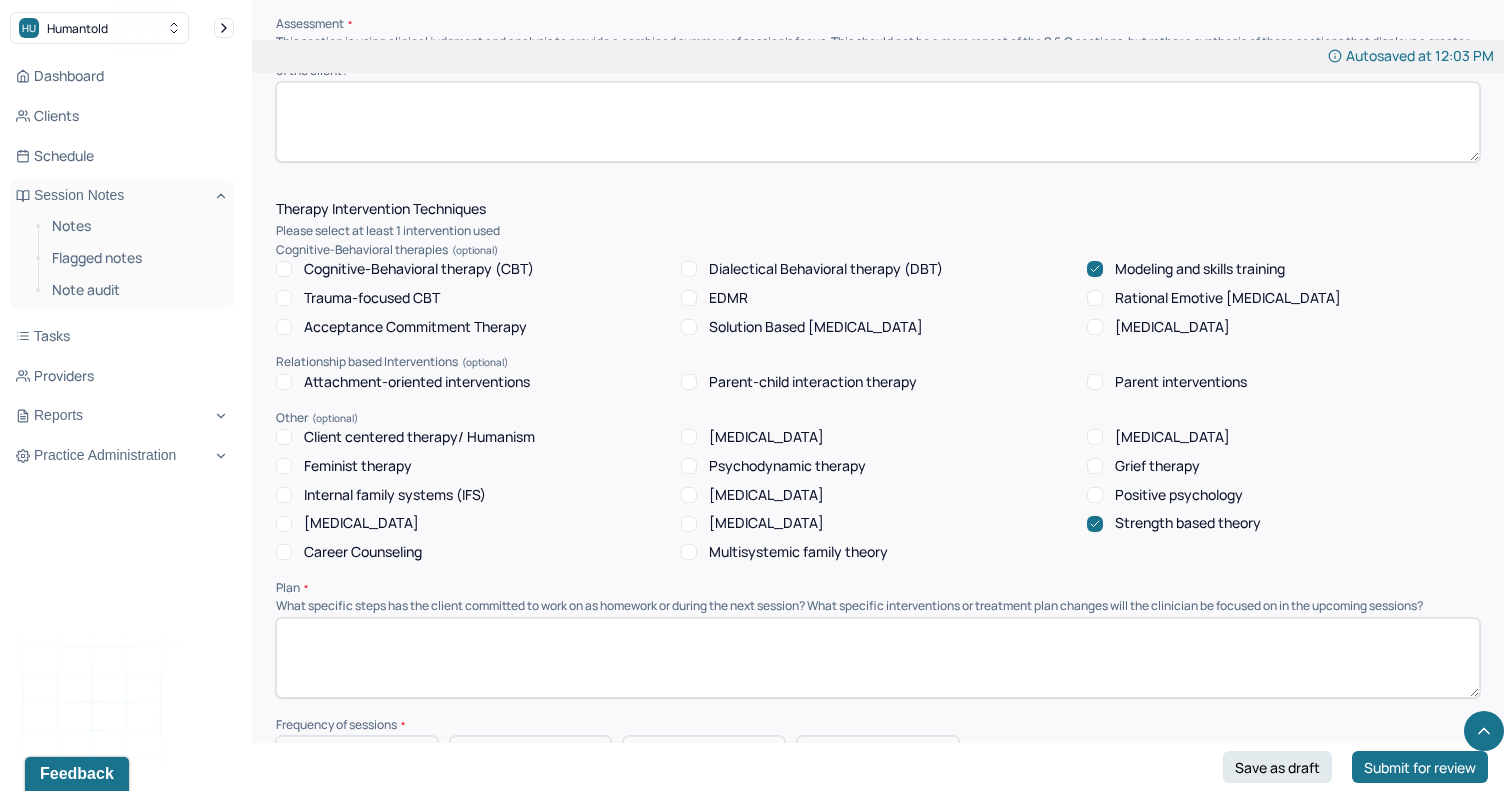 click on "Client centered therapy/ Humanism [MEDICAL_DATA] [MEDICAL_DATA] Feminist therapy Psychodynamic therapy Grief therapy Internal family systems (IFS) [MEDICAL_DATA] Positive psychology [MEDICAL_DATA] [MEDICAL_DATA] Strength based theory Career Counseling Multisystemic family theory" at bounding box center [878, 495] 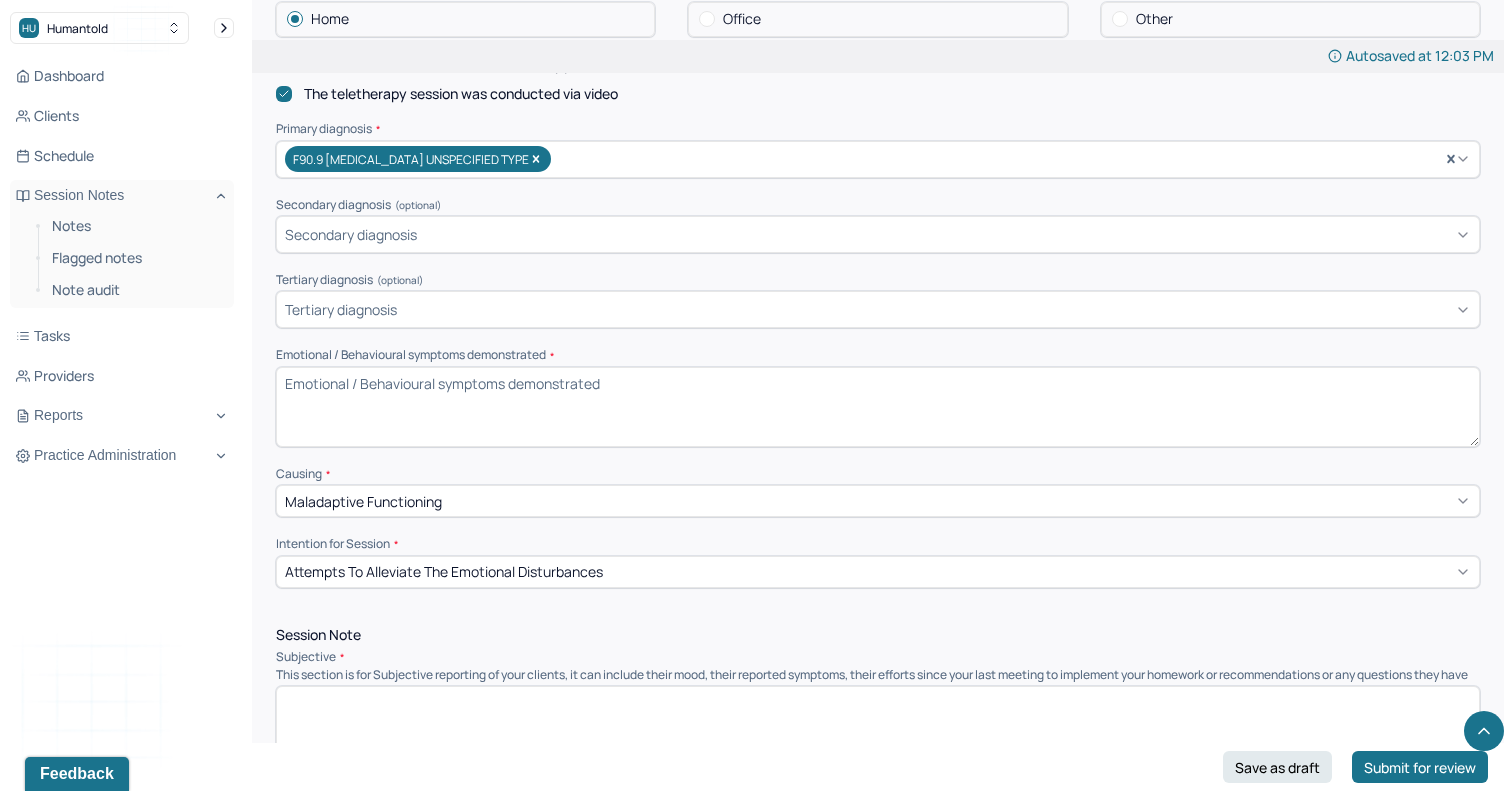 scroll, scrollTop: 620, scrollLeft: 0, axis: vertical 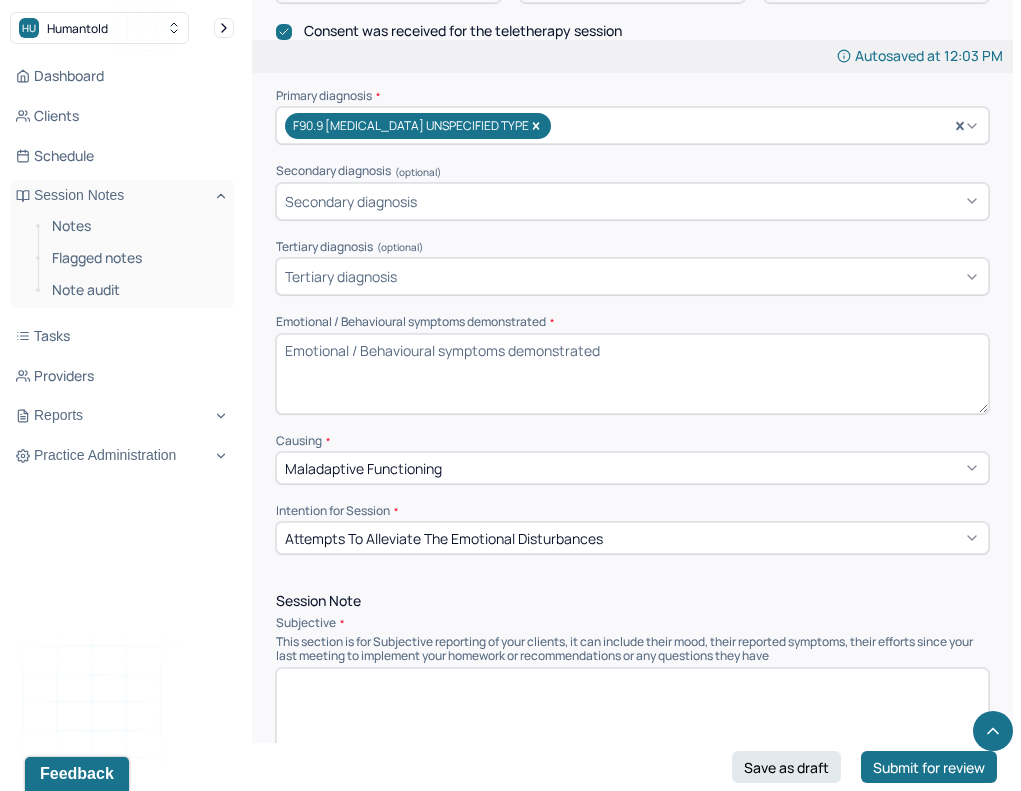 click on "Emotional / Behavioural symptoms demonstrated *" at bounding box center [632, 374] 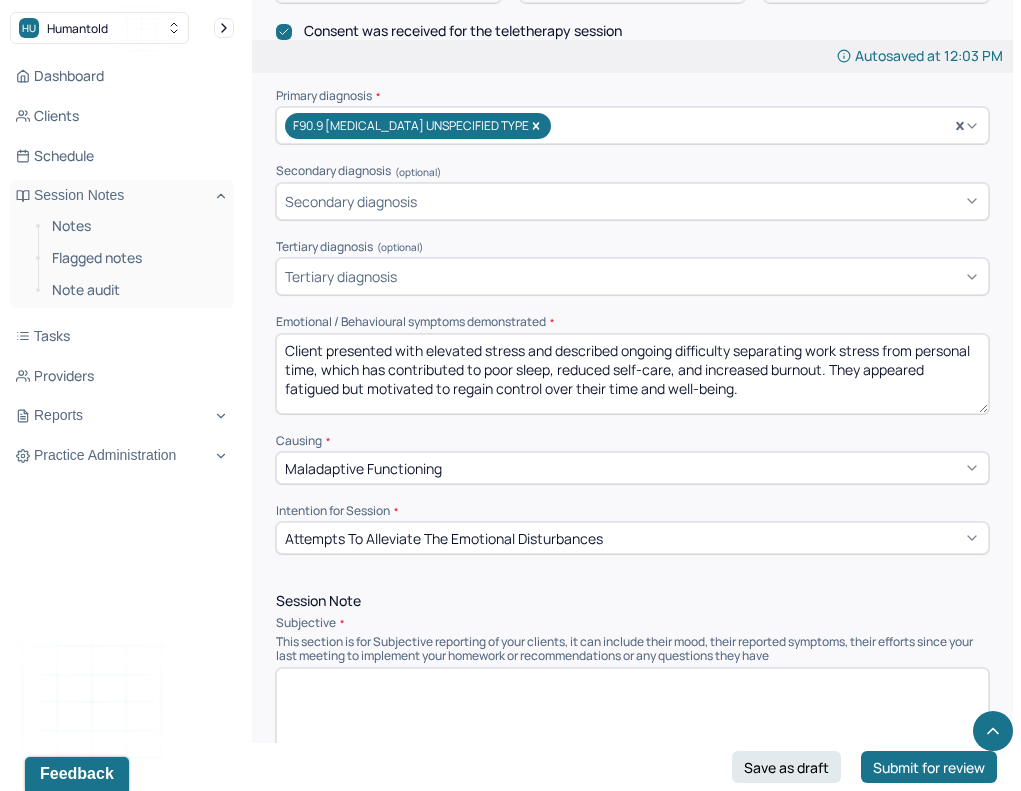 scroll, scrollTop: 22, scrollLeft: 0, axis: vertical 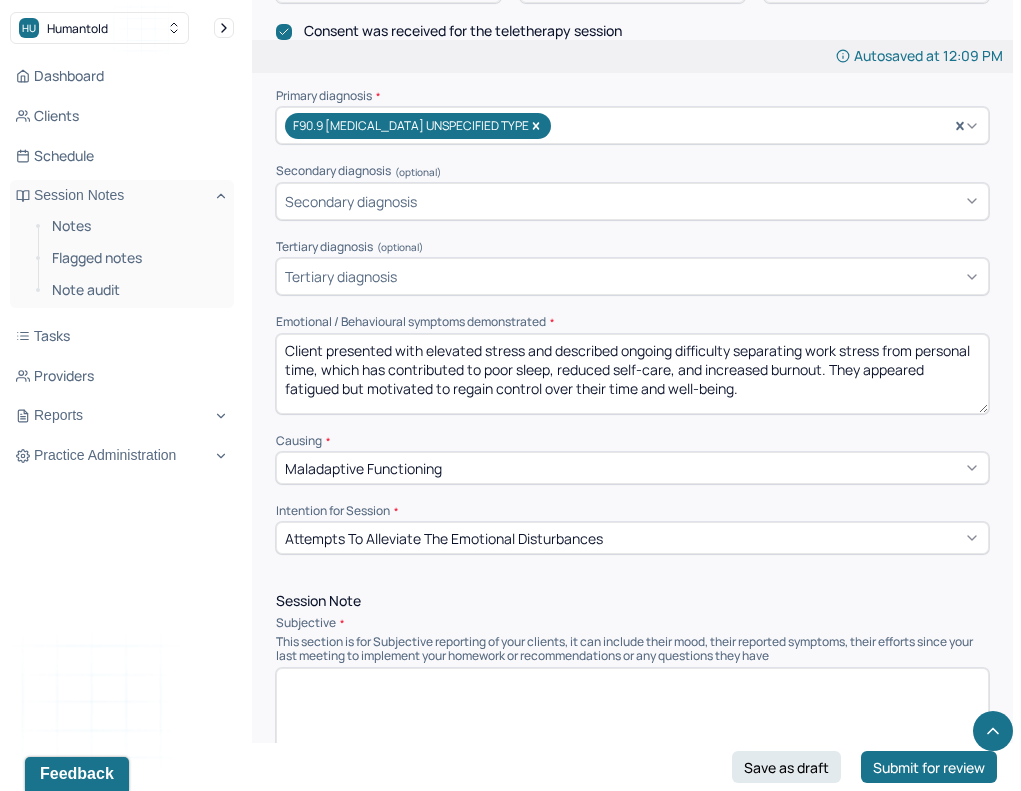 type on "Client presented with elevated stress and described ongoing difficulty separating work stress from personal time, which has contributed to poor sleep, reduced self-care, and increased burnout. They appeared fatigued but motivated to regain control over their time and well-being." 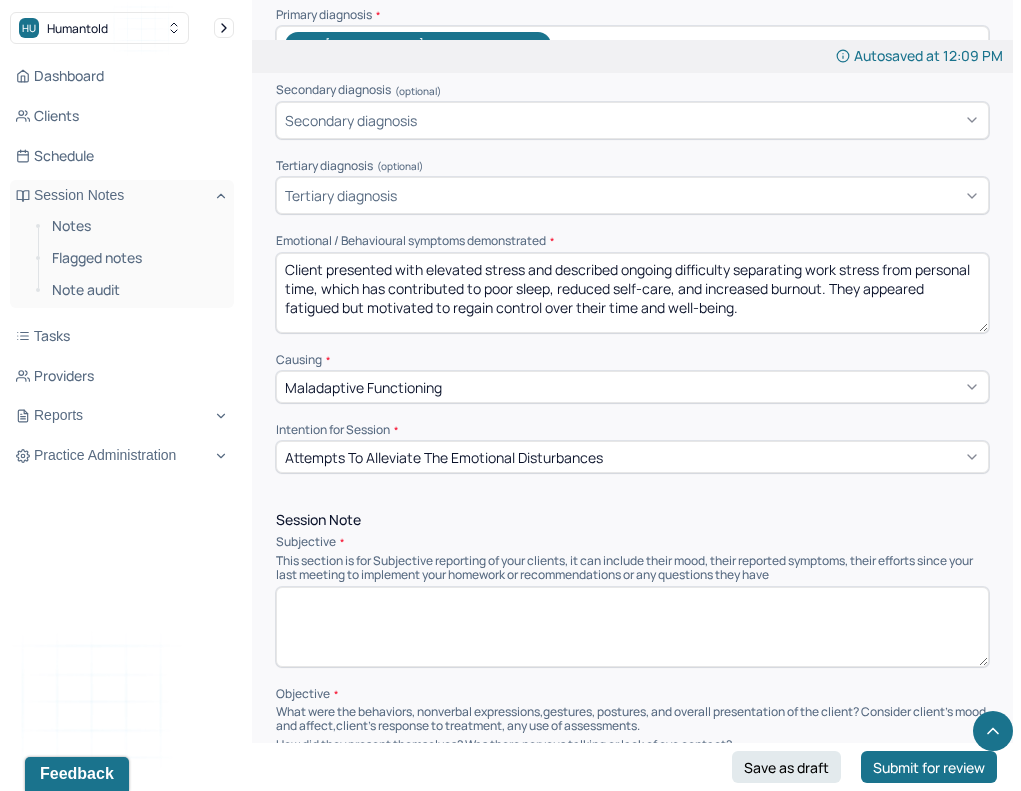 click at bounding box center (632, 627) 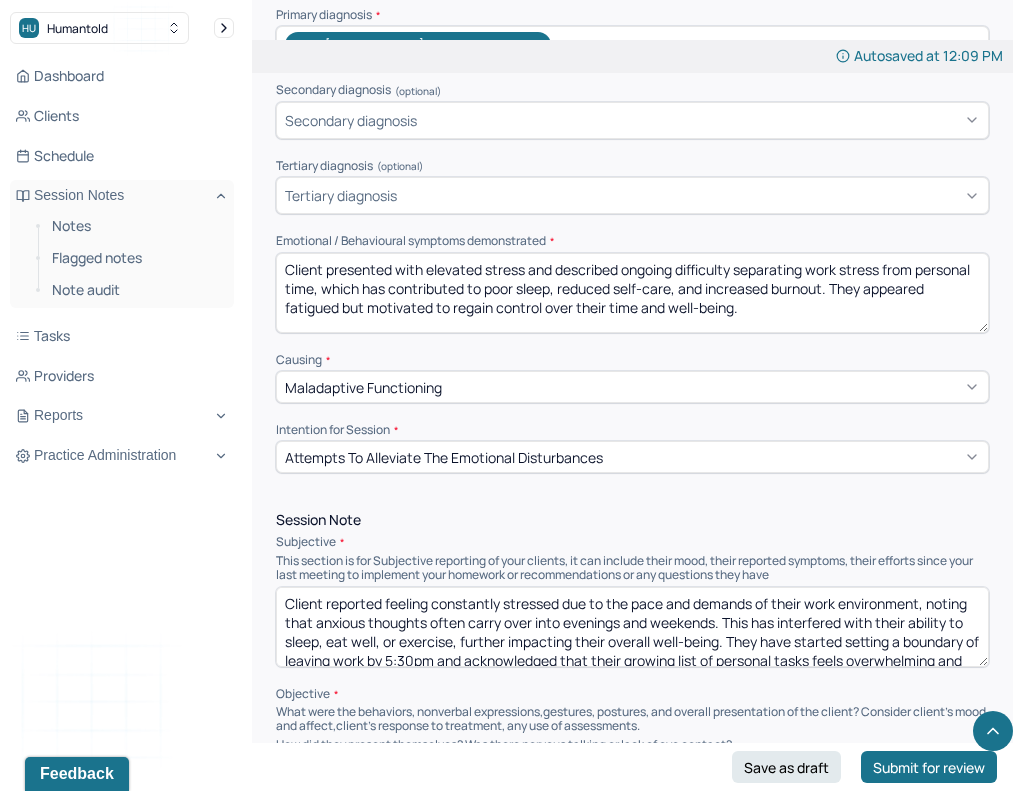 scroll, scrollTop: 4, scrollLeft: 0, axis: vertical 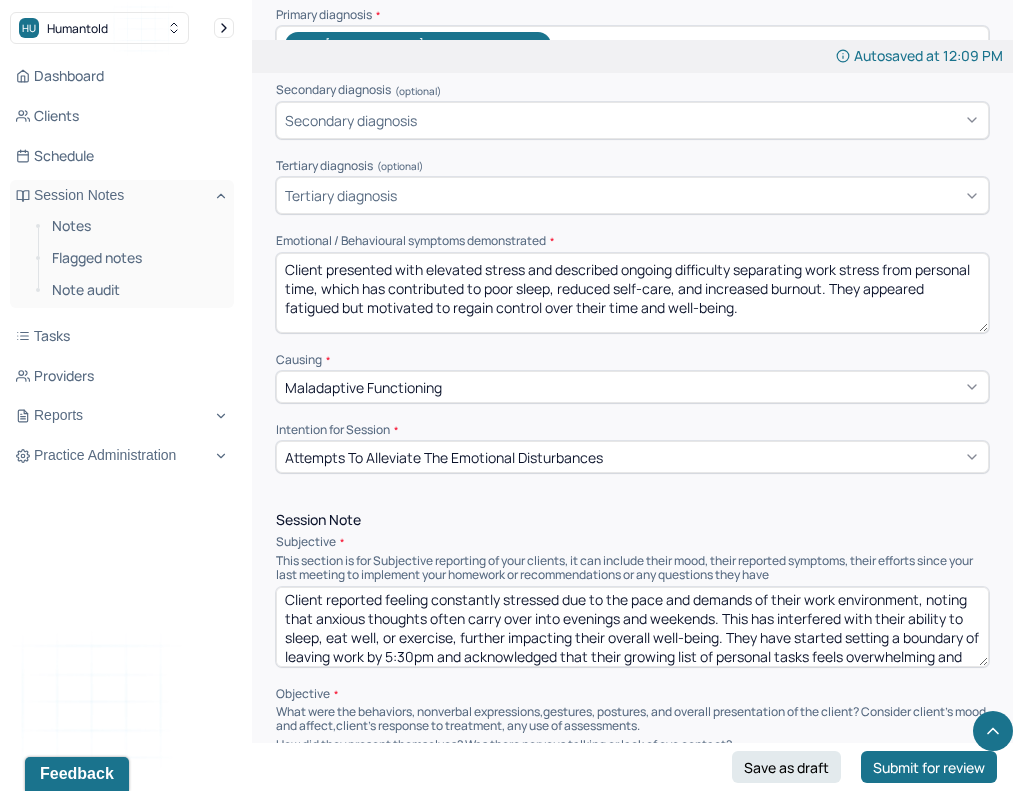 type on "Client reported feeling constantly stressed due to the pace and demands of their work environment, noting that anxious thoughts often carry over into evenings and weekends. This has interfered with their ability to sleep, eat well, or exercise, further impacting their overall well-being. They have started setting a boundary of leaving work by 5:30pm and acknowledged that their growing list of personal tasks feels overwhelming and unmanageable." 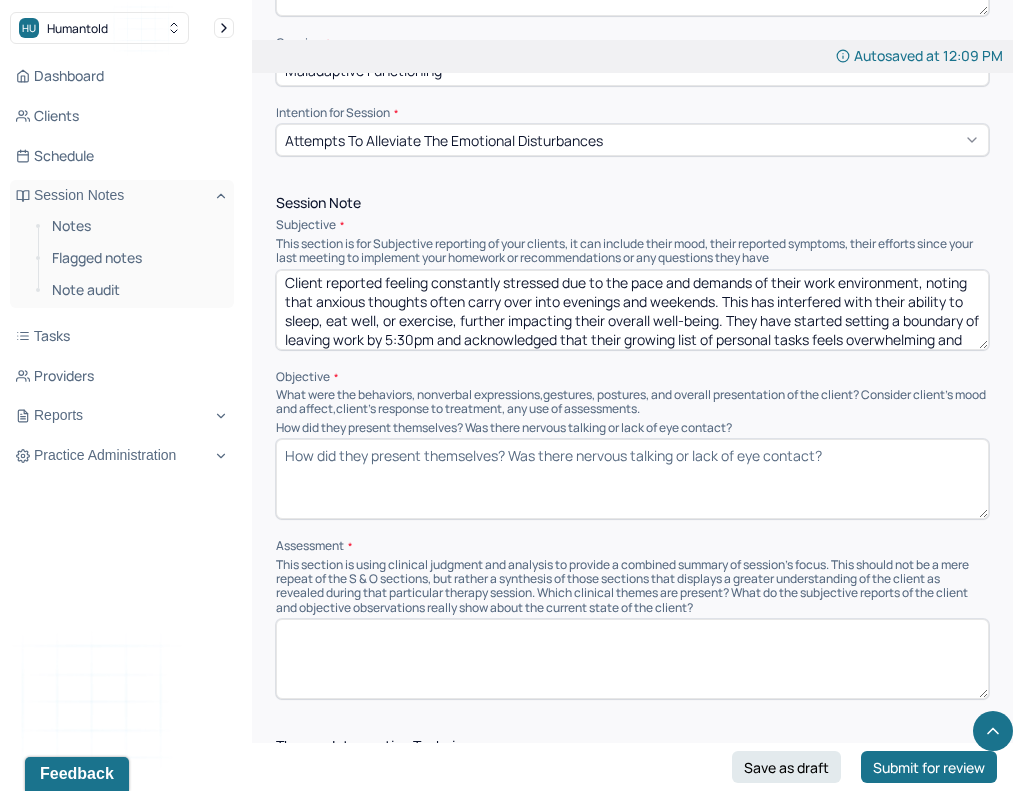 scroll, scrollTop: 1100, scrollLeft: 0, axis: vertical 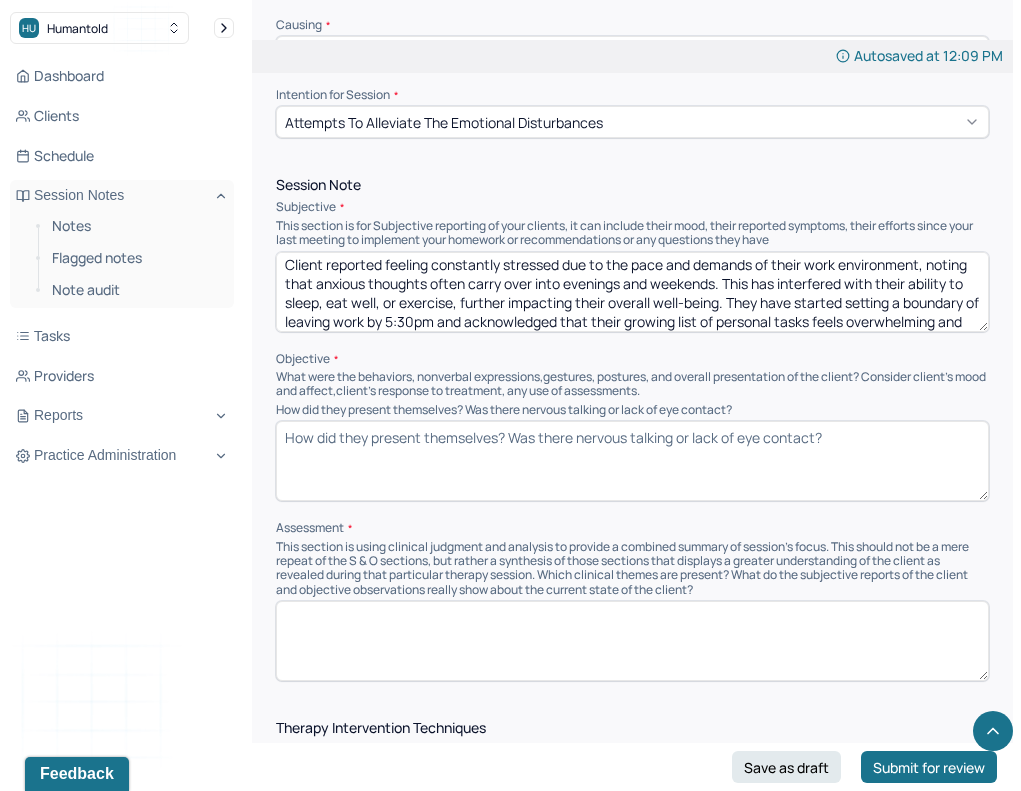click on "How did they present themselves? Was there nervous talking or lack of eye contact?" at bounding box center [632, 461] 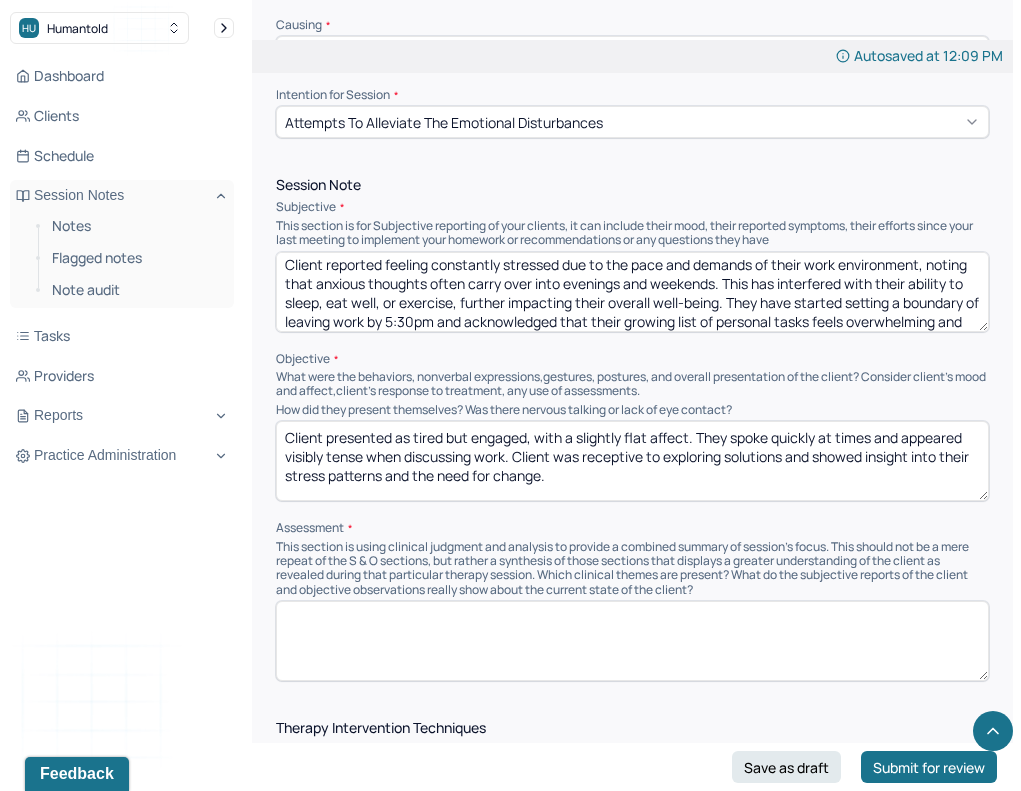 type on "Client presented as tired but engaged, with a slightly flat affect. They spoke quickly at times and appeared visibly tense when discussing work. Client was receptive to exploring solutions and showed insight into their stress patterns and the need for change." 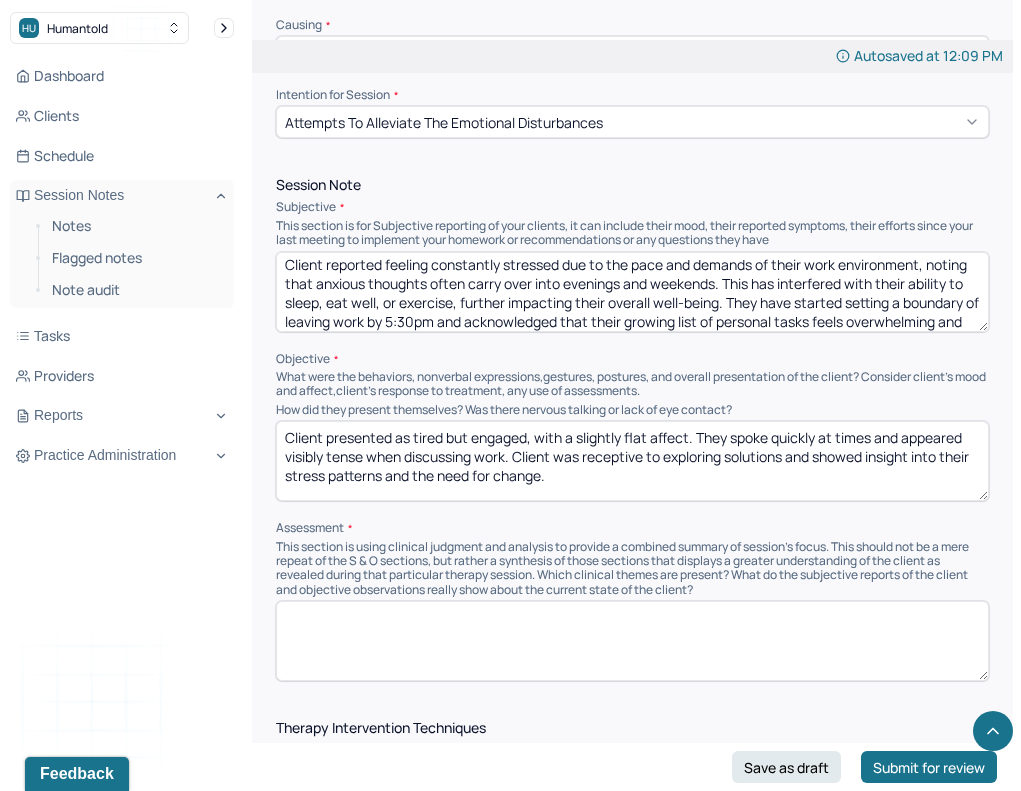 click at bounding box center [632, 641] 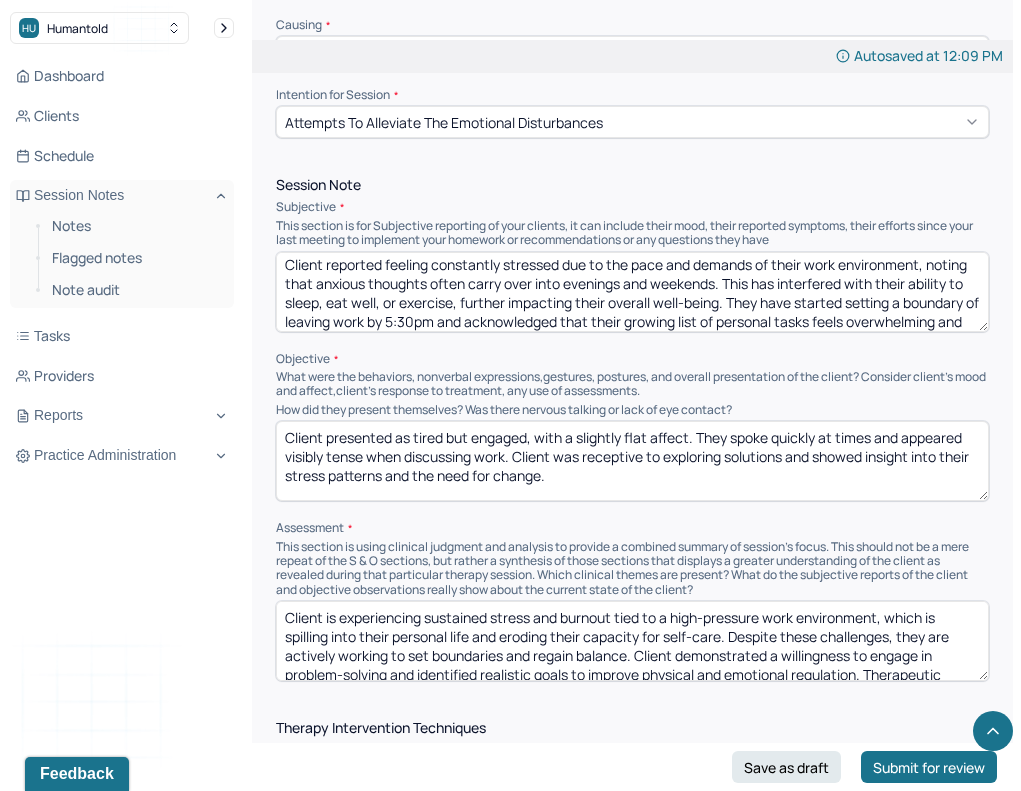 scroll, scrollTop: 41, scrollLeft: 0, axis: vertical 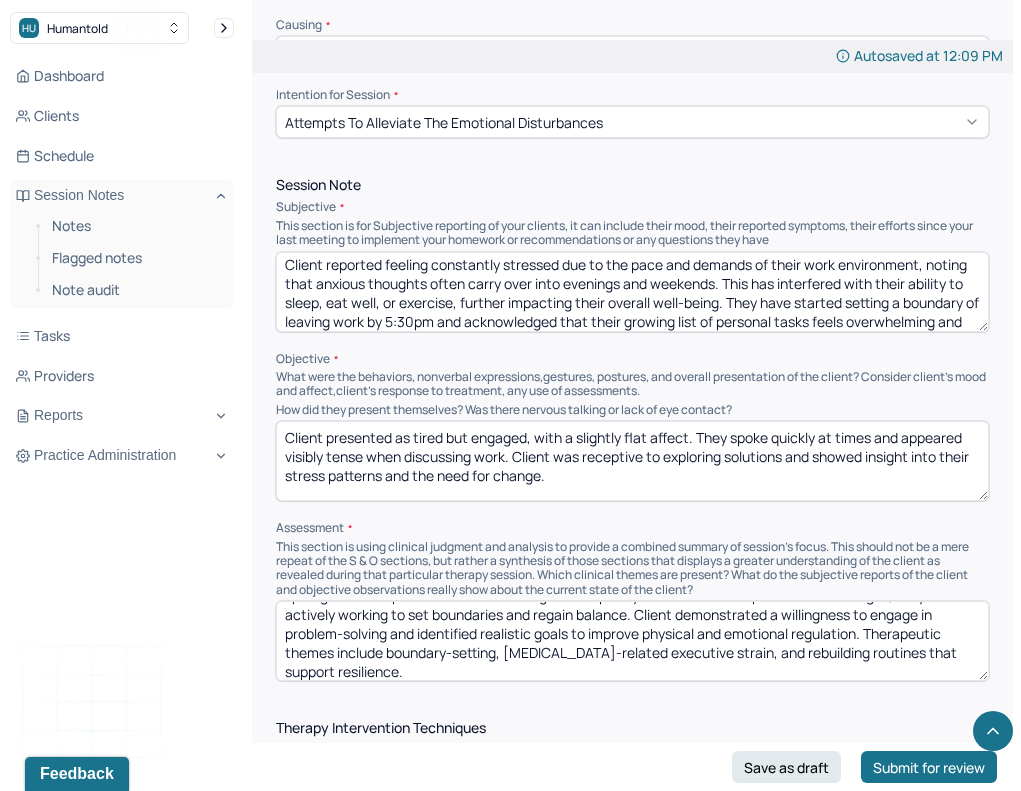 type on "Client is experiencing sustained stress and burnout tied to a high-pressure work environment, which is spilling into their personal life and eroding their capacity for self-care. Despite these challenges, they are actively working to set boundaries and regain balance. Client demonstrated a willingness to engage in problem-solving and identified realistic goals to improve physical and emotional regulation. Therapeutic themes include boundary-setting, [MEDICAL_DATA]-related executive strain, and rebuilding routines that support resilience." 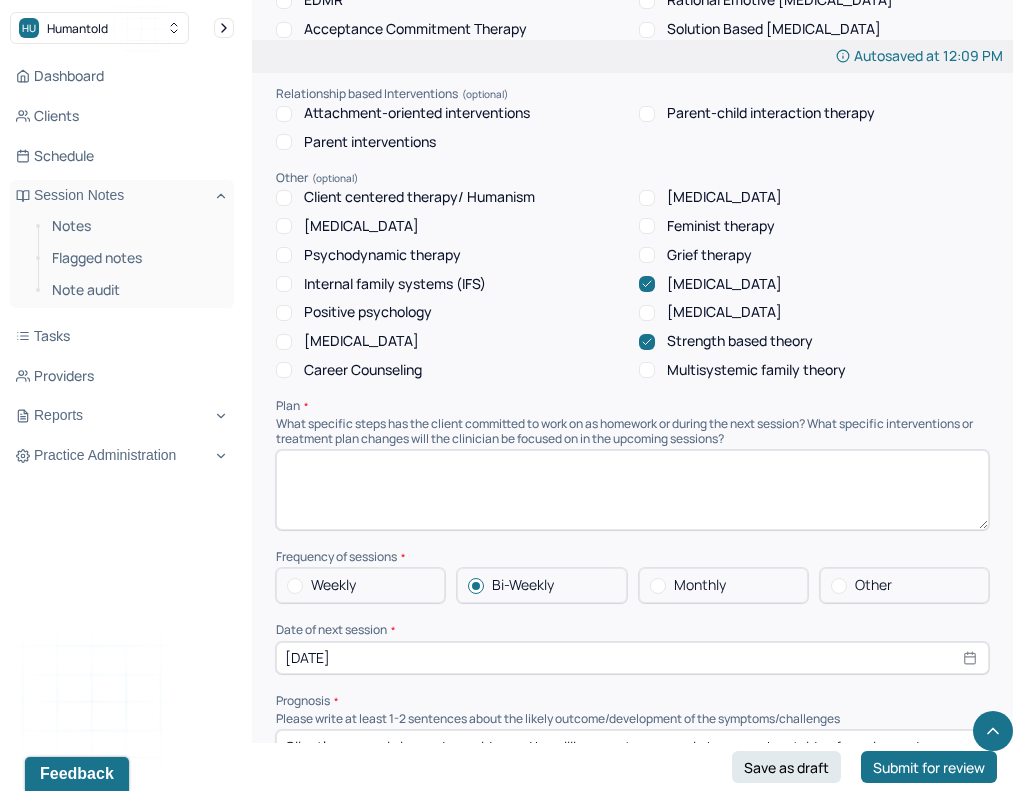 scroll, scrollTop: 1953, scrollLeft: 0, axis: vertical 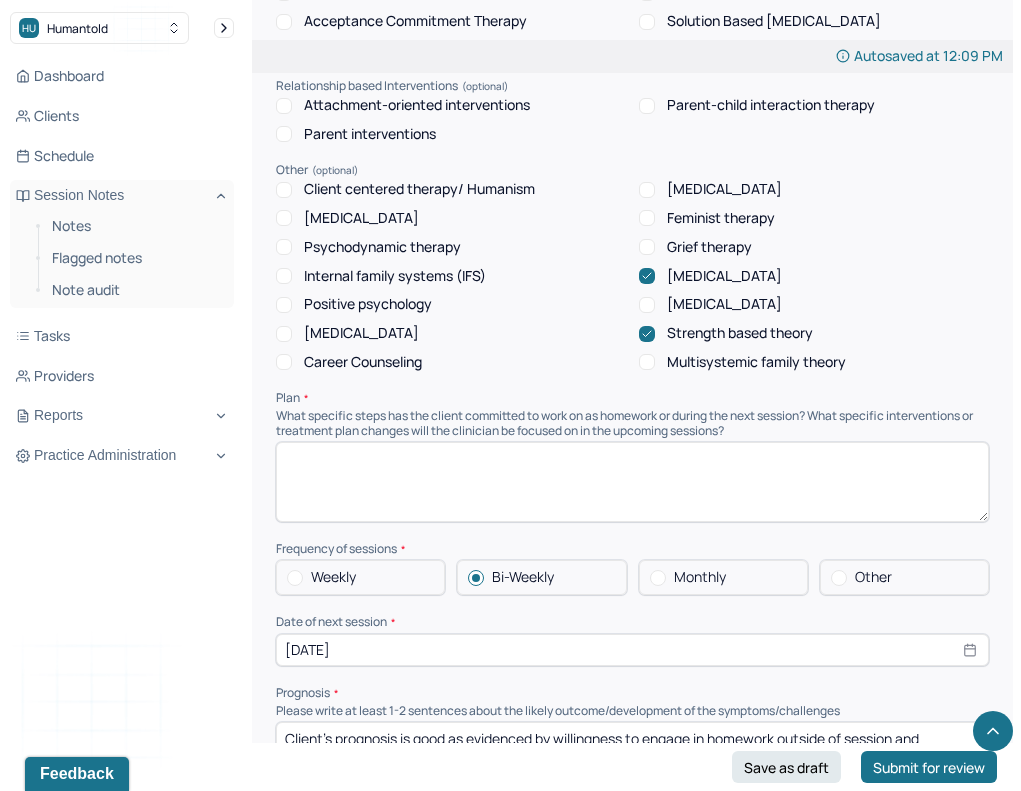 click at bounding box center (632, 482) 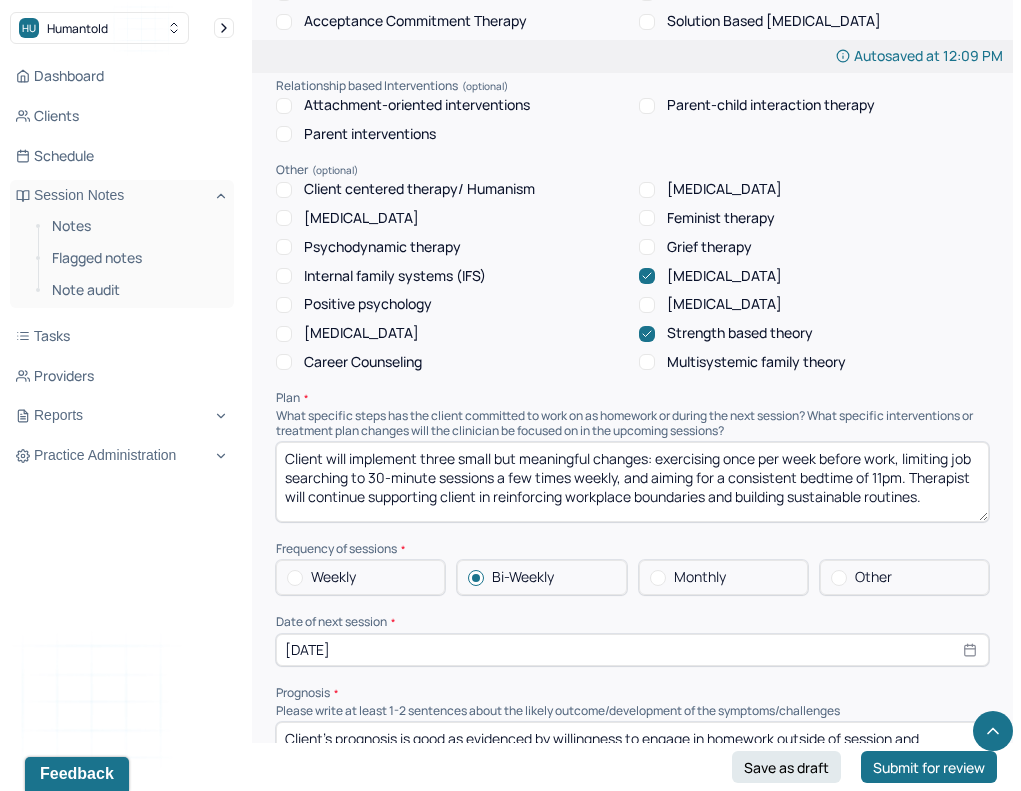 type on "Client will implement three small but meaningful changes: exercising once per week before work, limiting job searching to 30-minute sessions a few times weekly, and aiming for a consistent bedtime of 11pm. Therapist will continue supporting client in reinforcing workplace boundaries and building sustainable routines." 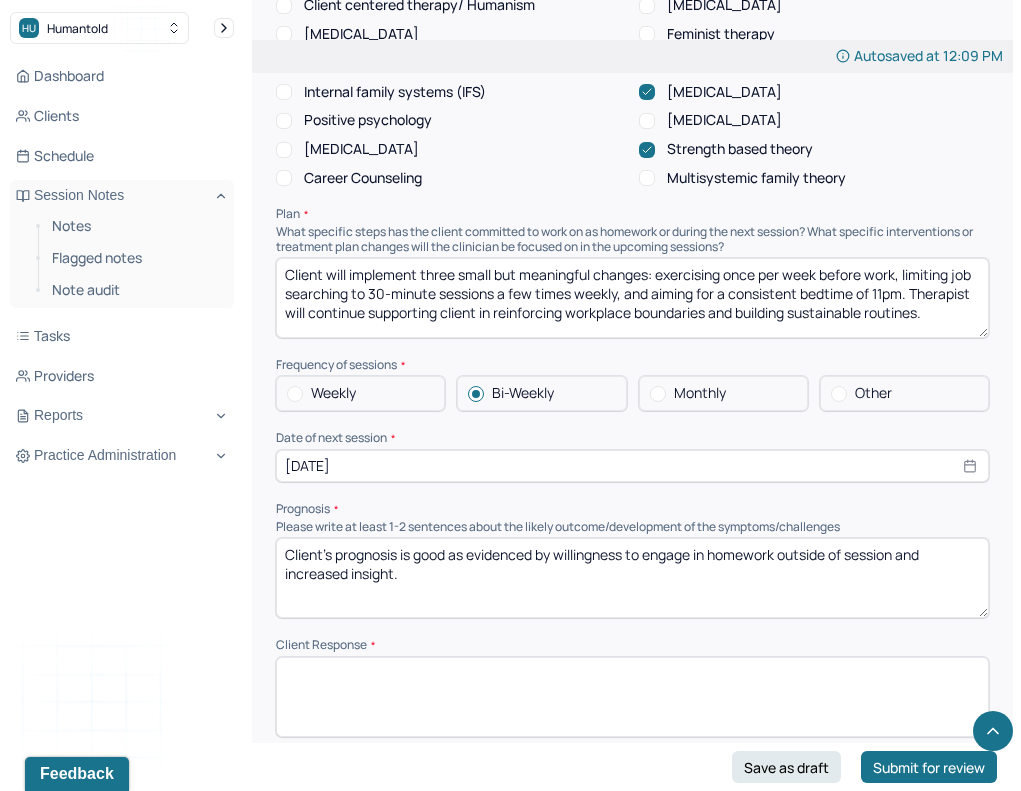 scroll, scrollTop: 2139, scrollLeft: 0, axis: vertical 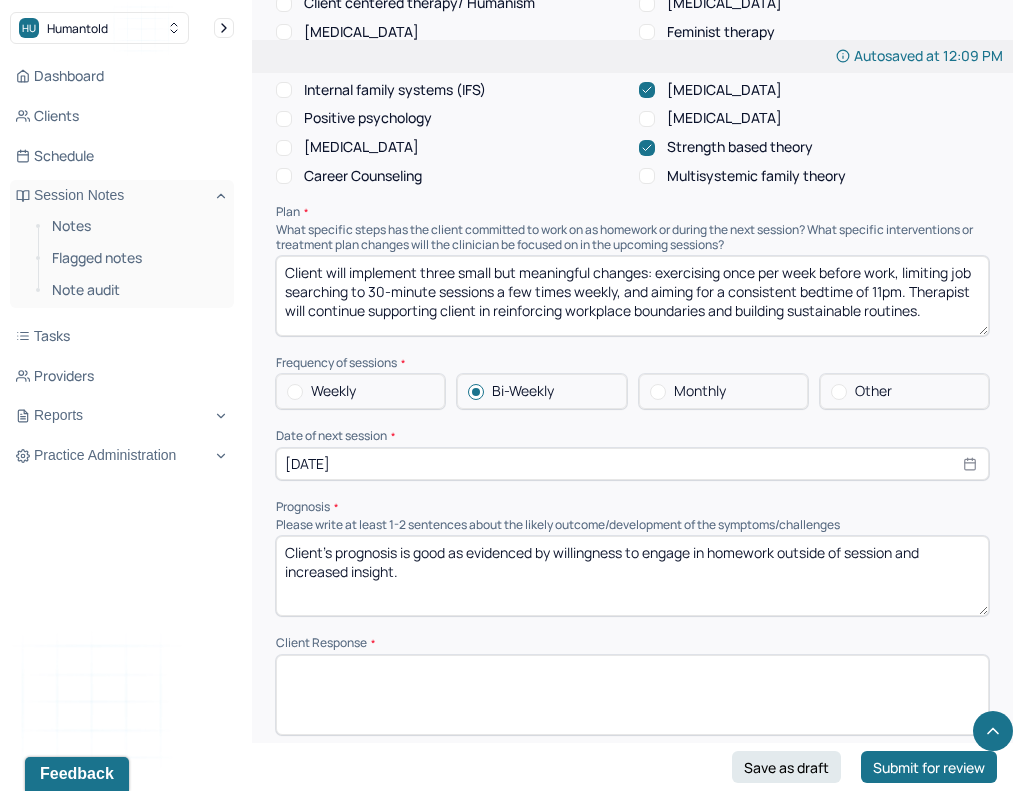 click at bounding box center (632, 695) 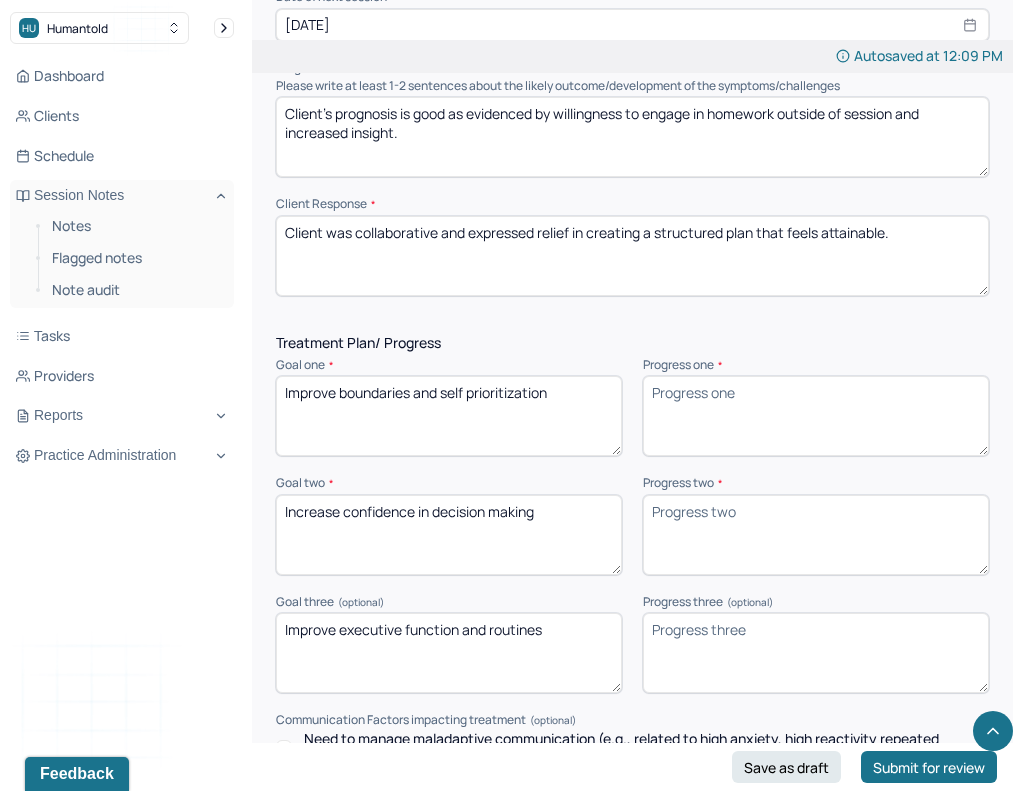 scroll, scrollTop: 2585, scrollLeft: 0, axis: vertical 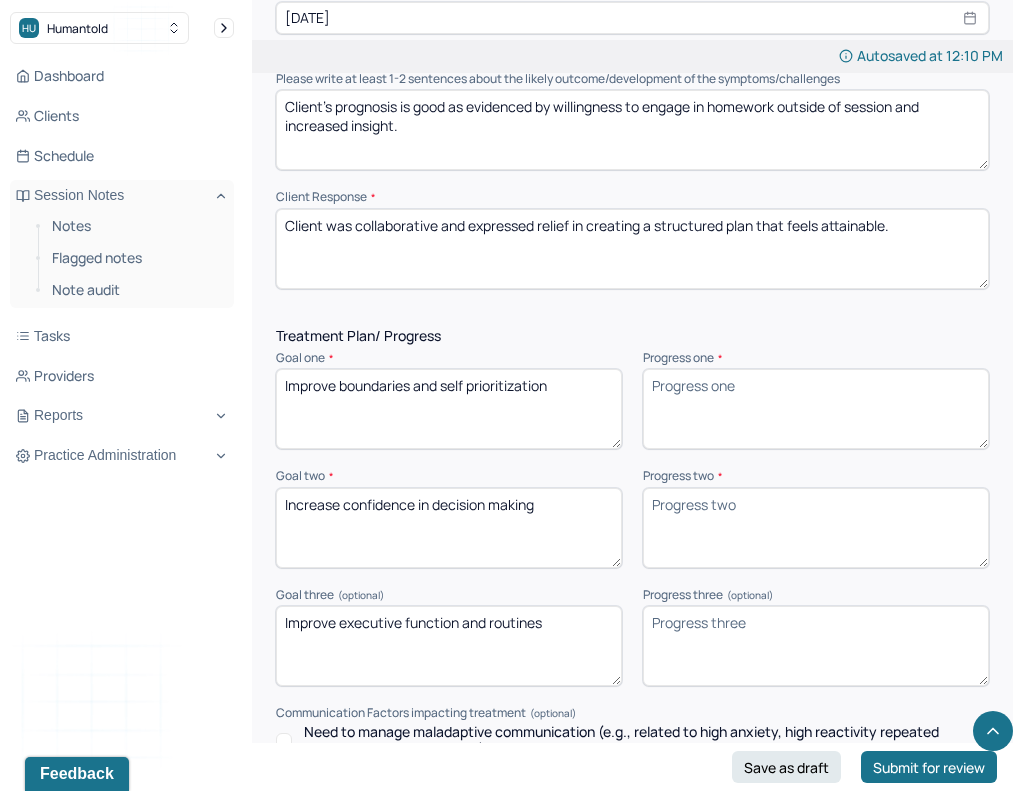 type on "Client was collaborative and expressed relief in creating a structured plan that feels attainable." 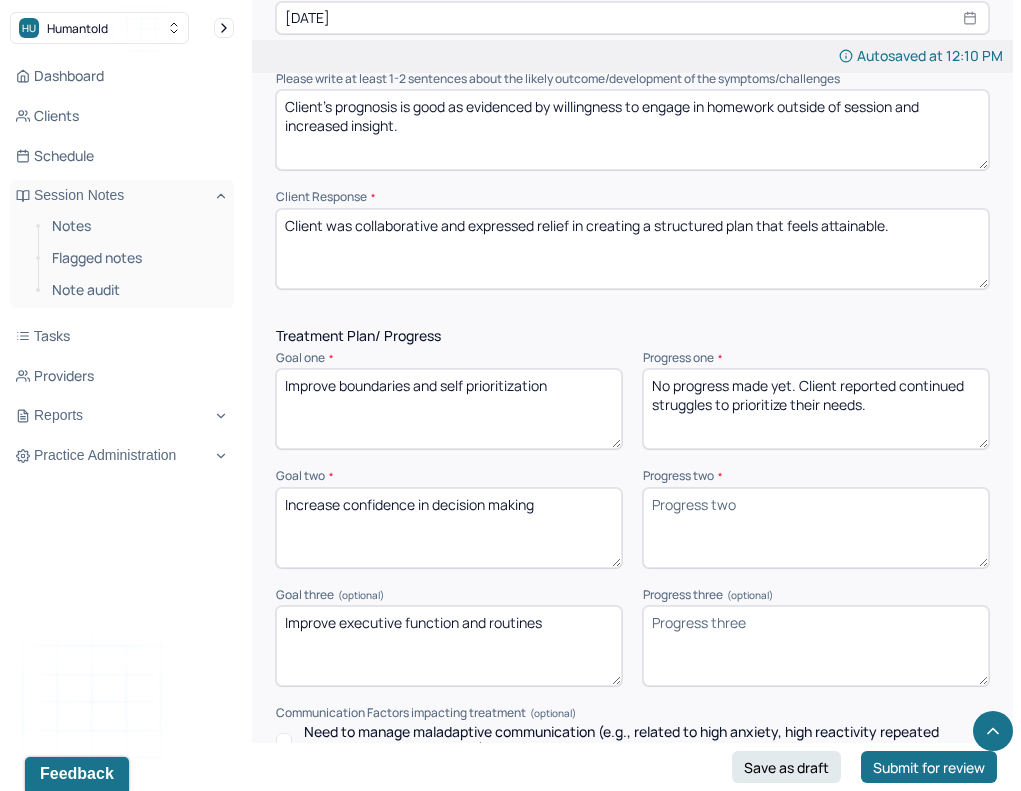 type on "No progress made yet. Client reported continued struggles to prioritize their needs." 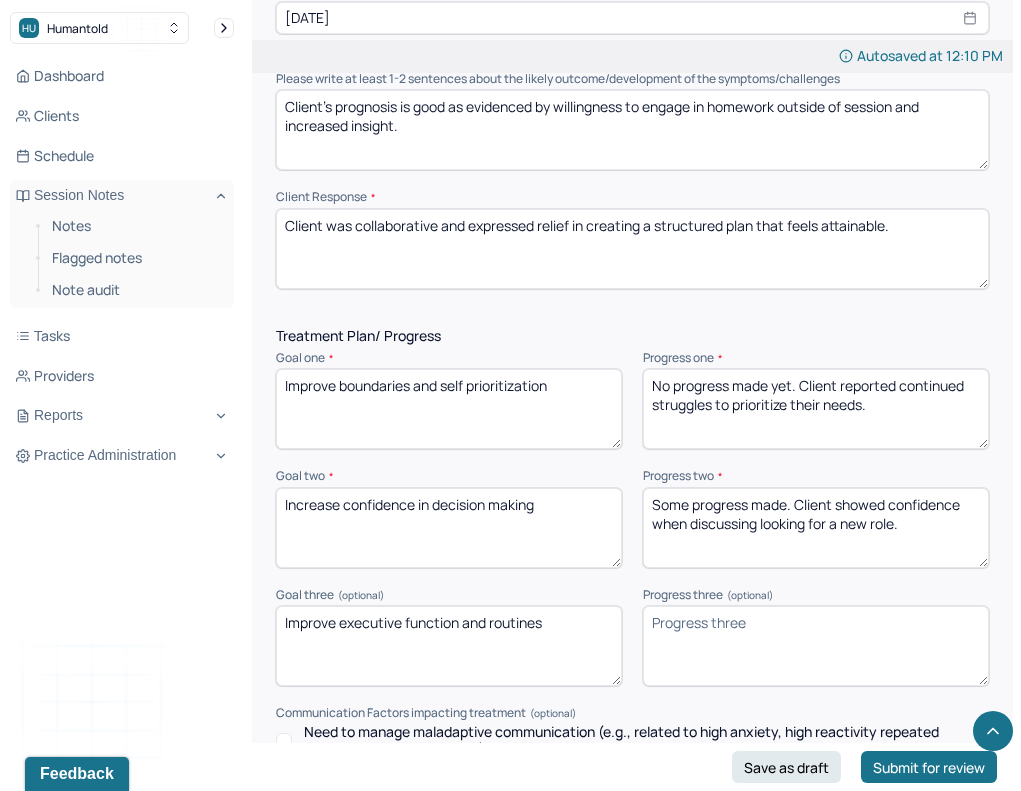 type on "Some progress made. Client showed confidence when discussing looking for a new role." 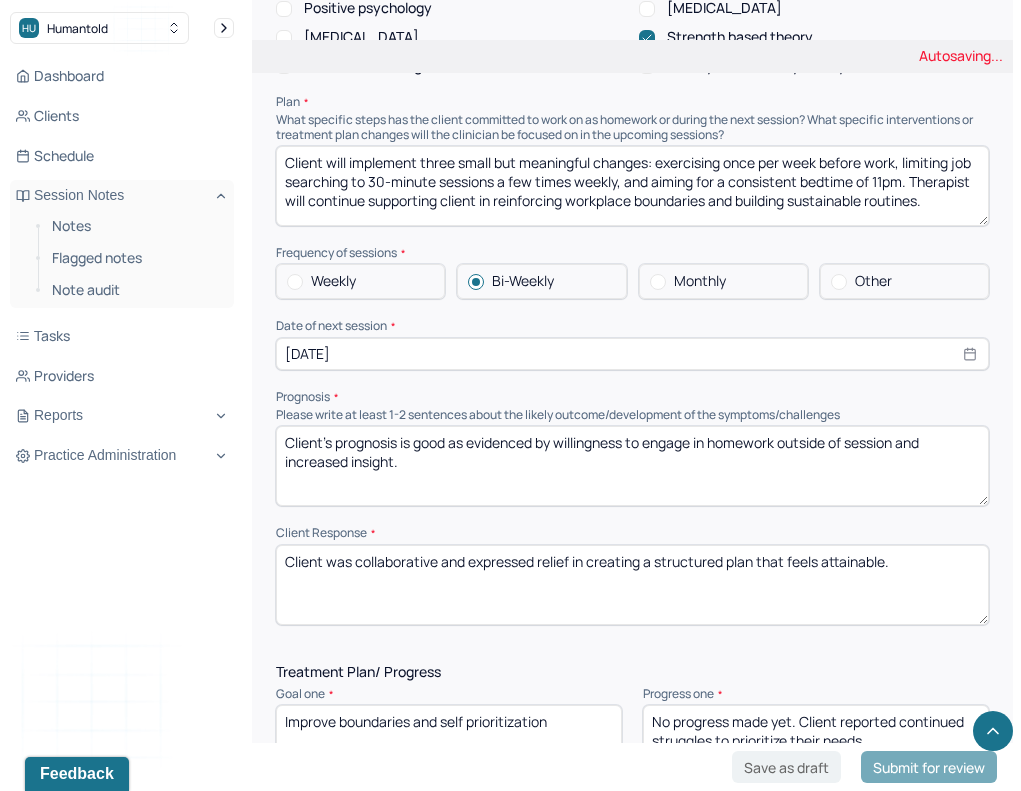 scroll, scrollTop: 2237, scrollLeft: 0, axis: vertical 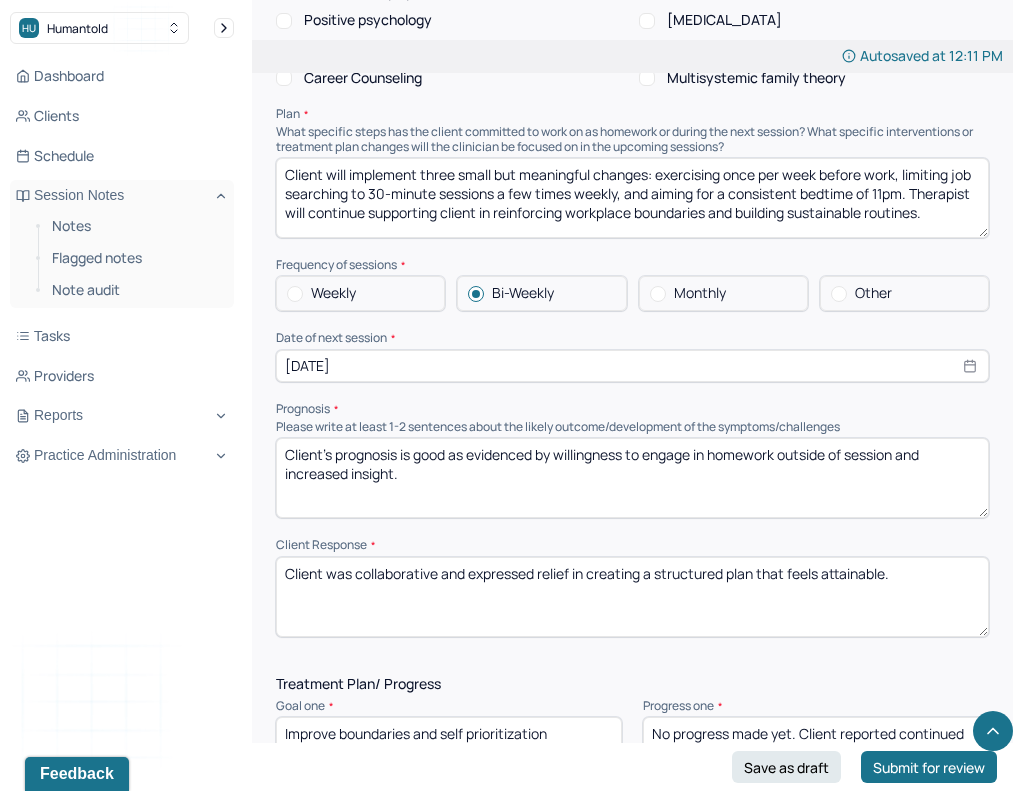 type on "No progress made. Client stated they struggle to stick to a routine, however set small realistic goals for between sessions." 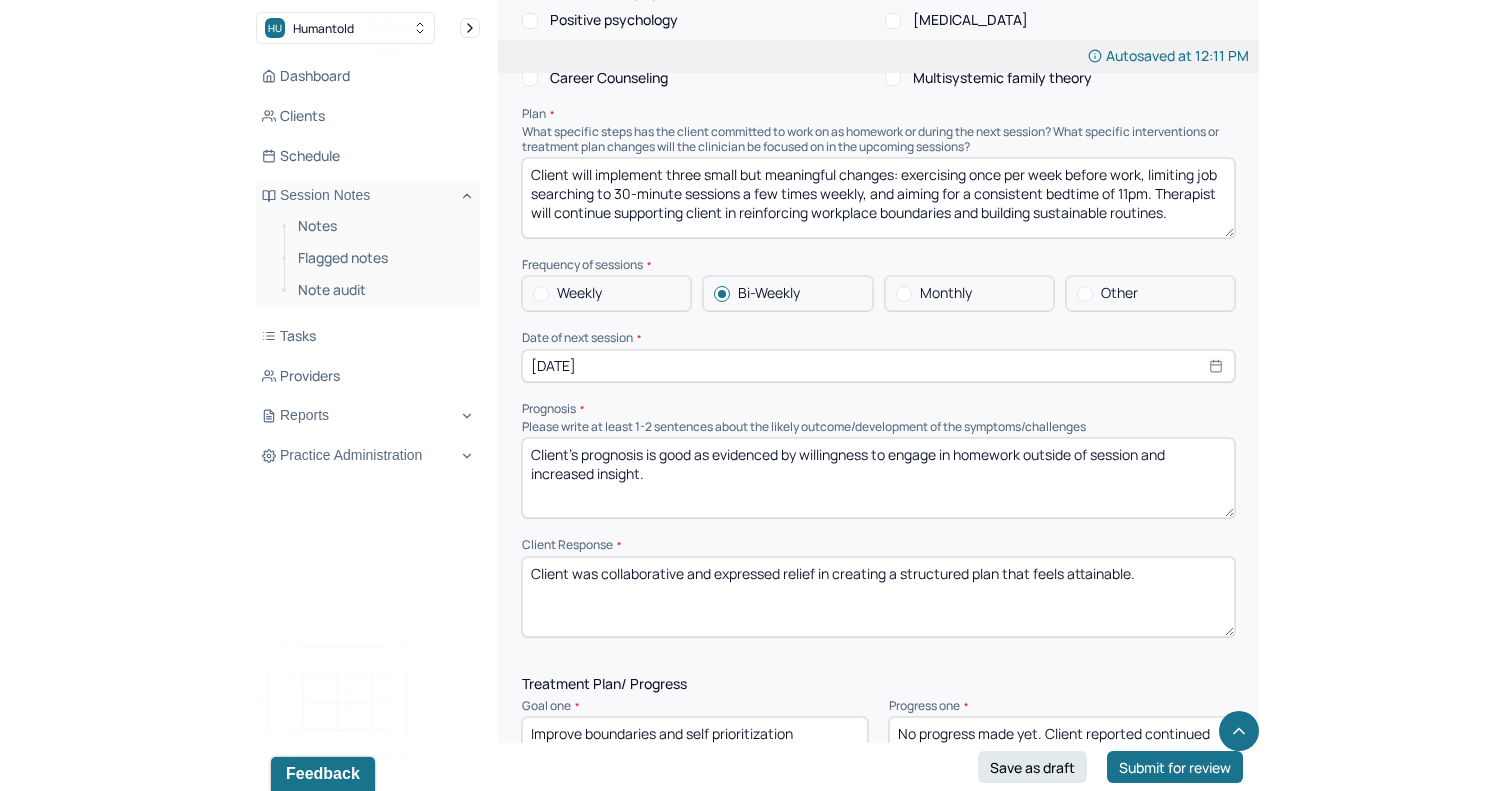 scroll, scrollTop: 2035, scrollLeft: 0, axis: vertical 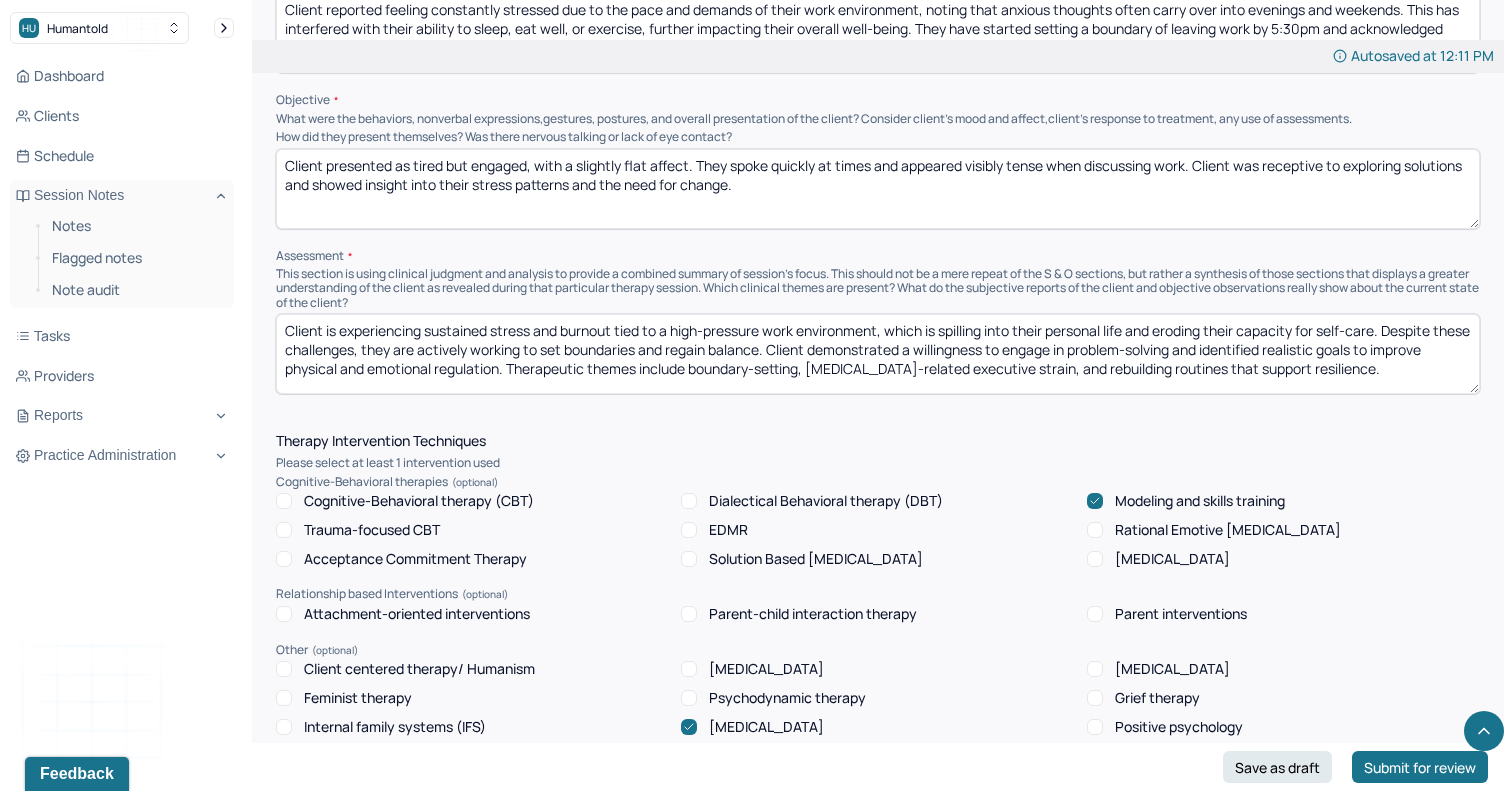 click on "Client is experiencing sustained stress and burnout tied to a high-pressure work environment, which is spilling into their personal life and eroding their capacity for self-care. Despite these challenges, they are actively working to set boundaries and regain balance. Client demonstrated a willingness to engage in problem-solving and identified realistic goals to improve physical and emotional regulation. Therapeutic themes include boundary-setting, [MEDICAL_DATA]-related executive strain, and rebuilding routines that support resilience." at bounding box center [878, 354] 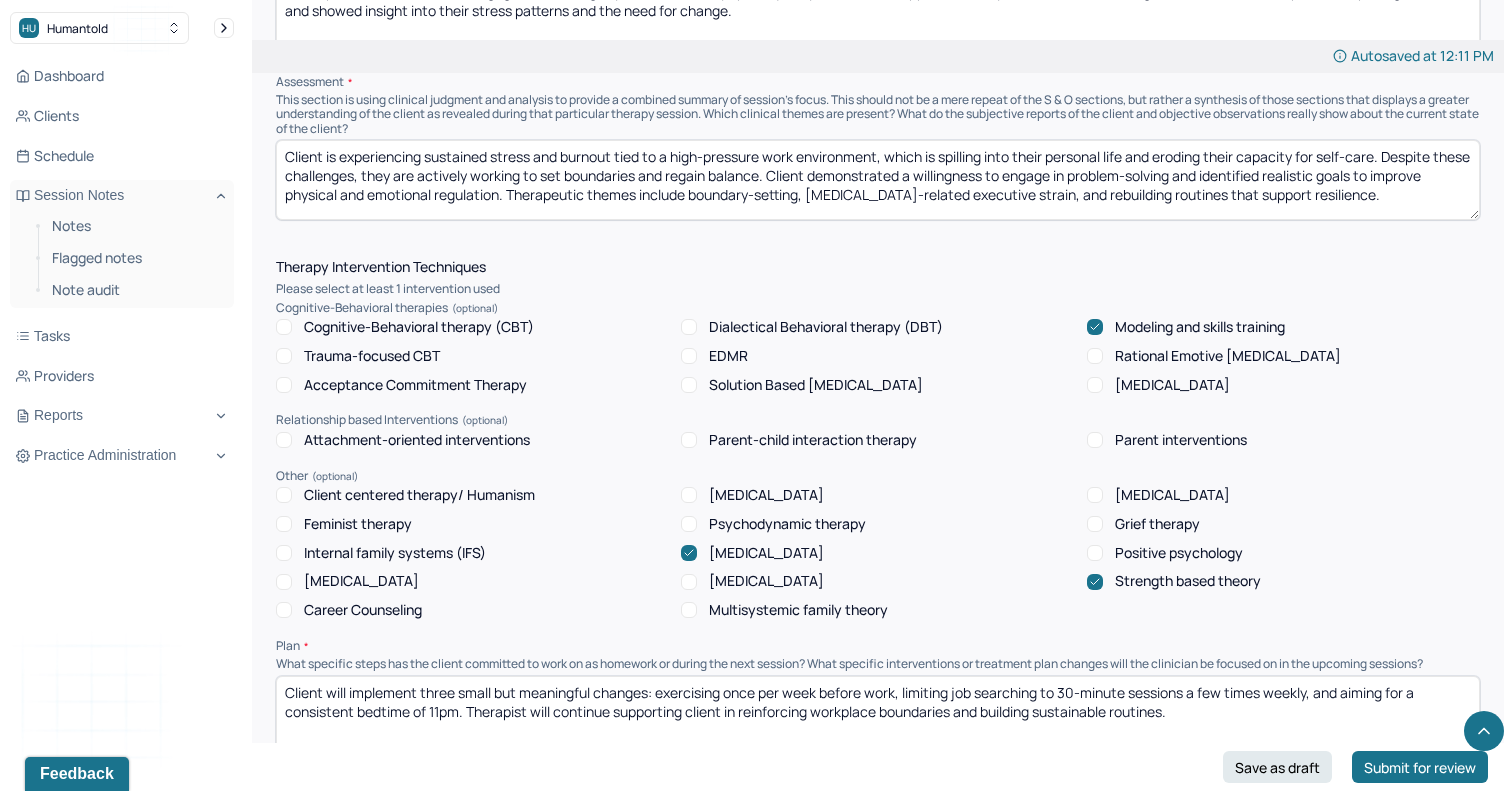 scroll, scrollTop: 1498, scrollLeft: 0, axis: vertical 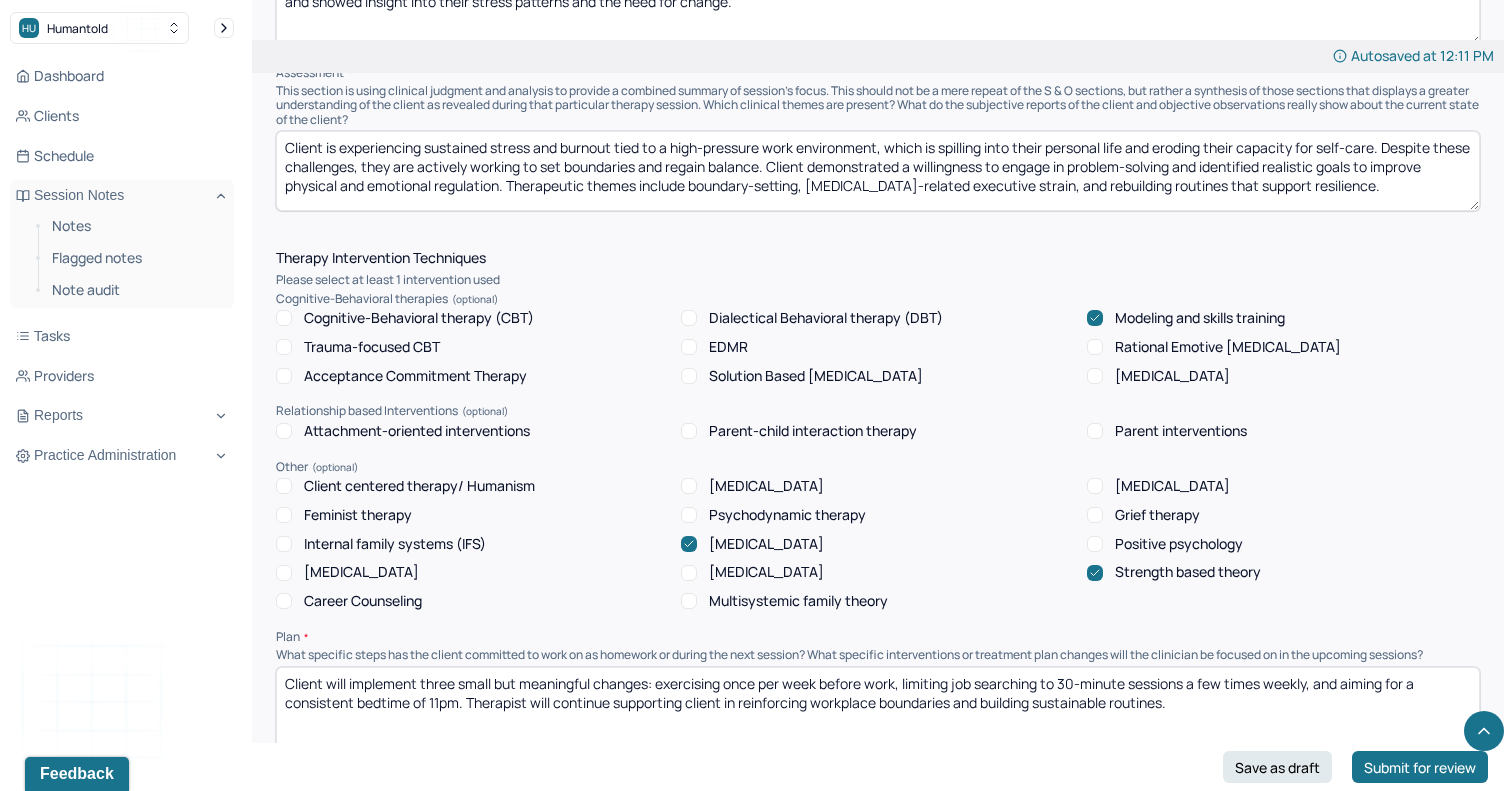 click 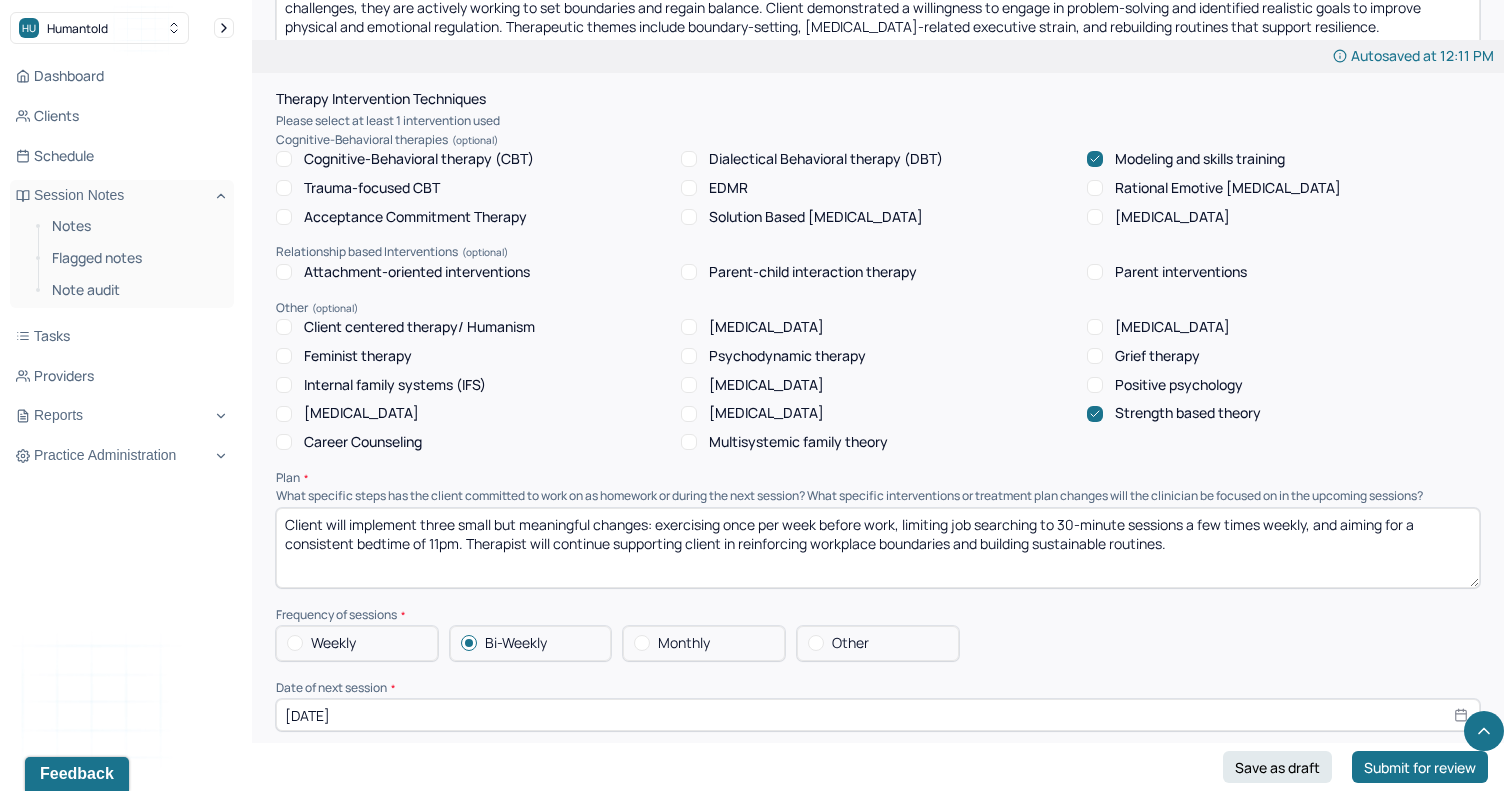 scroll, scrollTop: 1664, scrollLeft: 0, axis: vertical 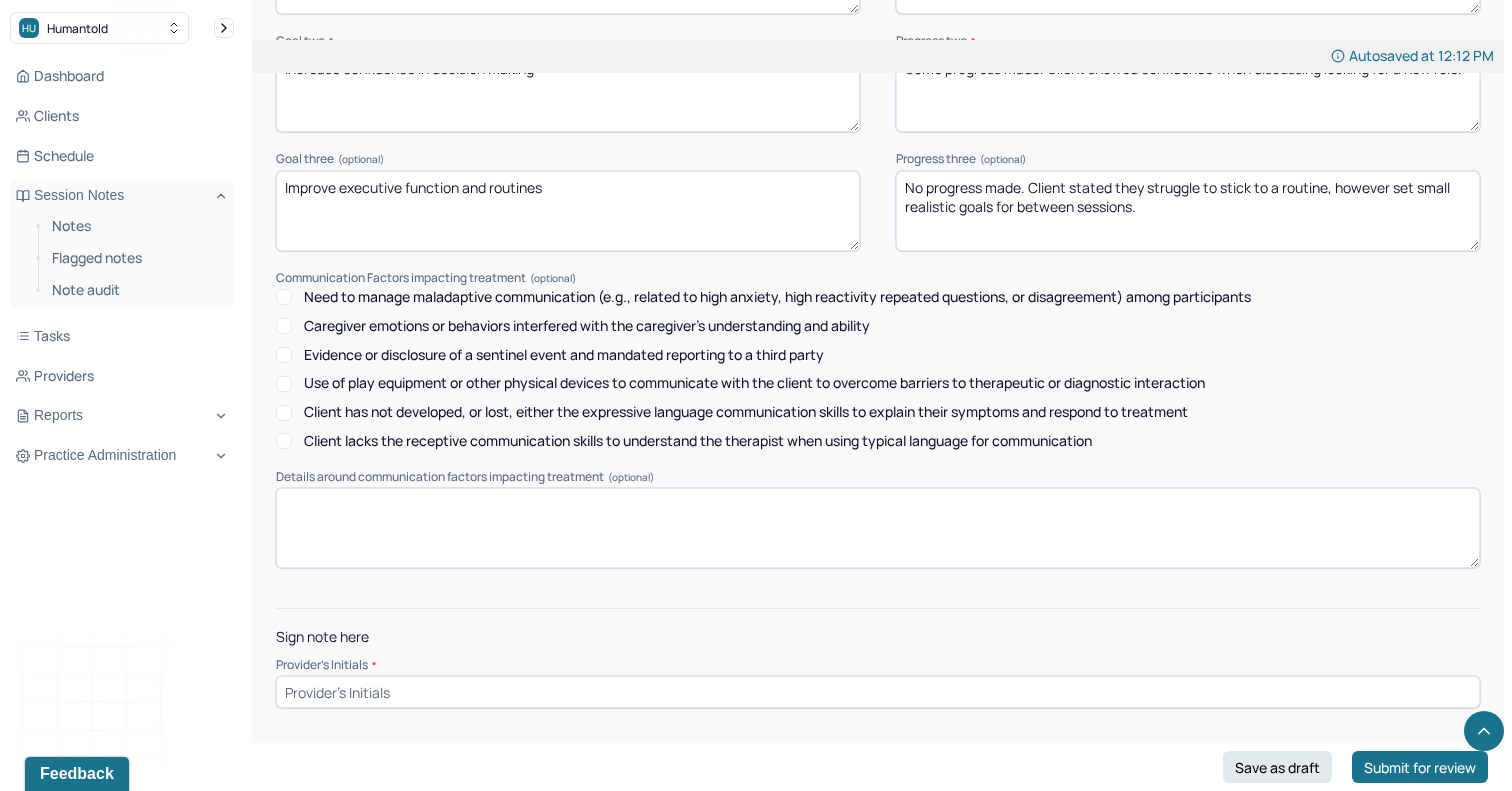 click at bounding box center [878, 692] 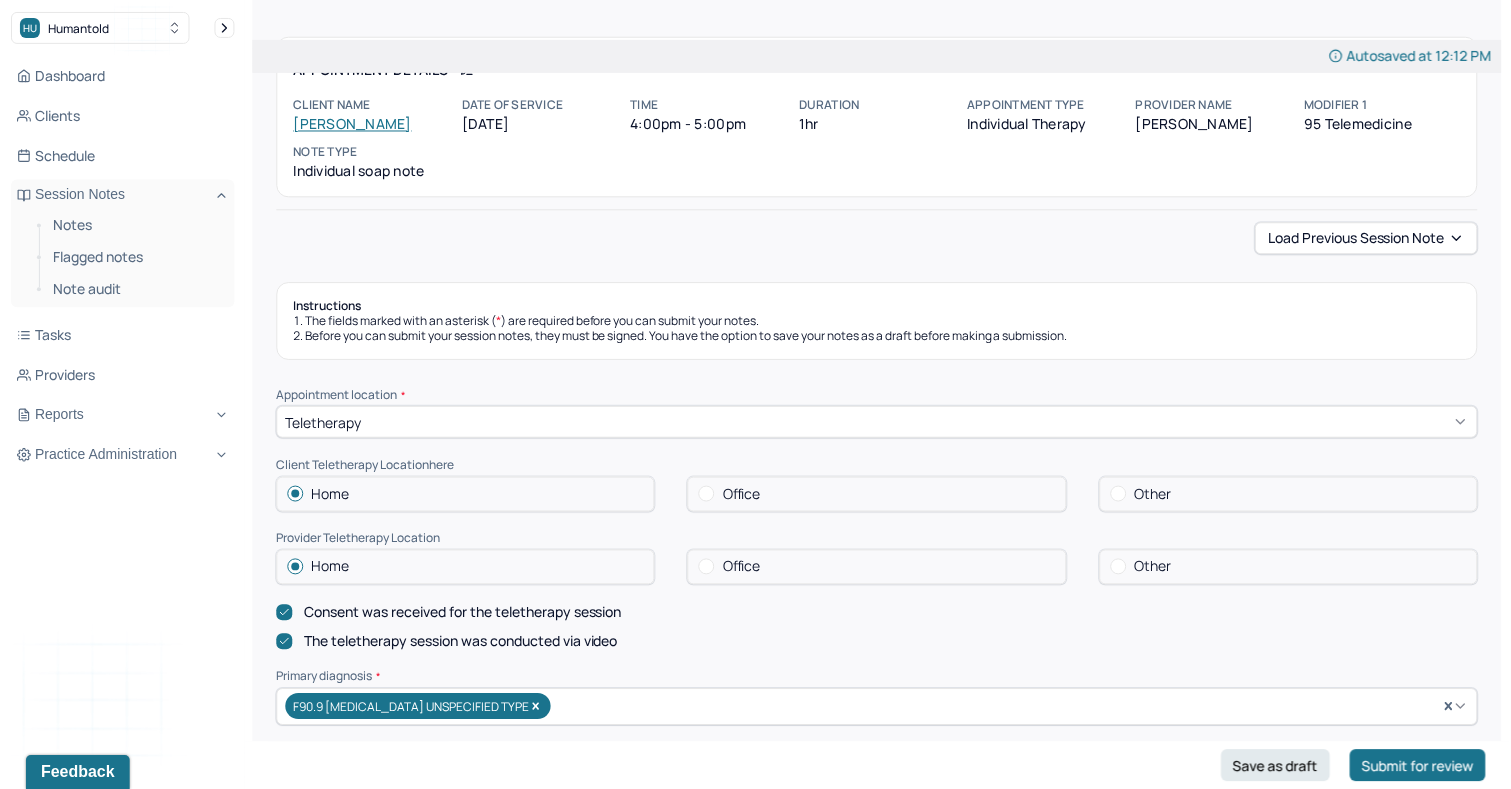 scroll, scrollTop: 0, scrollLeft: 0, axis: both 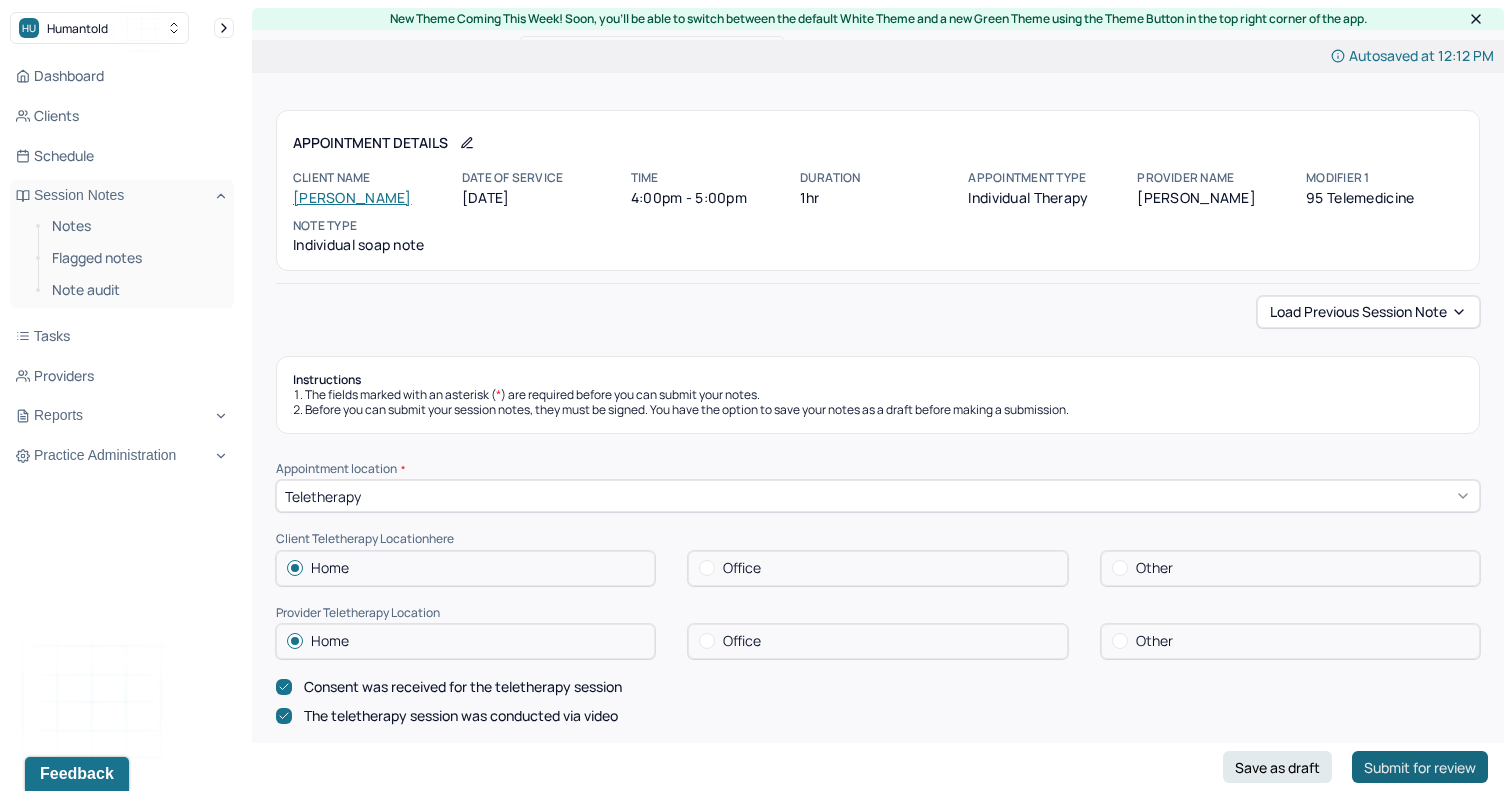 type on "CA" 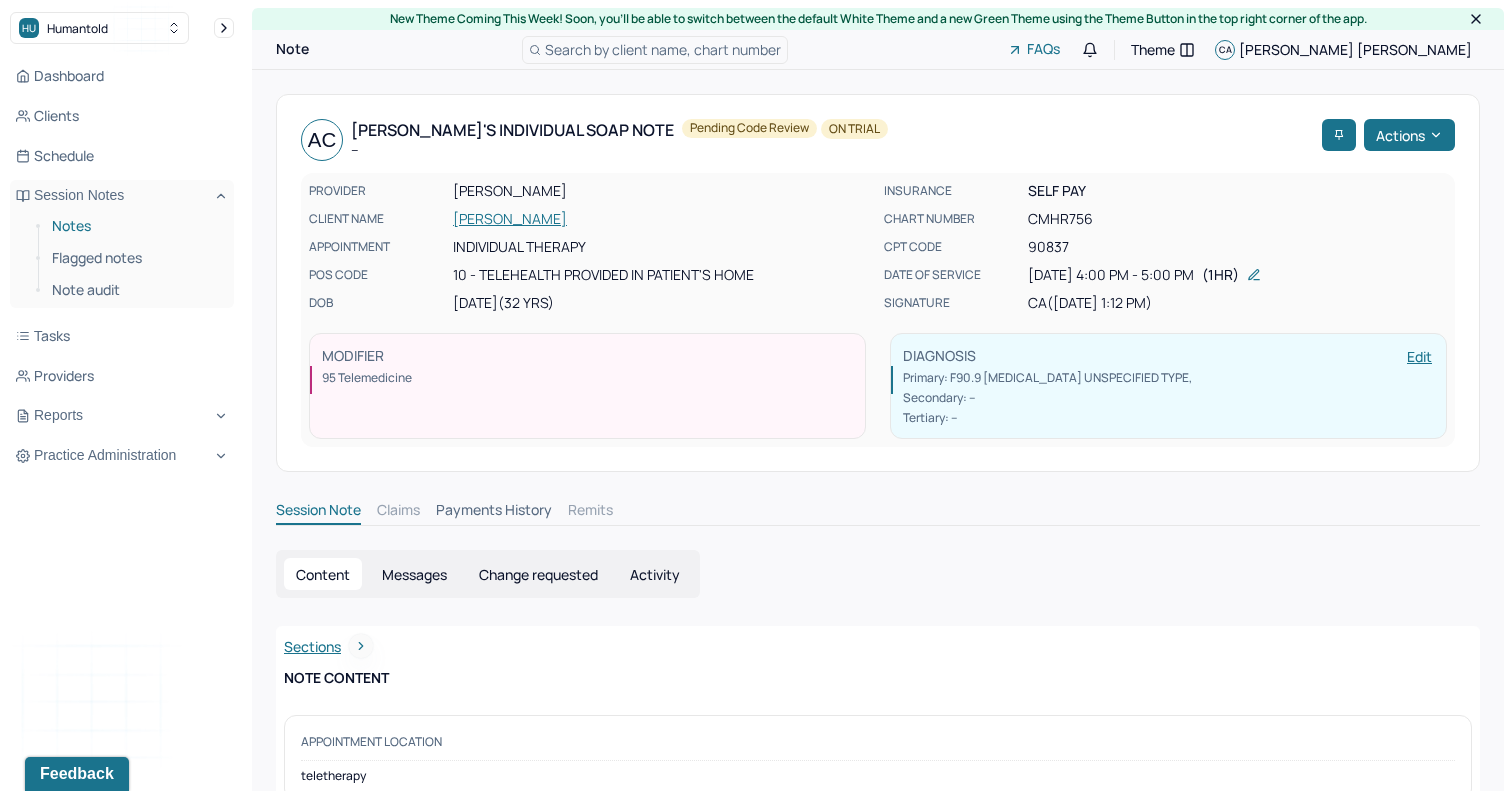 click on "Notes" at bounding box center [135, 226] 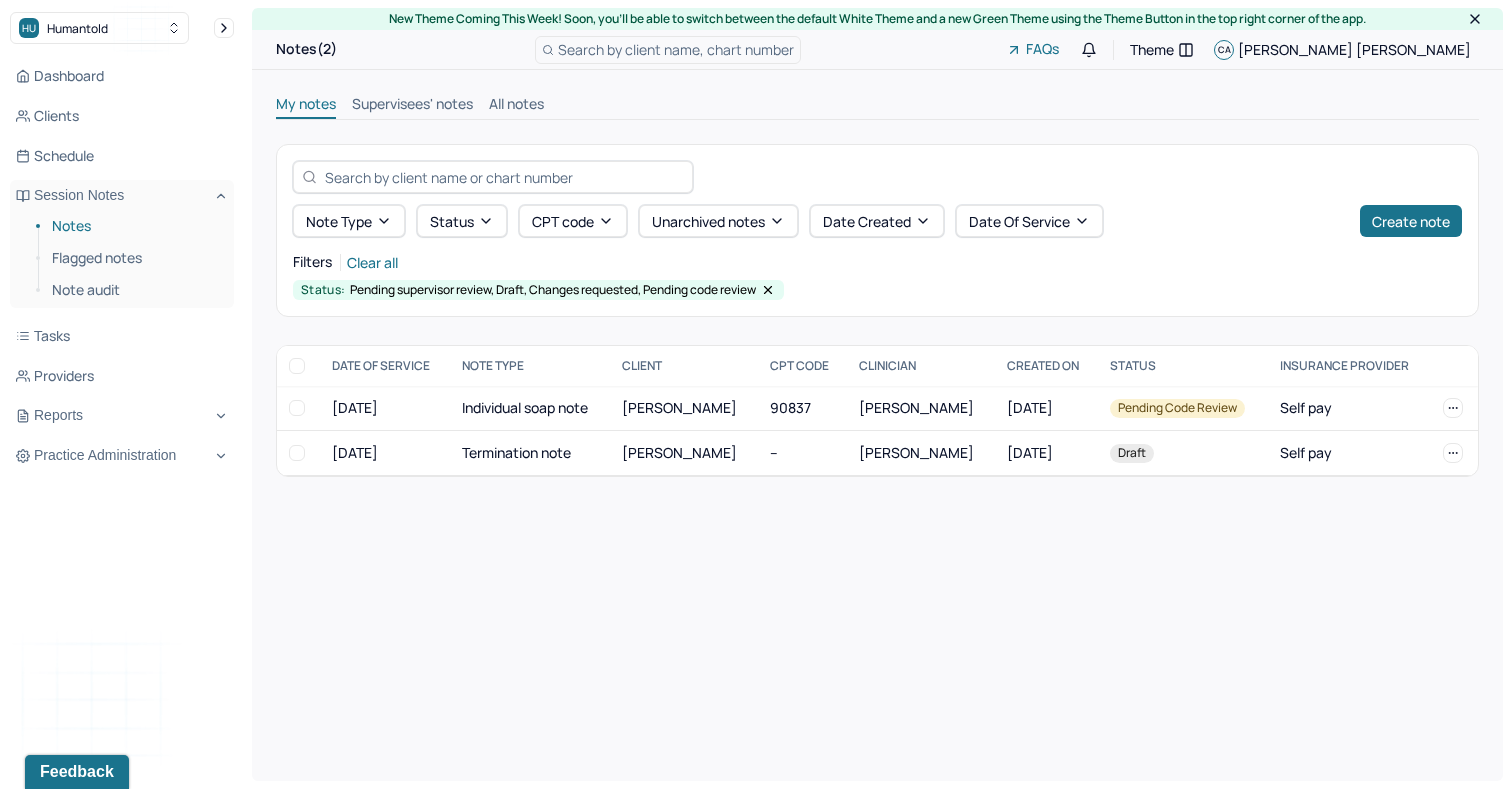 click on "Note type Status CPT code Unarchived notes Date Created Date Of Service Create note" at bounding box center (877, 199) 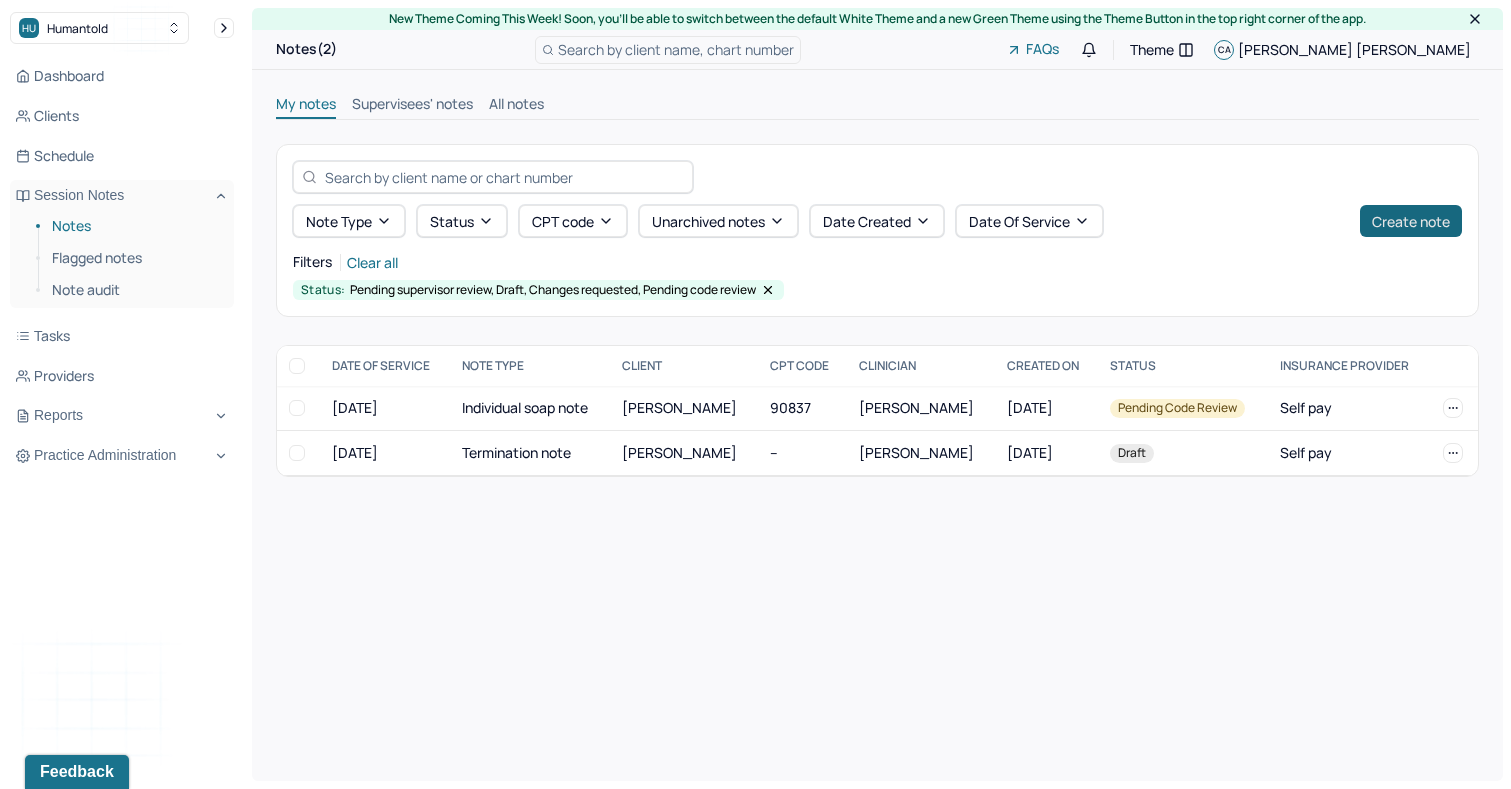 click on "Create note" at bounding box center [1411, 221] 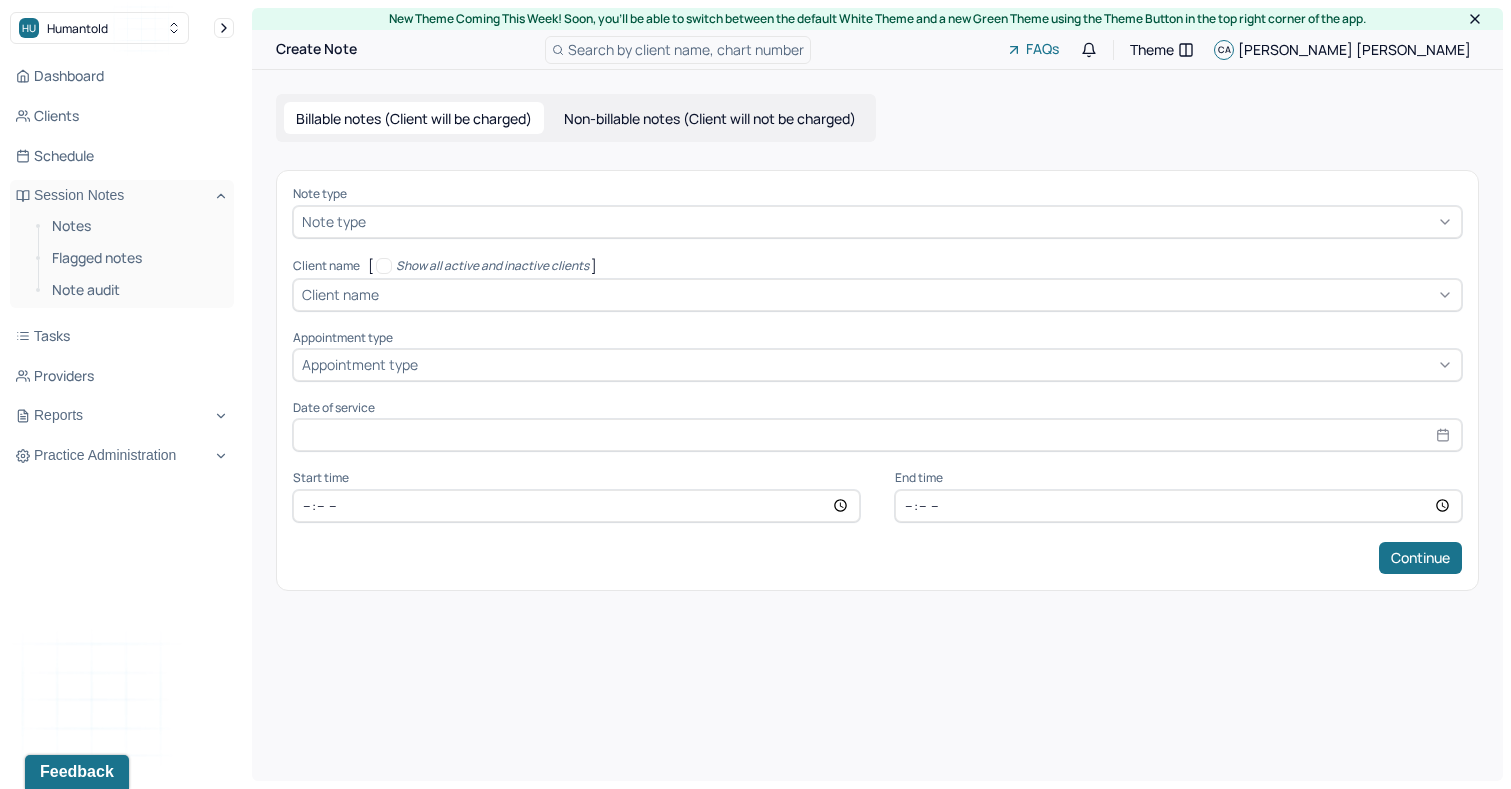 click at bounding box center [911, 221] 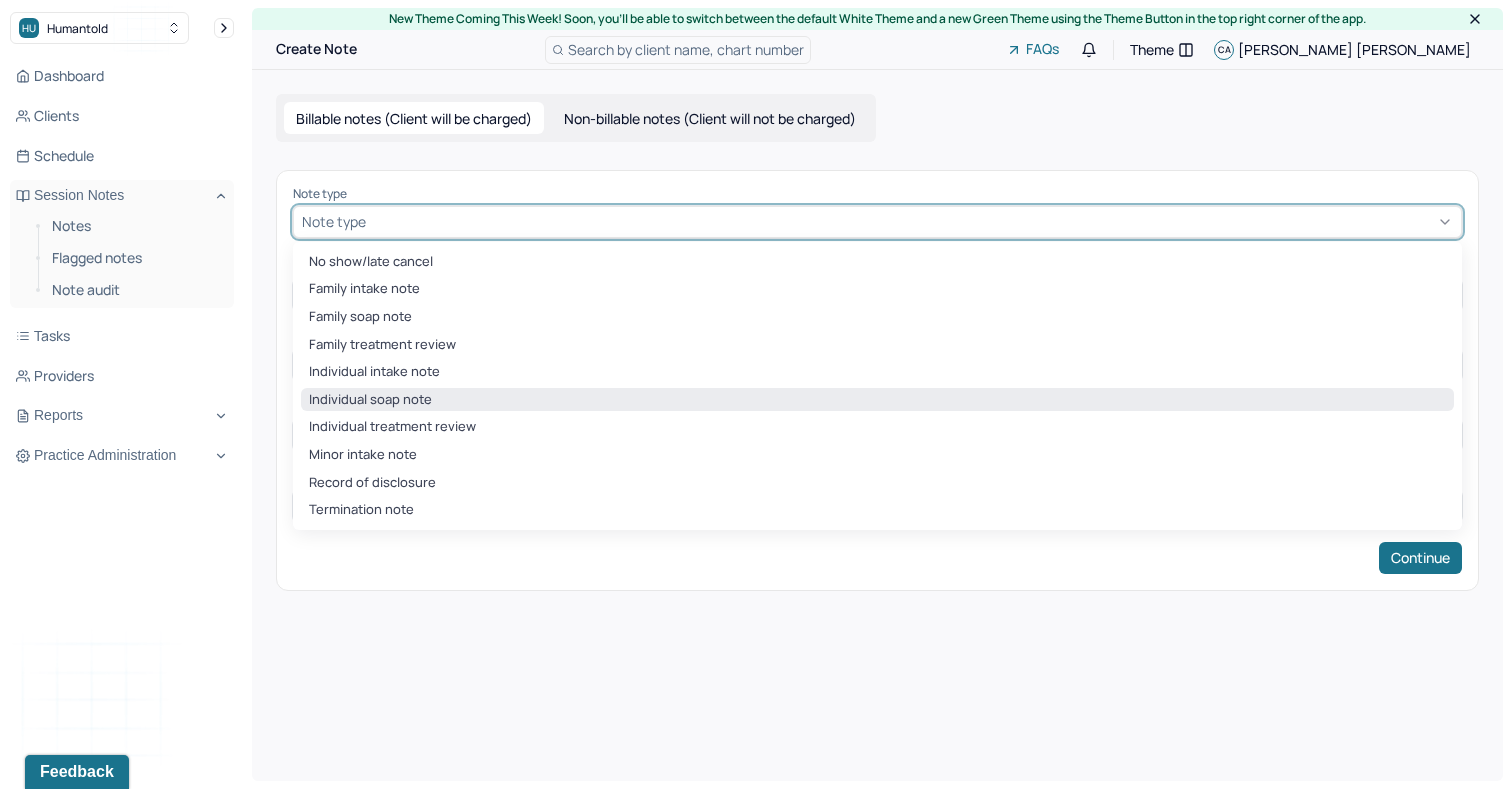 click on "Individual soap note" at bounding box center (877, 400) 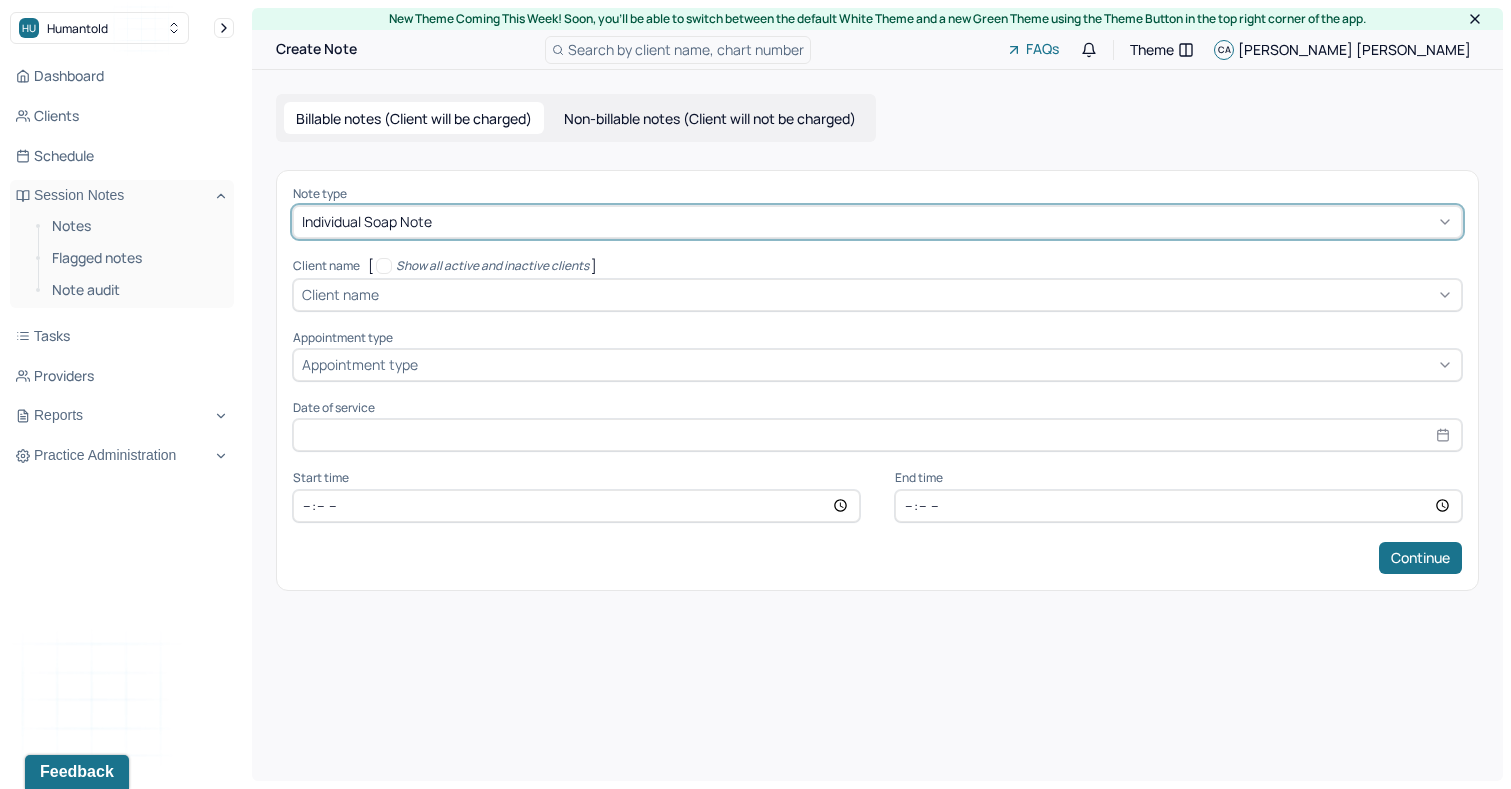 click at bounding box center (386, 294) 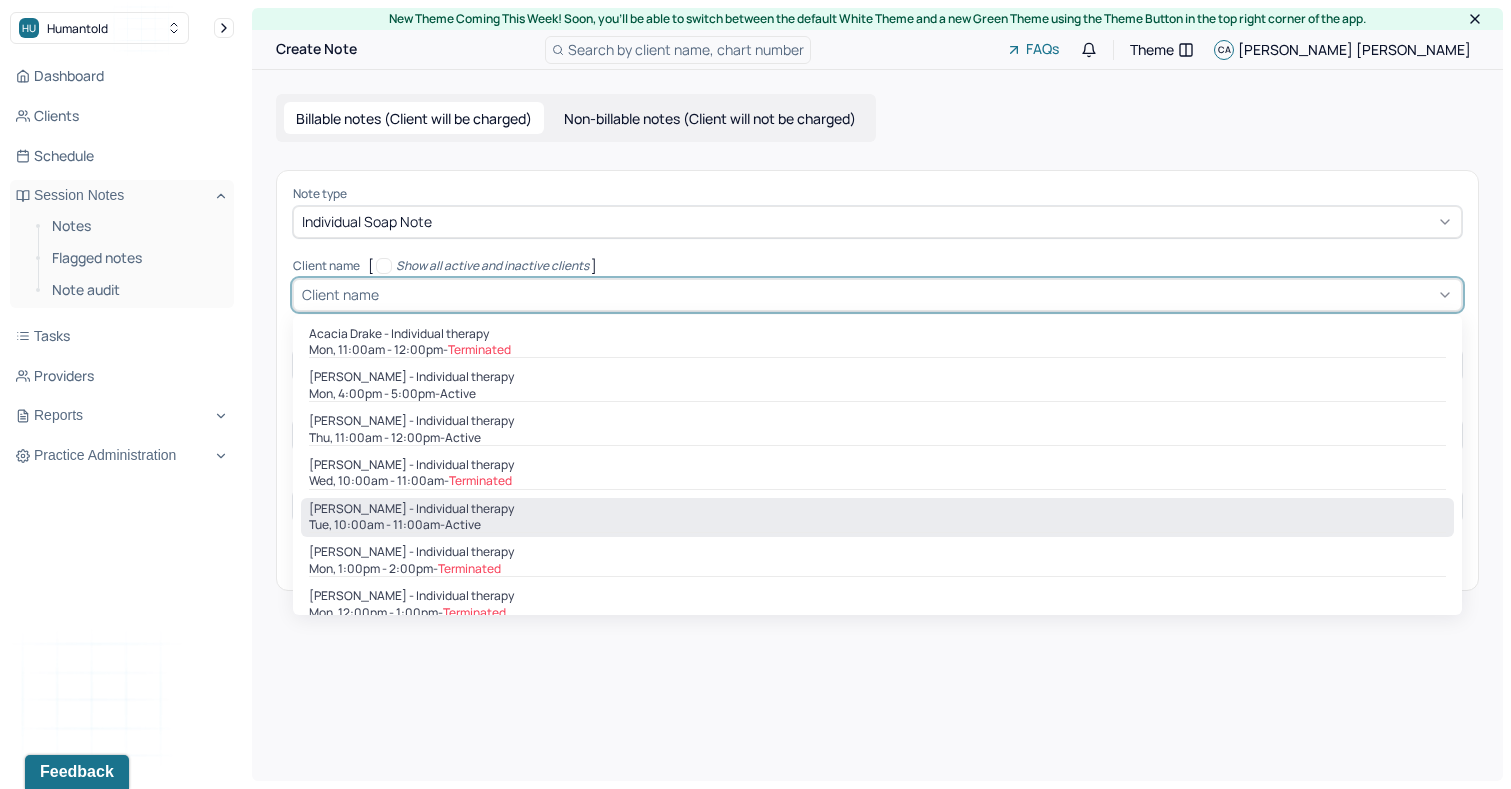 click on "[PERSON_NAME] - Individual therapy" at bounding box center (411, 509) 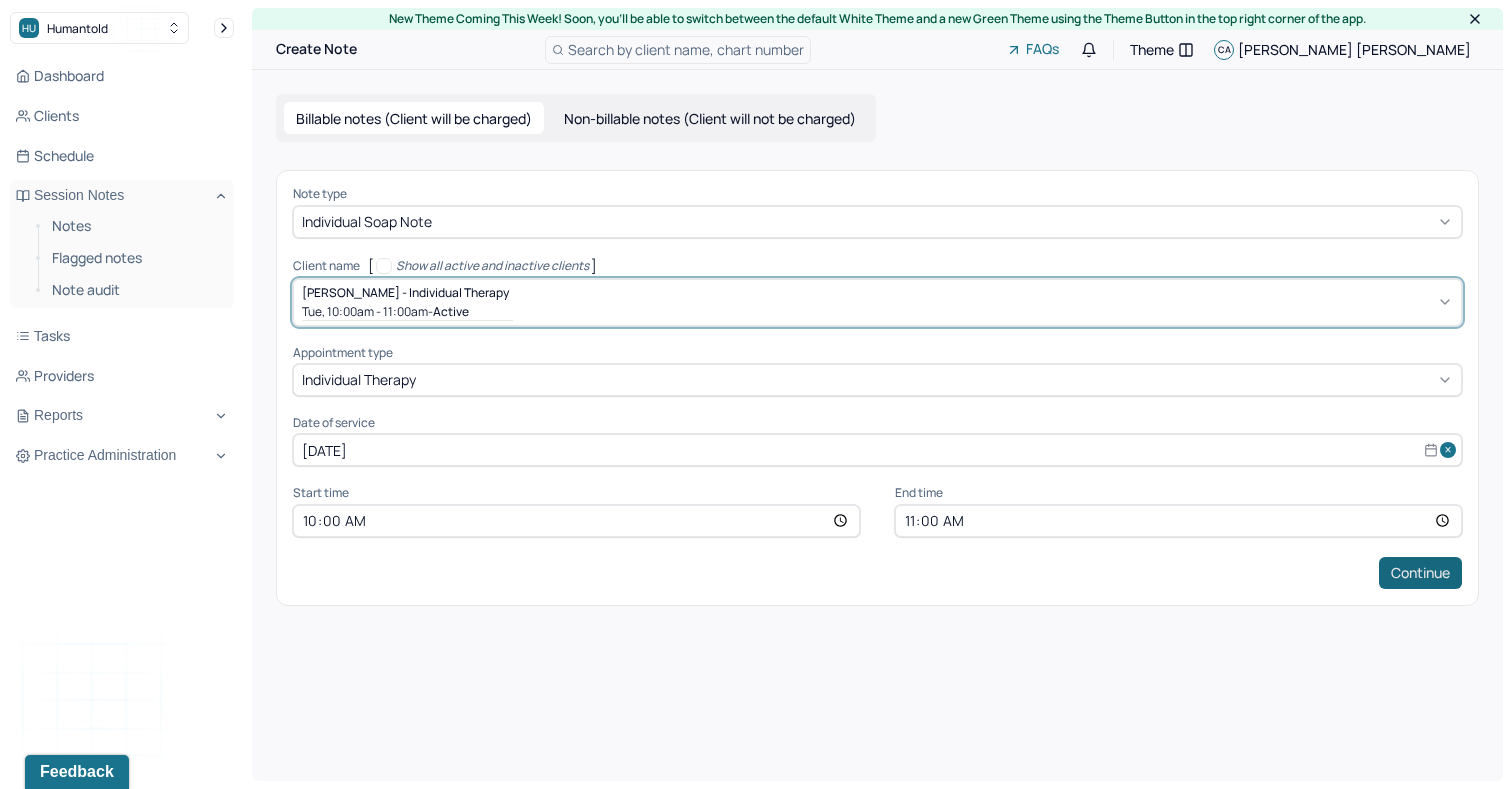 click on "Continue" at bounding box center (1420, 573) 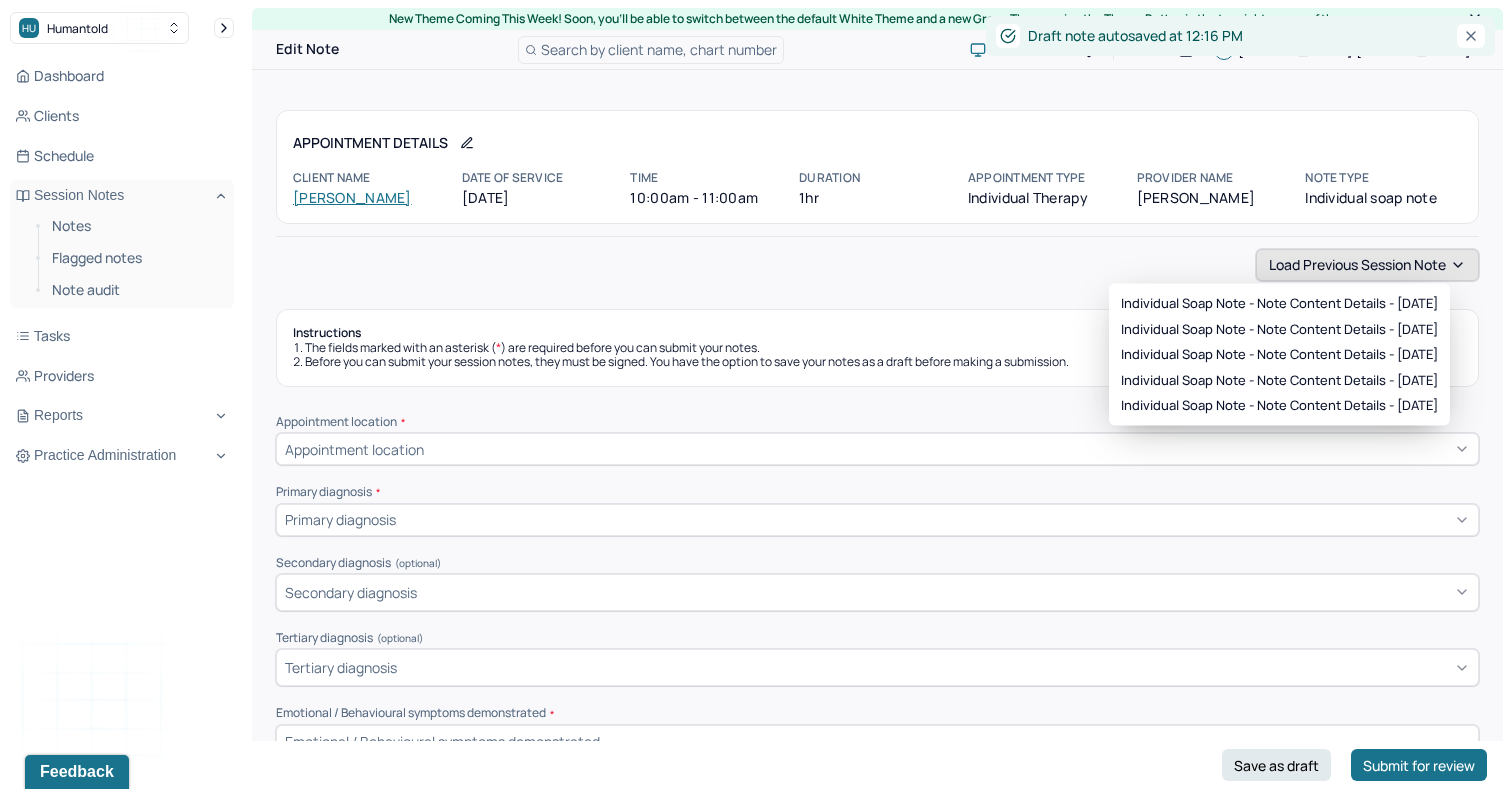 click on "Load previous session note" at bounding box center (1367, 265) 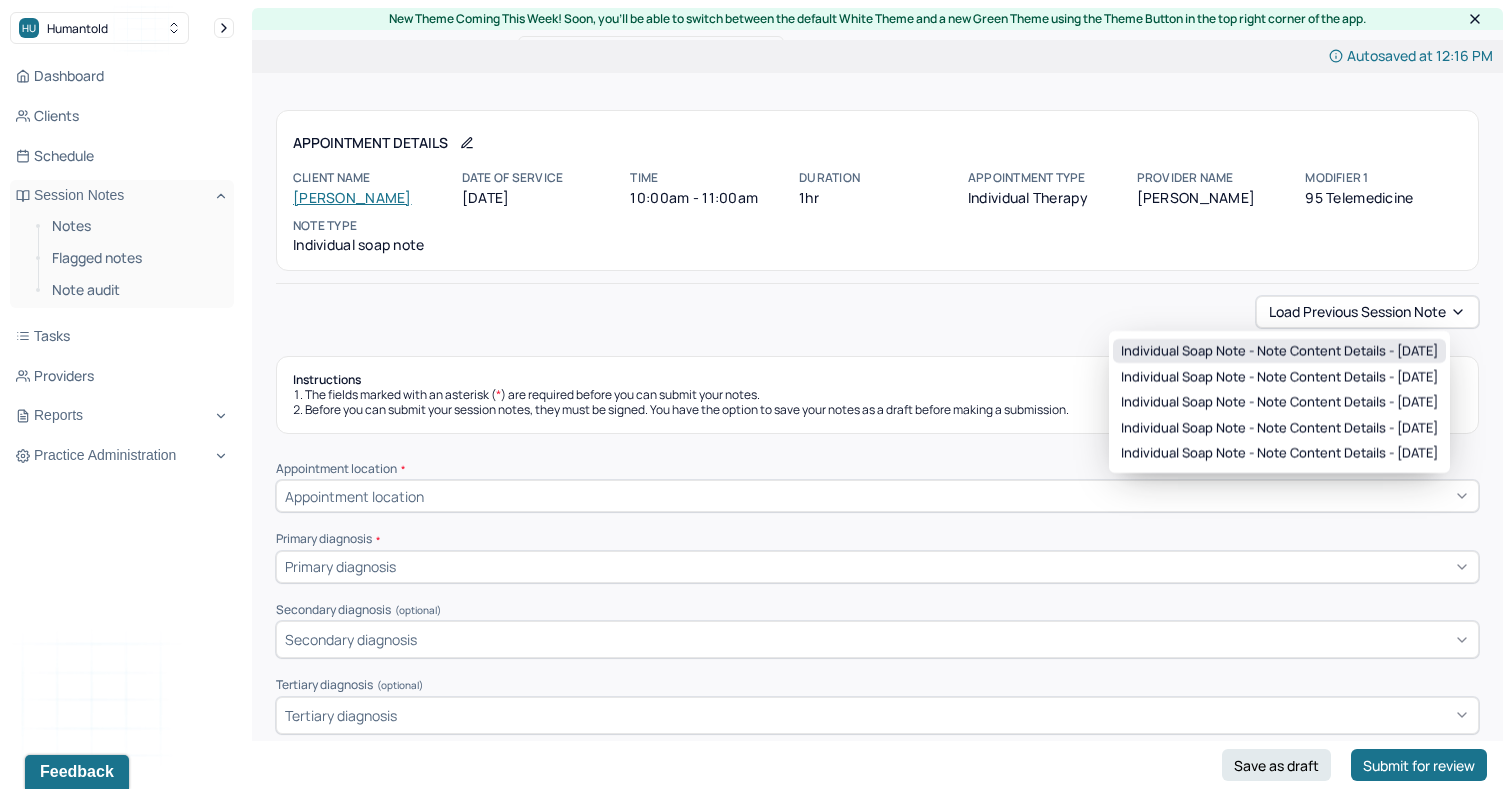 click on "Individual soap note   - Note content Details -   [DATE]" at bounding box center [1279, 351] 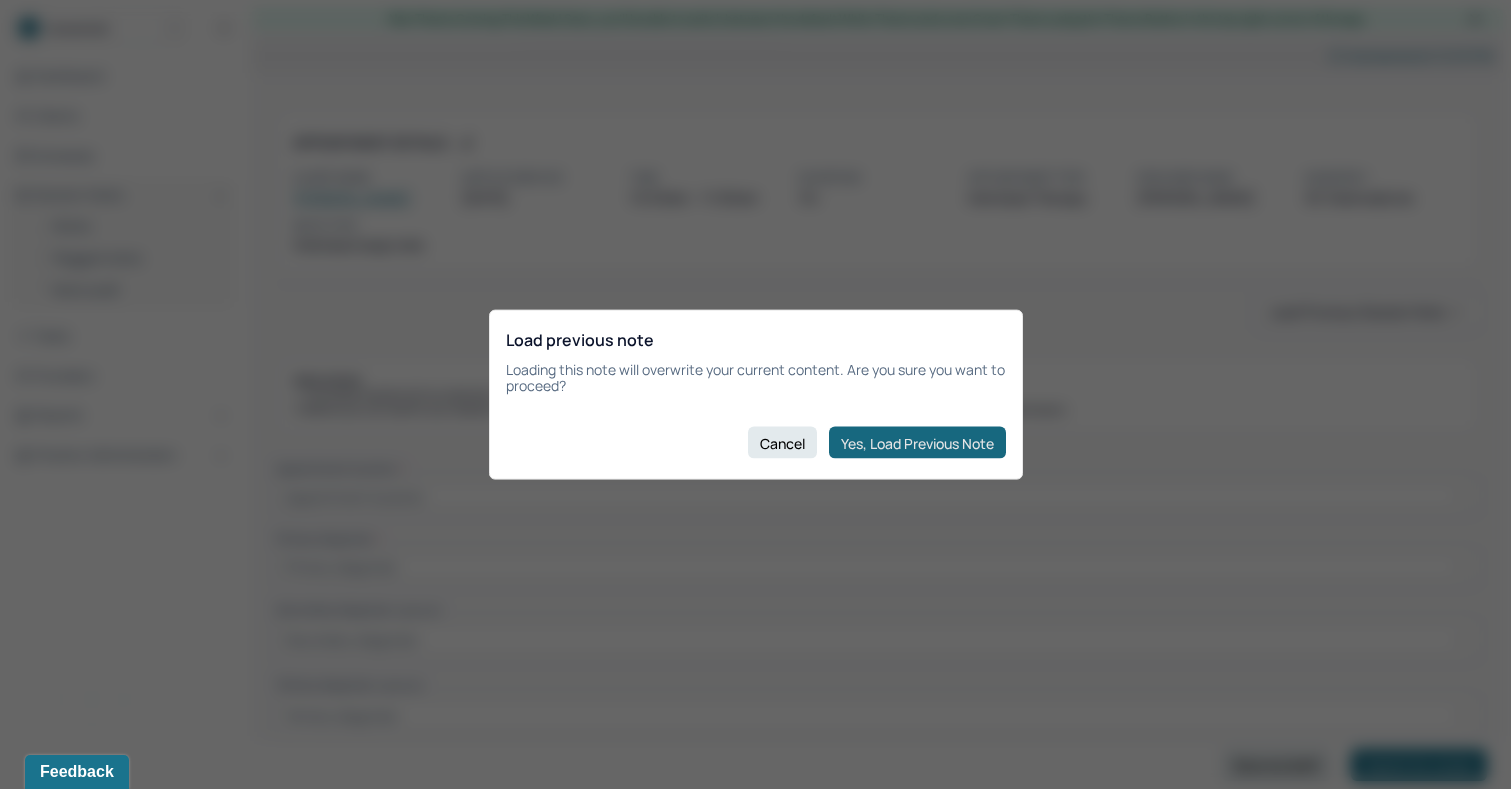 click on "Yes, Load Previous Note" at bounding box center (917, 443) 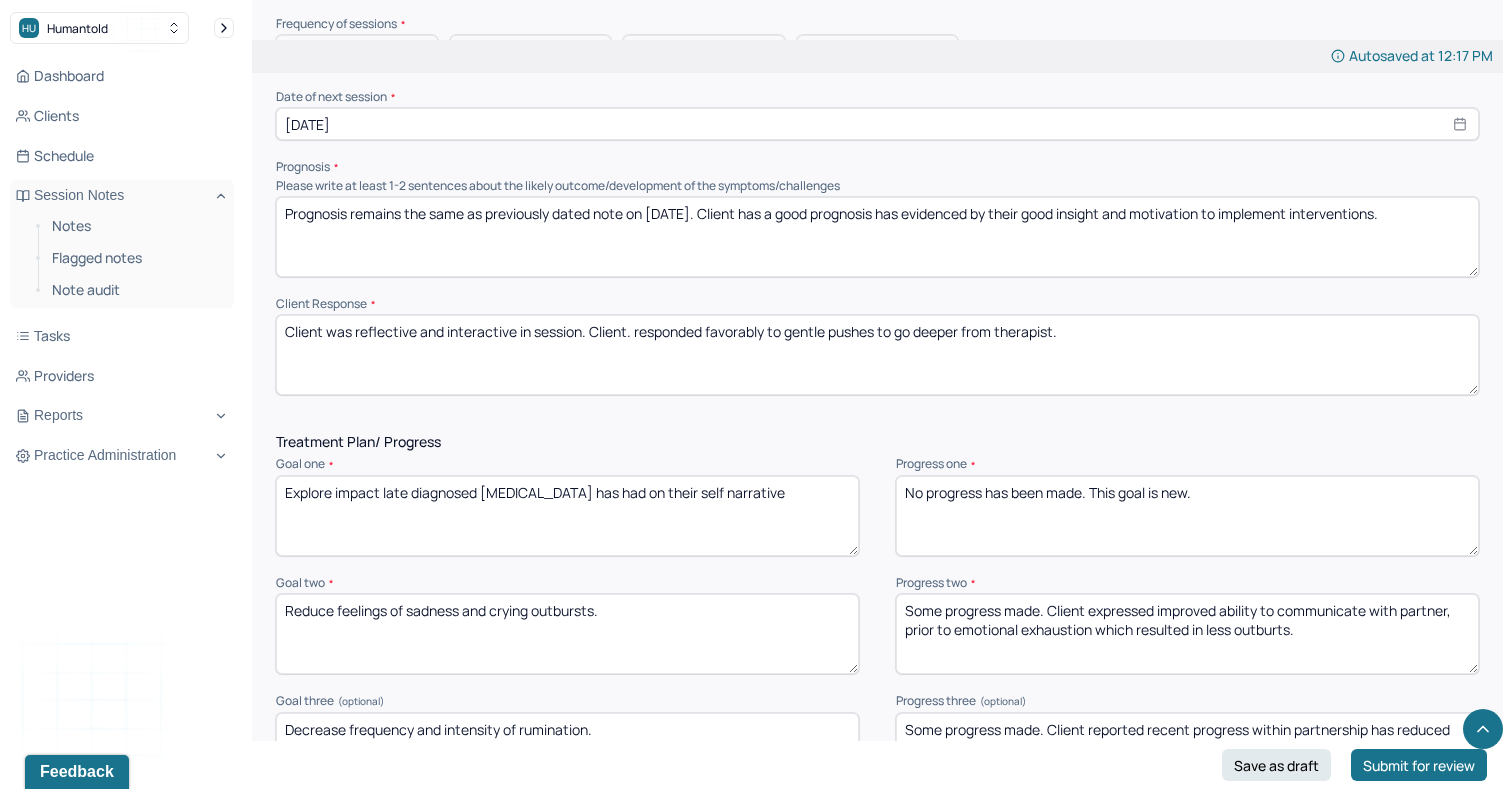 scroll, scrollTop: 2247, scrollLeft: 0, axis: vertical 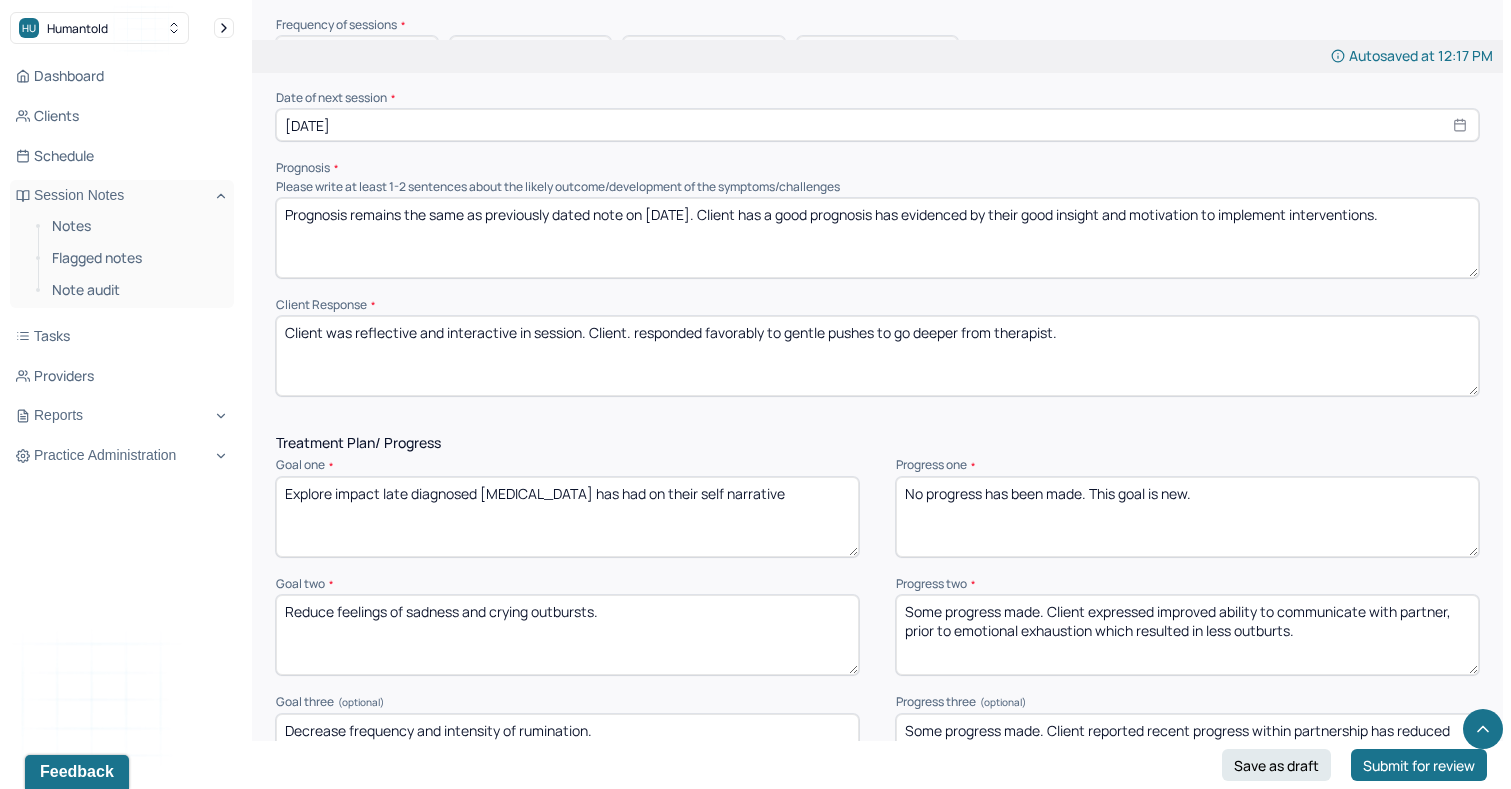 click on "Prognosis remains the same as previously dated note on [DATE]. Client has a good prognosis has evidenced by their good insight and motivation to implement interventions." at bounding box center (877, 238) 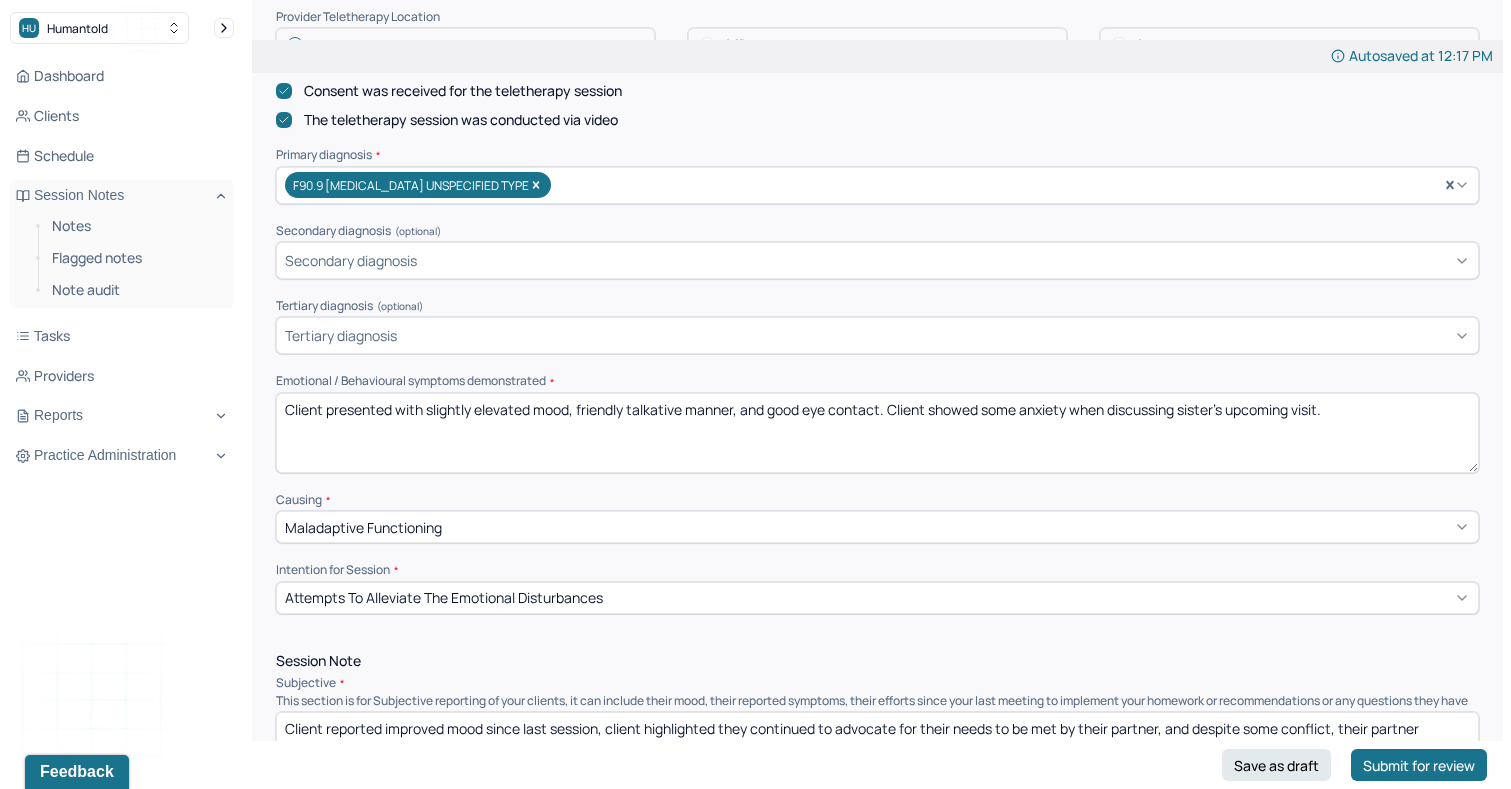 scroll, scrollTop: 597, scrollLeft: 0, axis: vertical 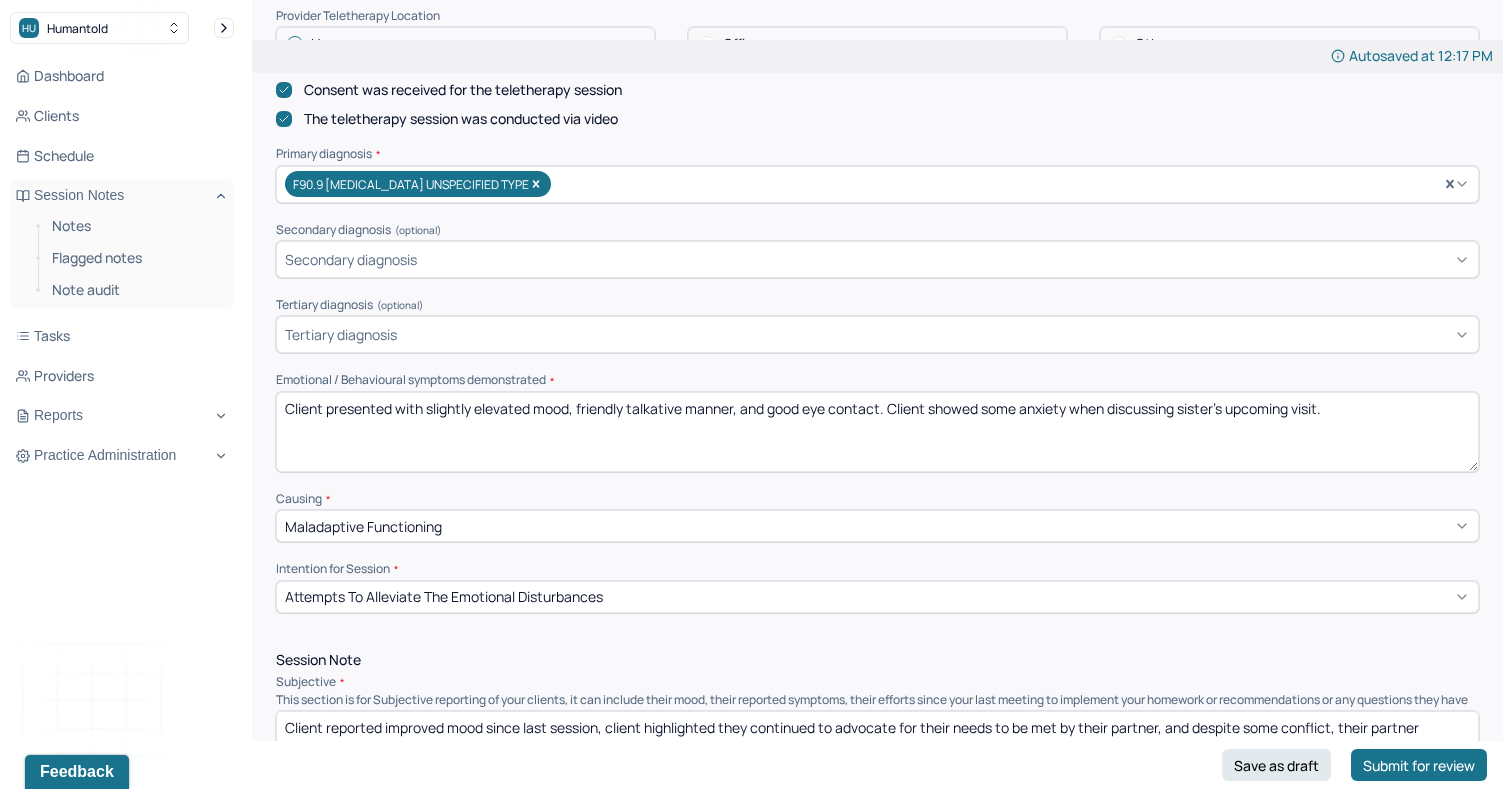 type on "Prognosis remains the same as previously dated note on [DATE]. Client has a good prognosis has evidenced by their good insight and motivation to implement interventions." 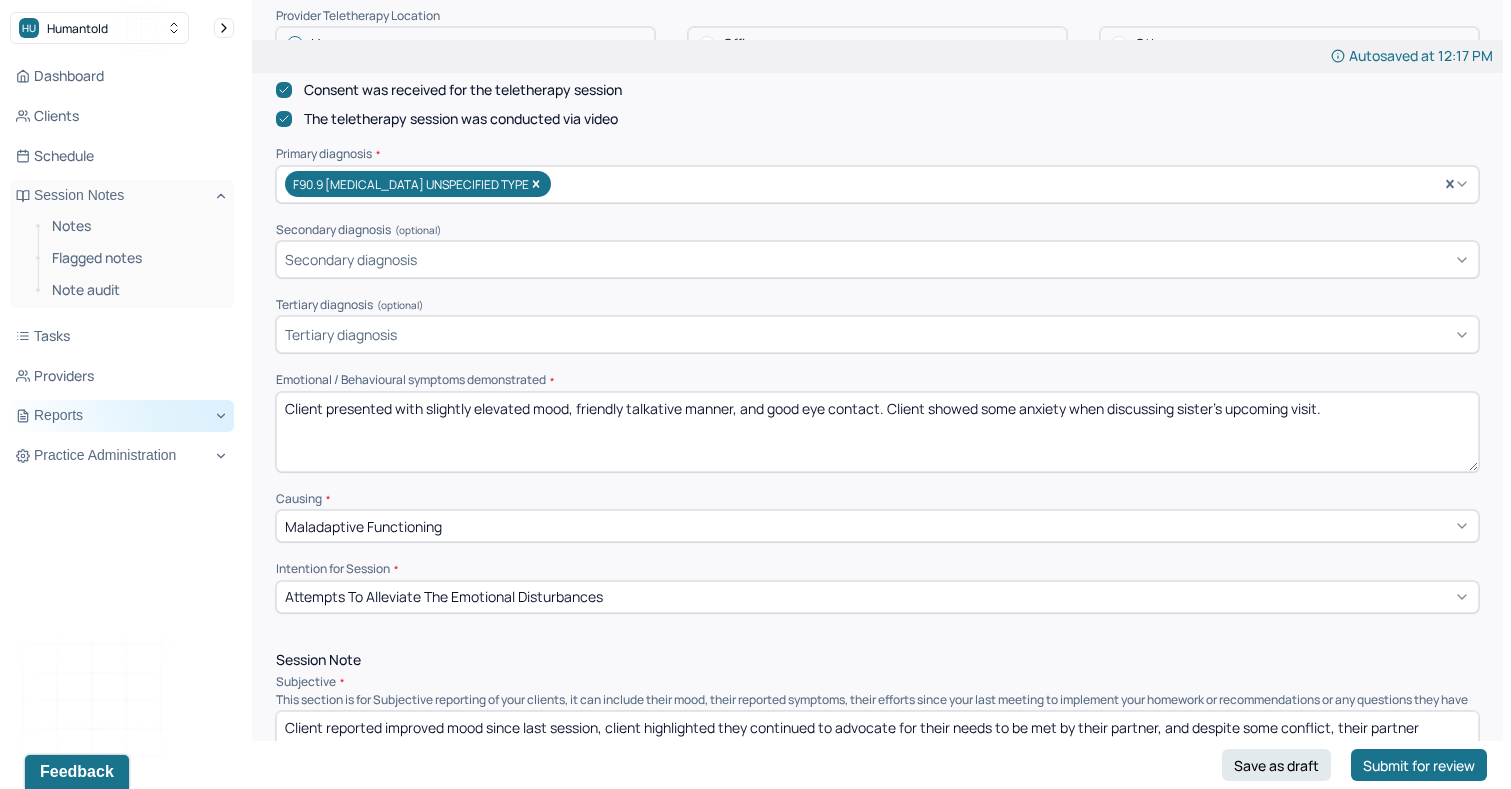 drag, startPoint x: 1364, startPoint y: 410, endPoint x: 25, endPoint y: 404, distance: 1339.0134 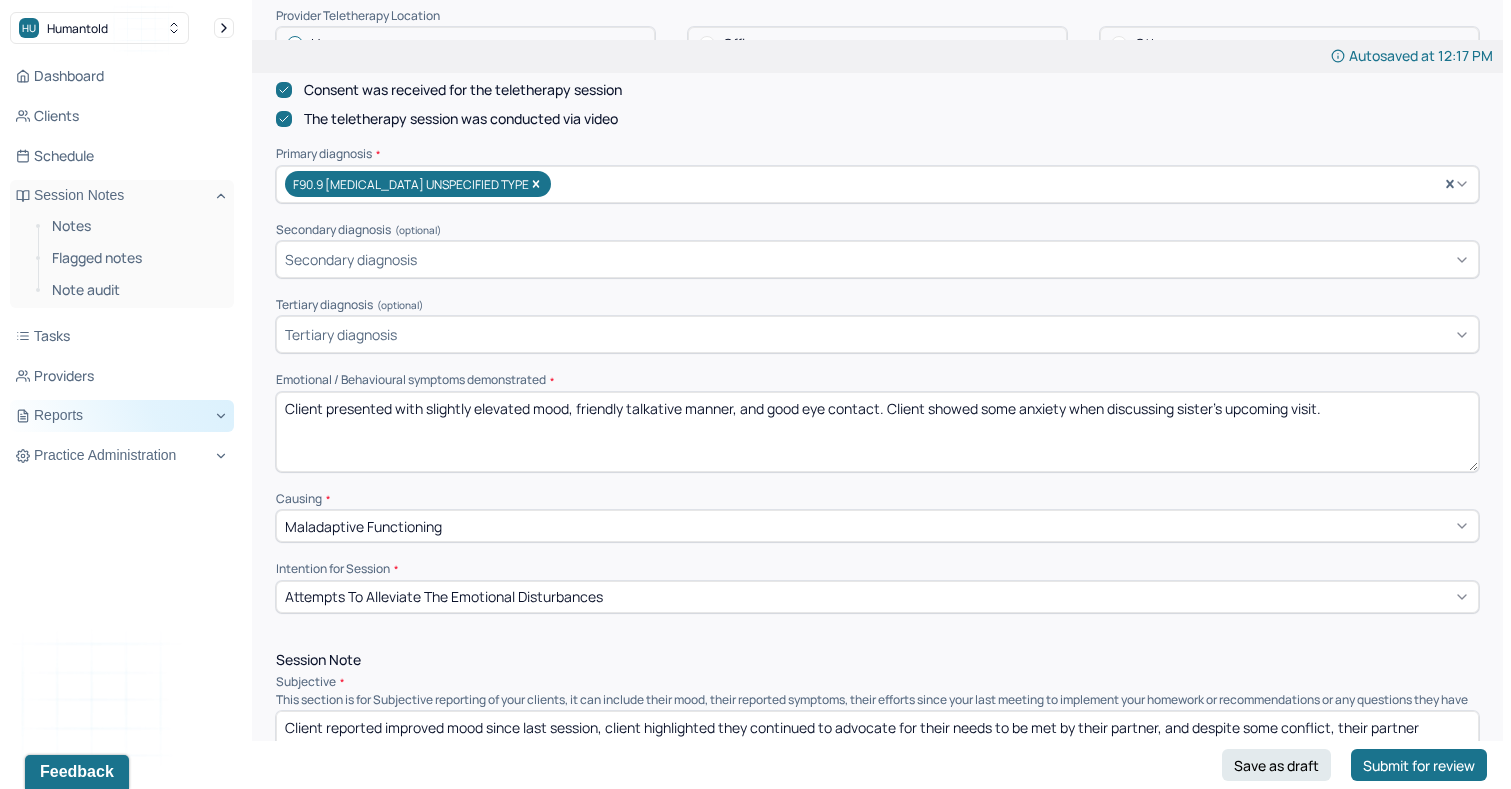 click on "HU Humantold Dashboard Clients Schedule Session Notes Notes Flagged notes Note audit Tasks Providers Reports Practice Administration CA [PERSON_NAME] auditor,provider Logout   New Theme Coming This Week! Soon, you’ll be able to switch between the default White Theme and a new Green Theme using the Theme Button in the top right corner of the app.  Edit Note Search by client name, chart number  FAQs Theme CA [PERSON_NAME] Autosaved at 12:17 PM Appointment Details Client name [PERSON_NAME] Date of service [DATE] Time 10:00am - 11:00am Duration 1hr Appointment type individual therapy Provider name [PERSON_NAME] Modifier 1 95 Telemedicine Note type Individual soap note Load previous session note Instructions The fields marked with an asterisk ( * ) are required before you can submit your notes. Before you can submit your session notes, they must be signed. You have the option to save your notes as a draft before making a submission. Appointment location * Teletherapy Client Teletherapy Location *" at bounding box center [755, 1190] 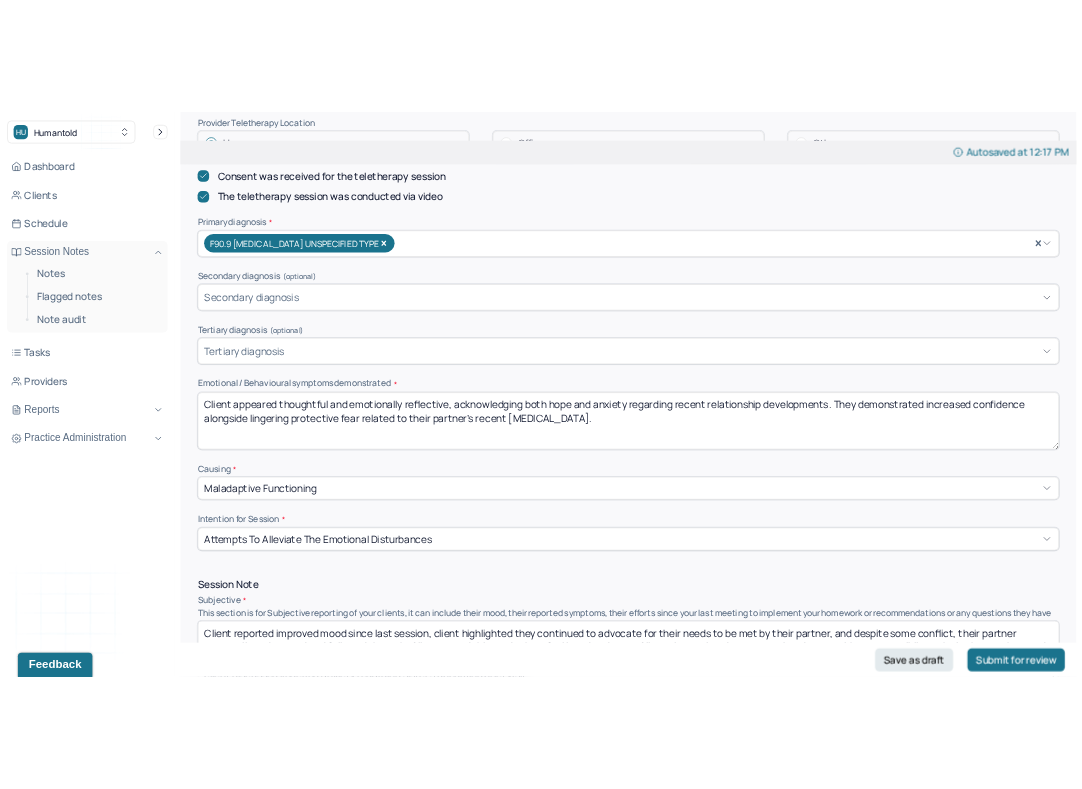 scroll, scrollTop: 626, scrollLeft: 0, axis: vertical 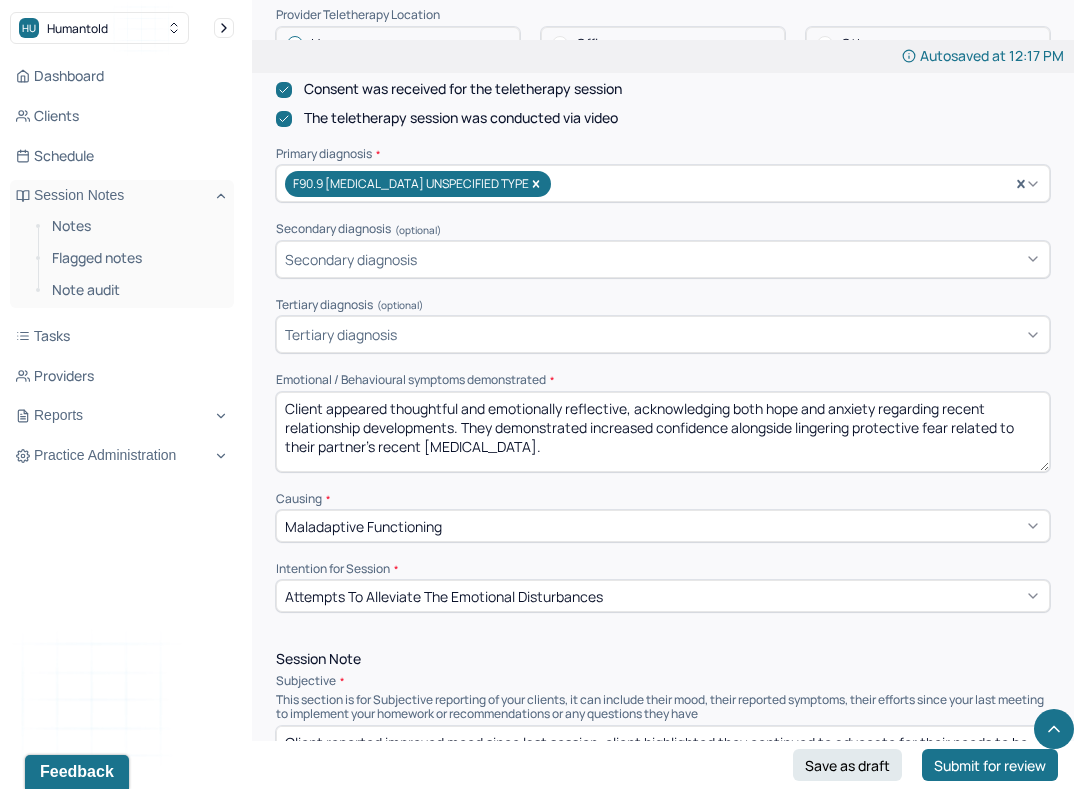 type on "Client appeared thoughtful and emotionally reflective, acknowledging both hope and anxiety regarding recent relationship developments. They demonstrated increased confidence alongside lingering protective fear related to their partner’s recent [MEDICAL_DATA]." 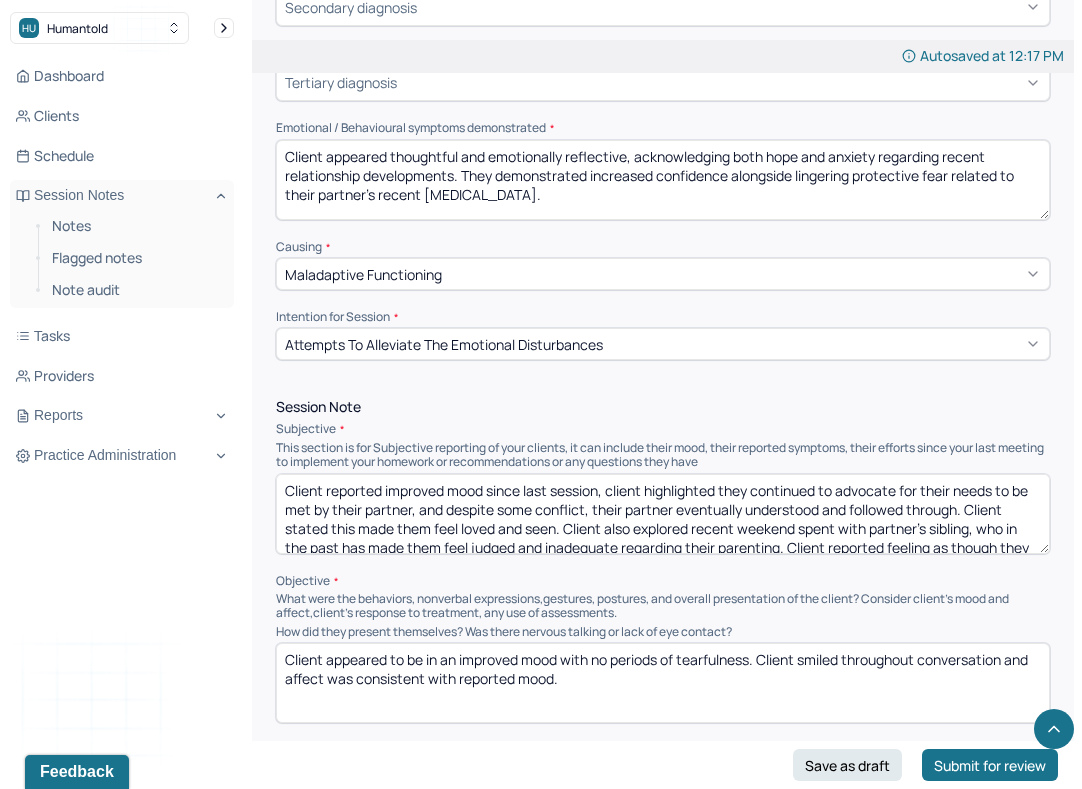 scroll, scrollTop: 891, scrollLeft: 0, axis: vertical 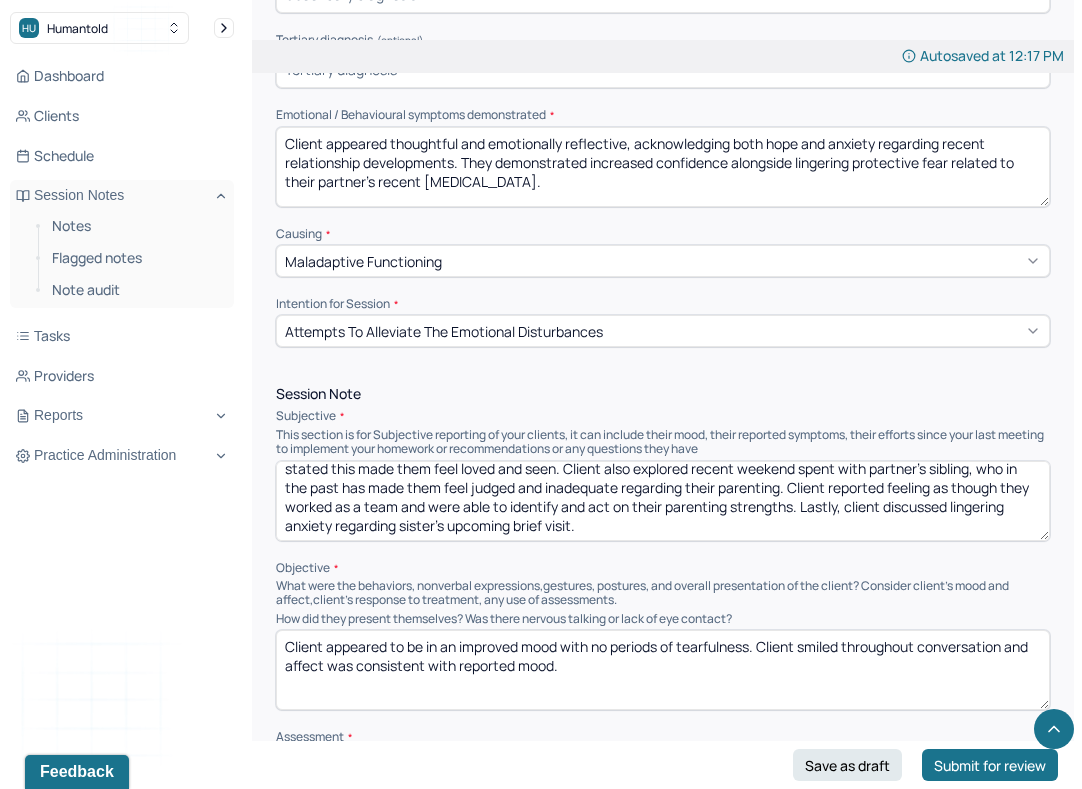 drag, startPoint x: 284, startPoint y: 473, endPoint x: 1099, endPoint y: 660, distance: 836.1782 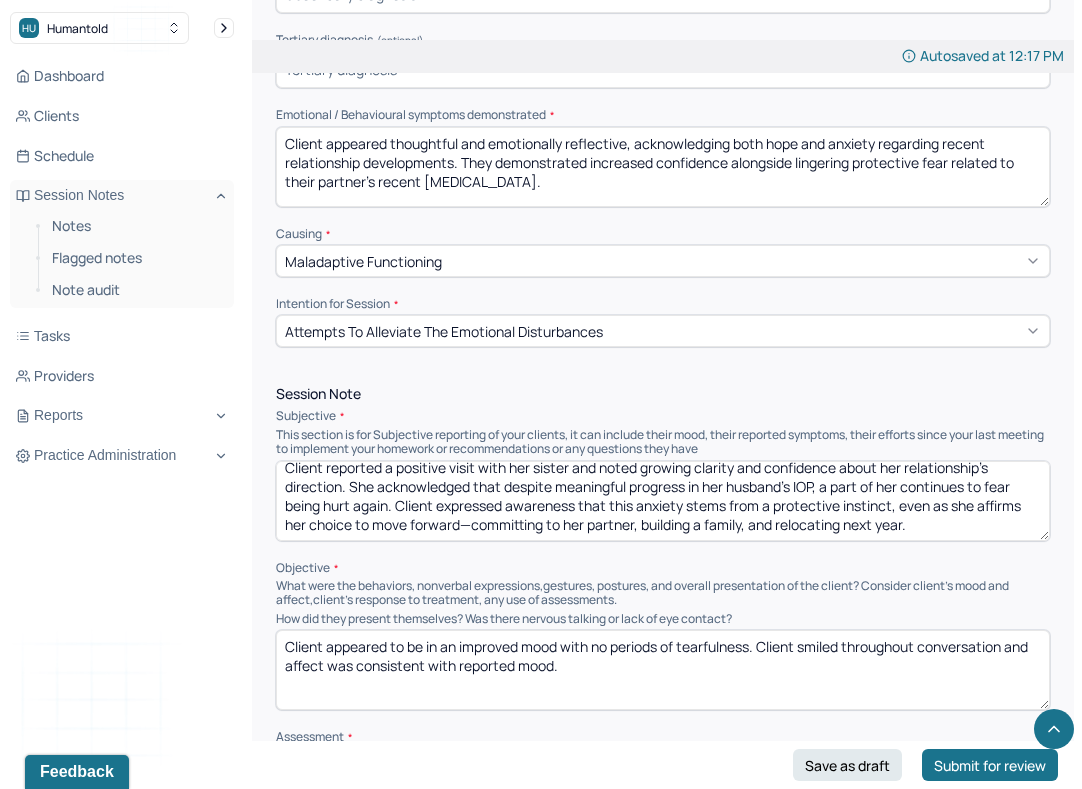 scroll, scrollTop: 9, scrollLeft: 0, axis: vertical 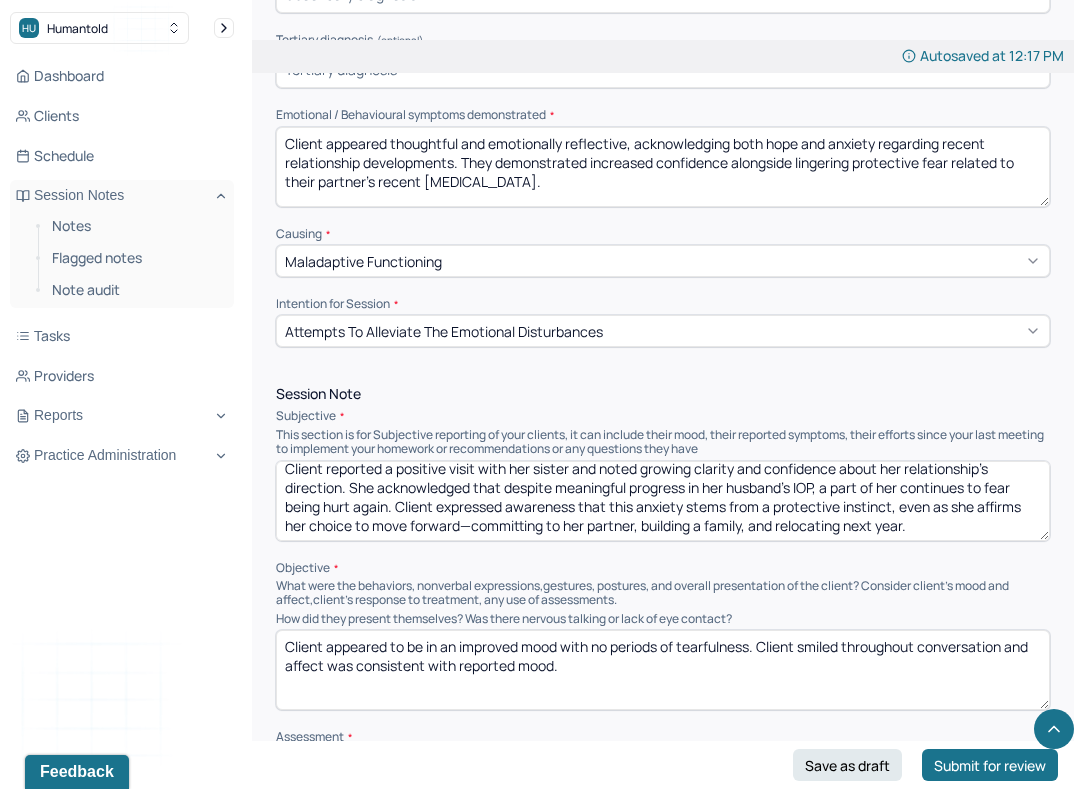 type on "Client reported a positive visit with her sister and noted growing clarity and confidence about her relationship's direction. She acknowledged that despite meaningful progress in her husband’s IOP, a part of her continues to fear being hurt again. Client expressed awareness that this anxiety stems from a protective instinct, even as she affirms her choice to move forward—committing to her partner, building a family, and relocating next year." 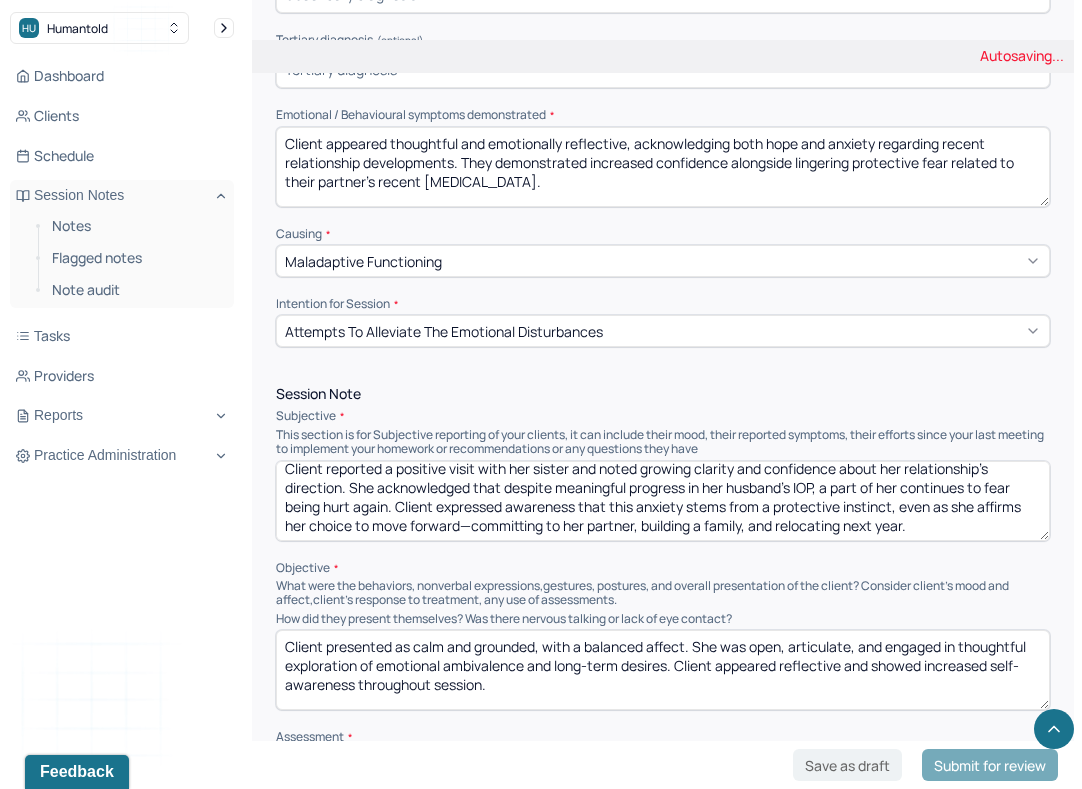 type on "Client presented as calm and grounded, with a balanced affect. She was open, articulate, and engaged in thoughtful exploration of emotional ambivalence and long-term desires. Client appeared reflective and showed increased self-awareness throughout session." 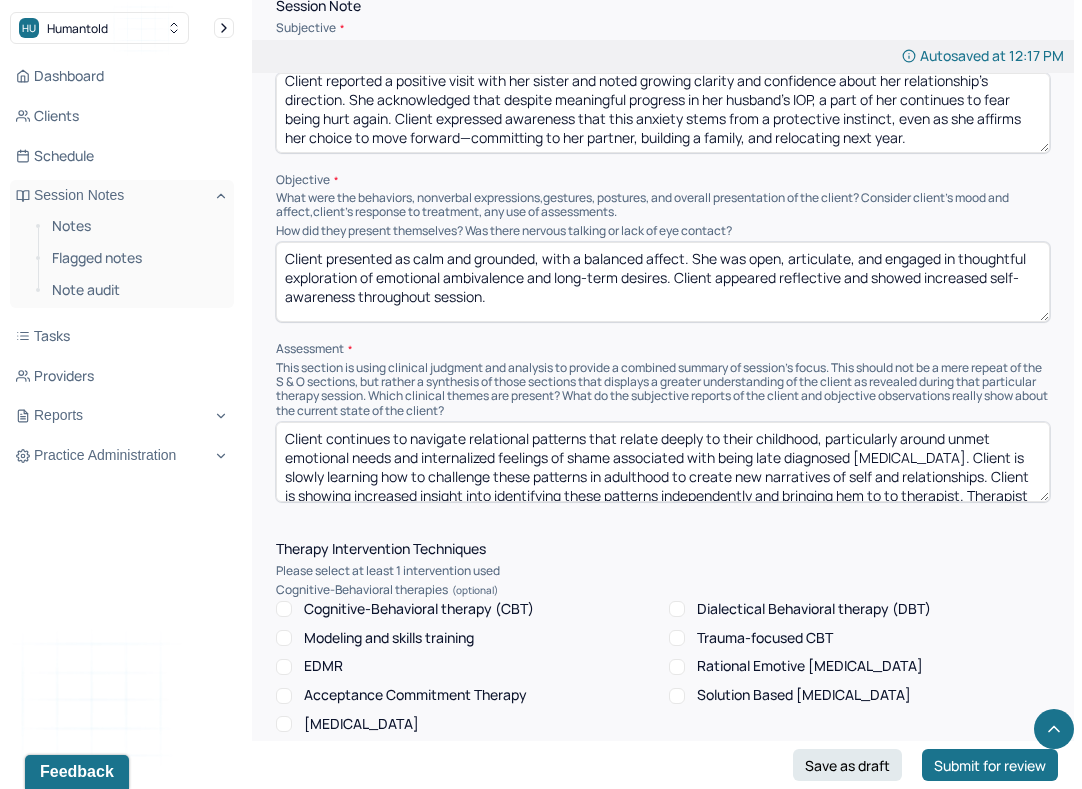 scroll, scrollTop: 1281, scrollLeft: 0, axis: vertical 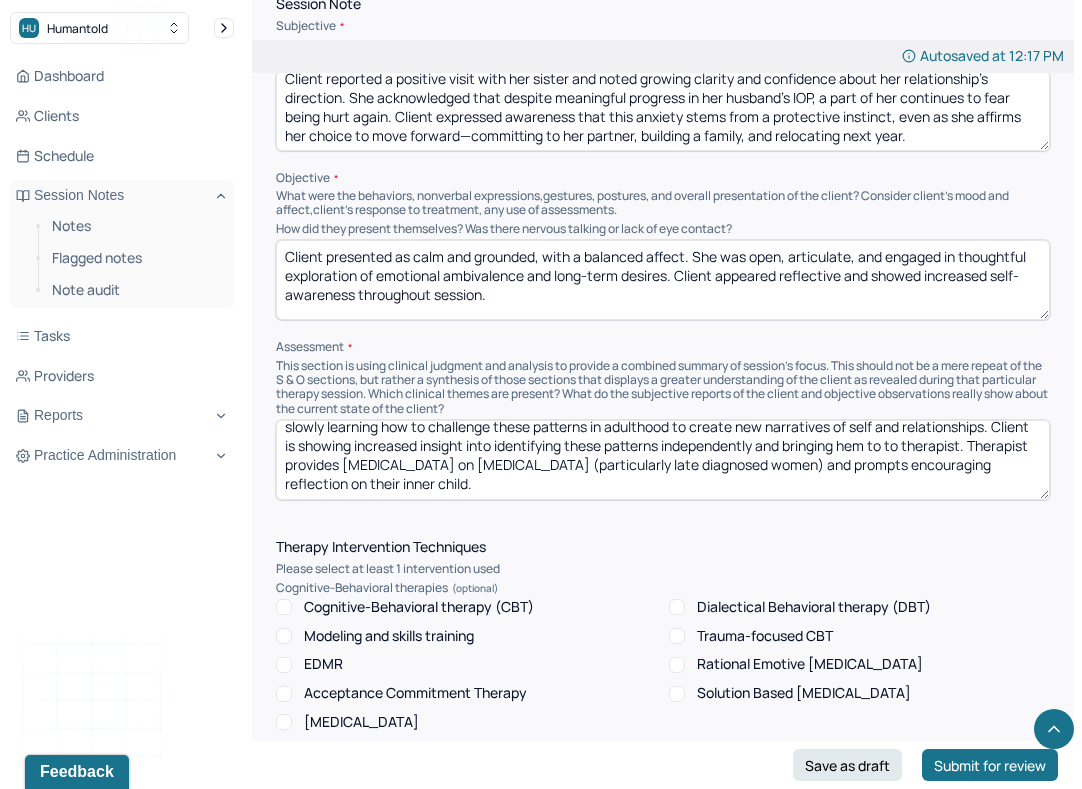 drag, startPoint x: 283, startPoint y: 429, endPoint x: 1119, endPoint y: 611, distance: 855.58167 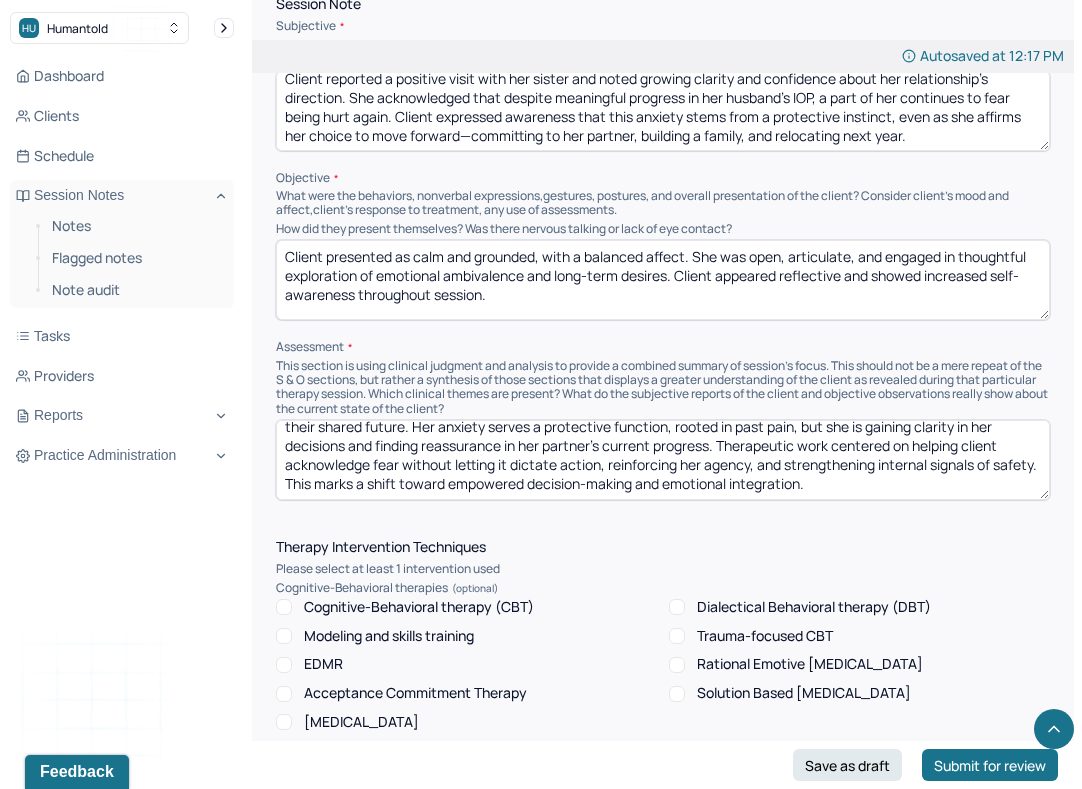 scroll, scrollTop: 22, scrollLeft: 0, axis: vertical 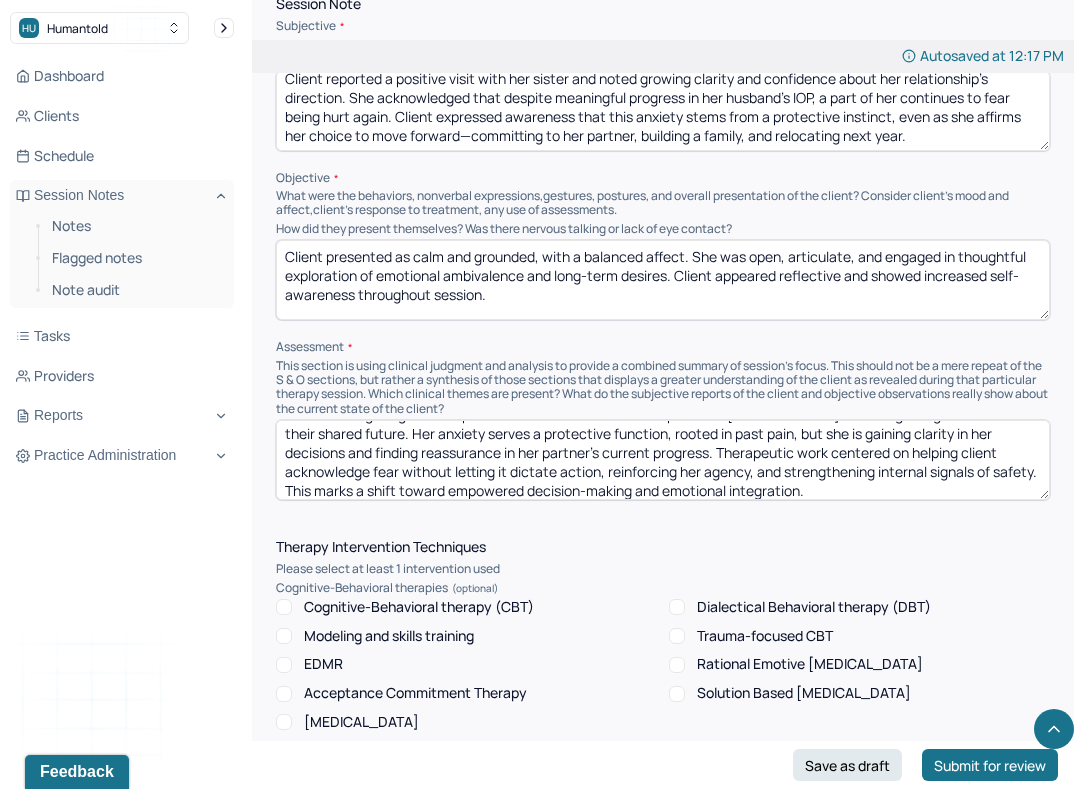 type on "Client is navigating the complex emotional aftermath of her partner’s [MEDICAL_DATA] while beginning to reinvest in their shared future. Her anxiety serves a protective function, rooted in past pain, but she is gaining clarity in her decisions and finding reassurance in her partner’s current progress. Therapeutic work centered on helping client acknowledge fear without letting it dictate action, reinforcing her agency, and strengthening internal signals of safety. This marks a shift toward empowered decision-making and emotional integration." 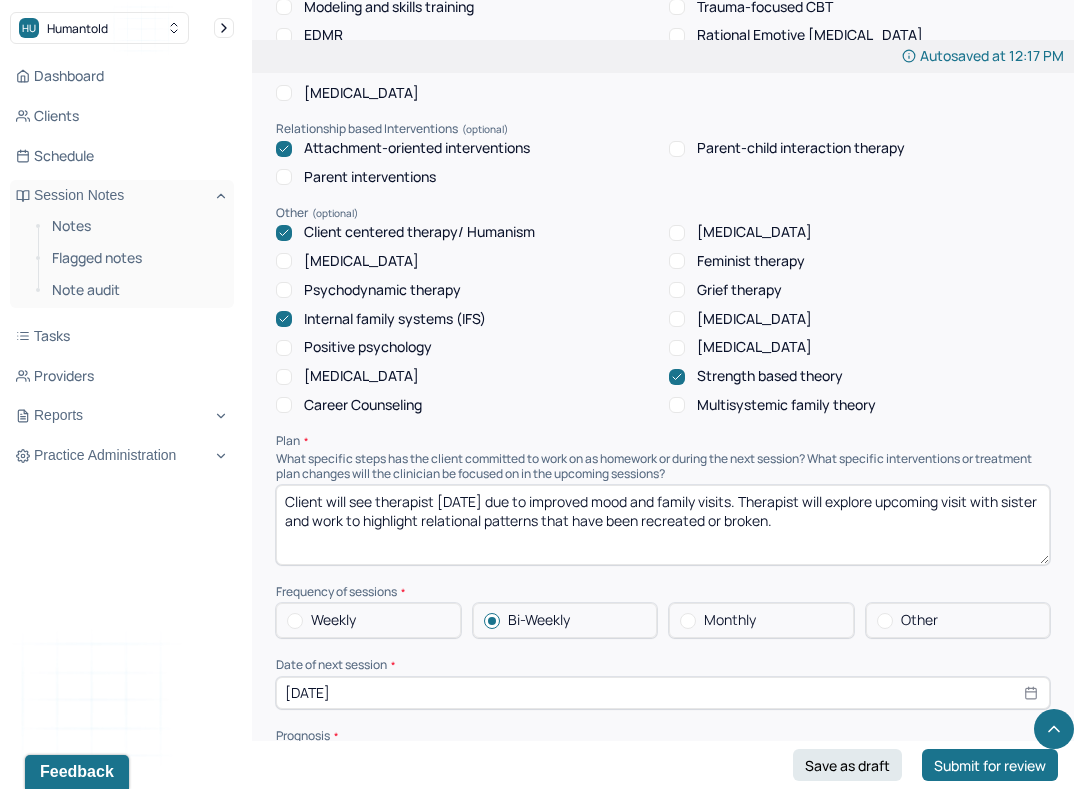 scroll, scrollTop: 1926, scrollLeft: 0, axis: vertical 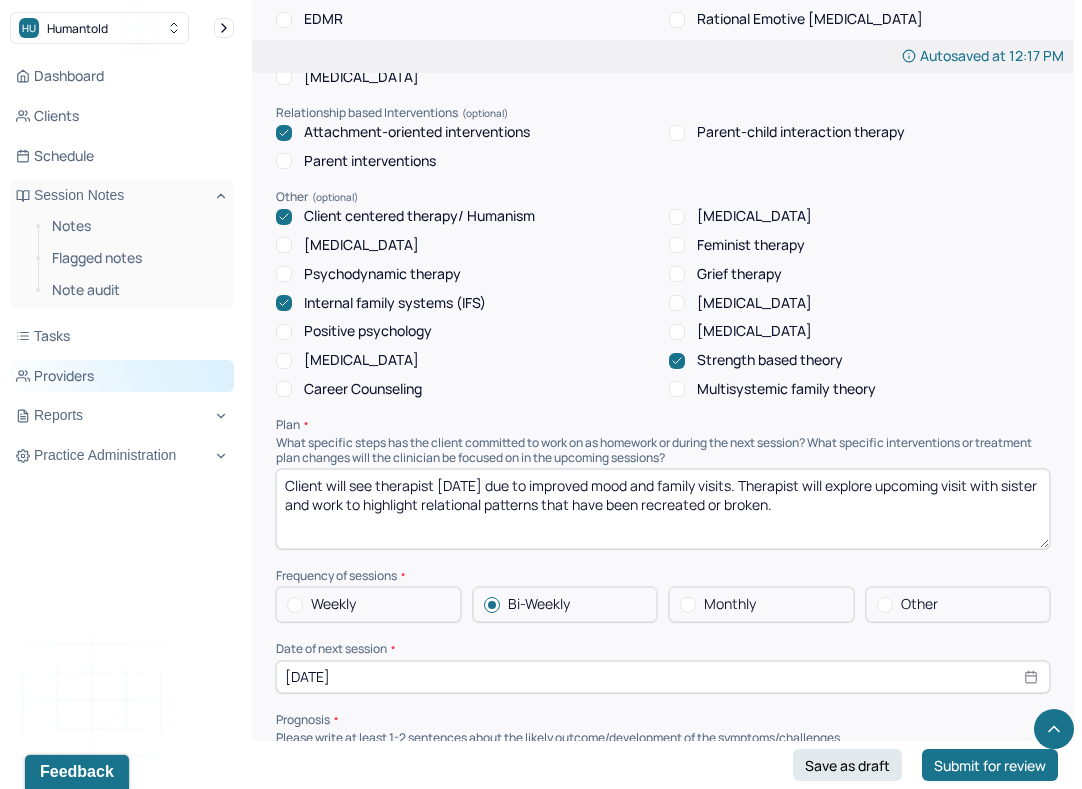 drag, startPoint x: 841, startPoint y: 503, endPoint x: 83, endPoint y: 385, distance: 767.1297 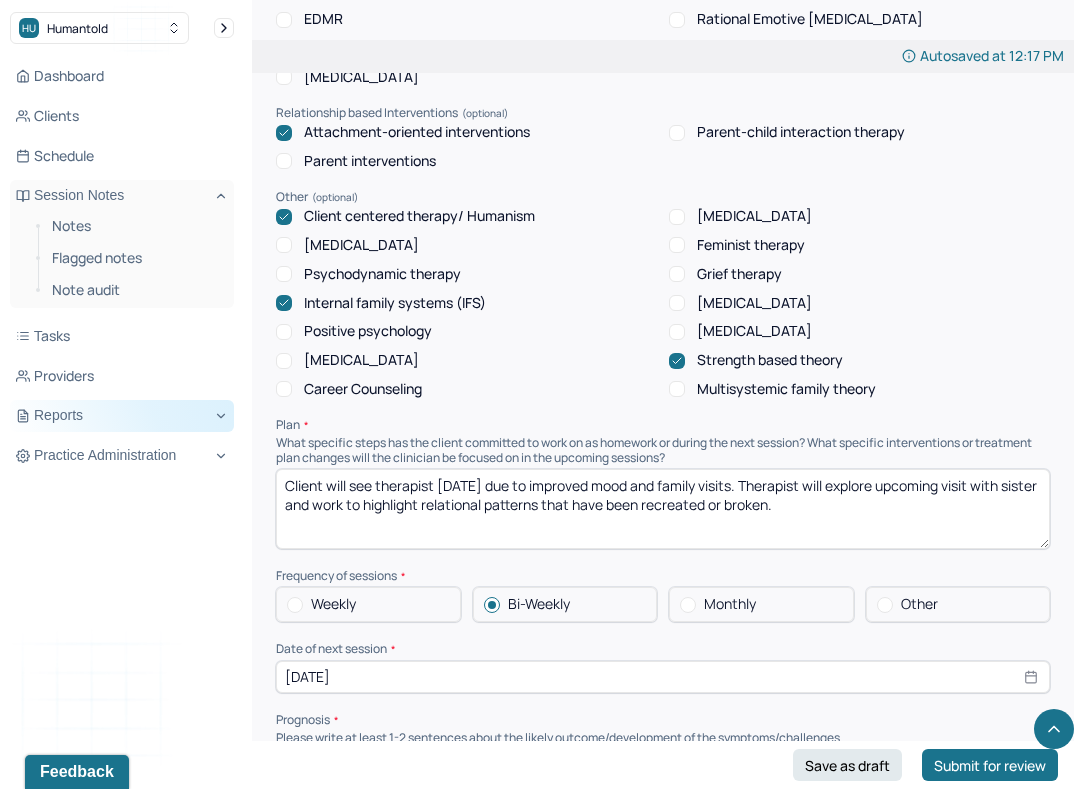 drag, startPoint x: 860, startPoint y: 493, endPoint x: 150, endPoint y: 427, distance: 713.06104 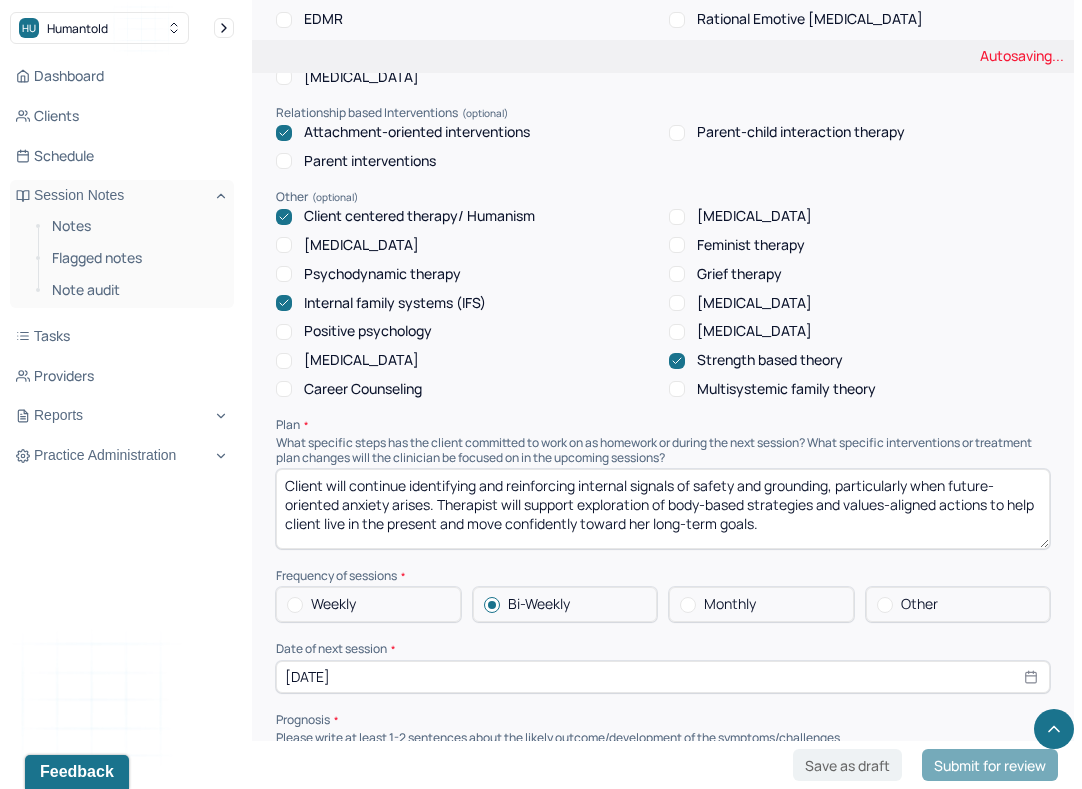 type on "Client will continue identifying and reinforcing internal signals of safety and grounding, particularly when future-oriented anxiety arises. Therapist will support exploration of body-based strategies and values-aligned actions to help client live in the present and move confidently toward her long-term goals." 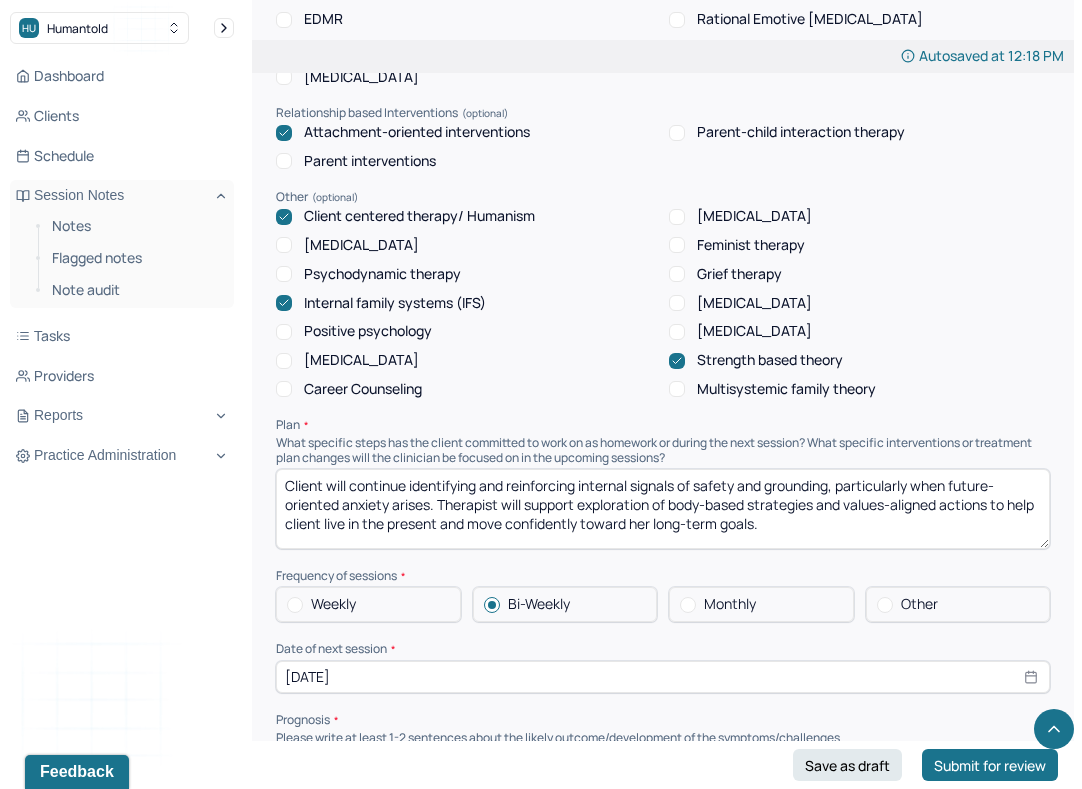 click on "[DATE]" at bounding box center [663, 677] 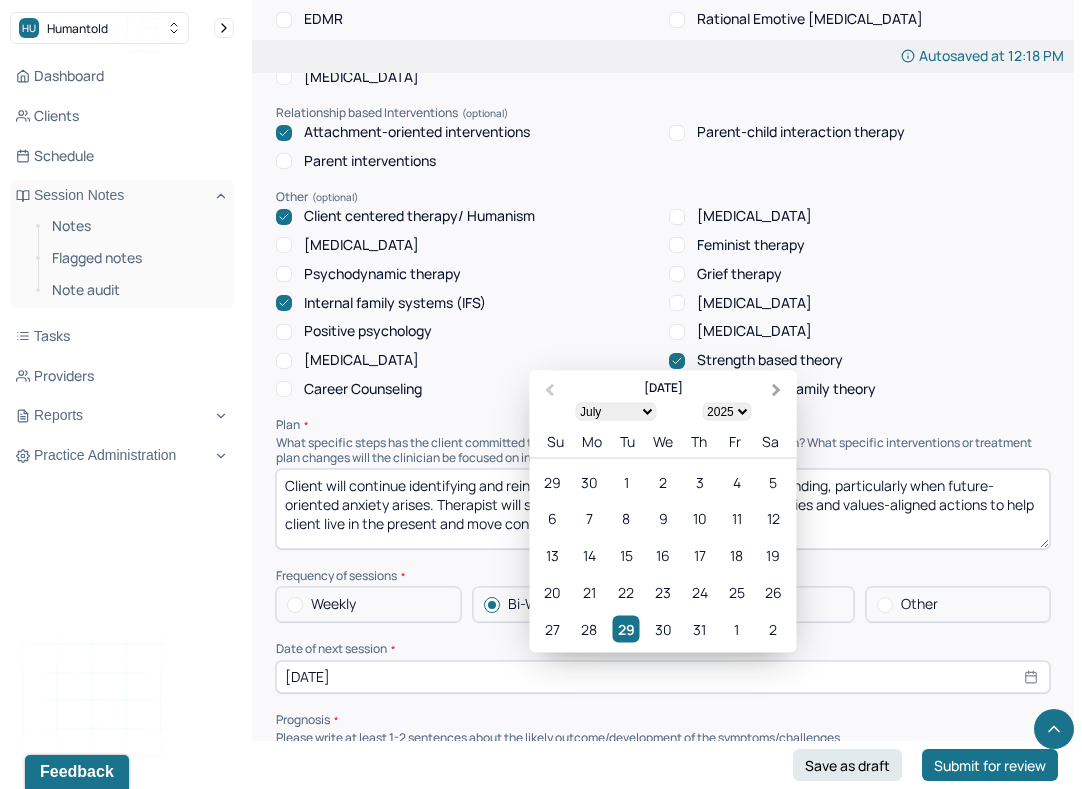 click on "Next Month" at bounding box center [777, 390] 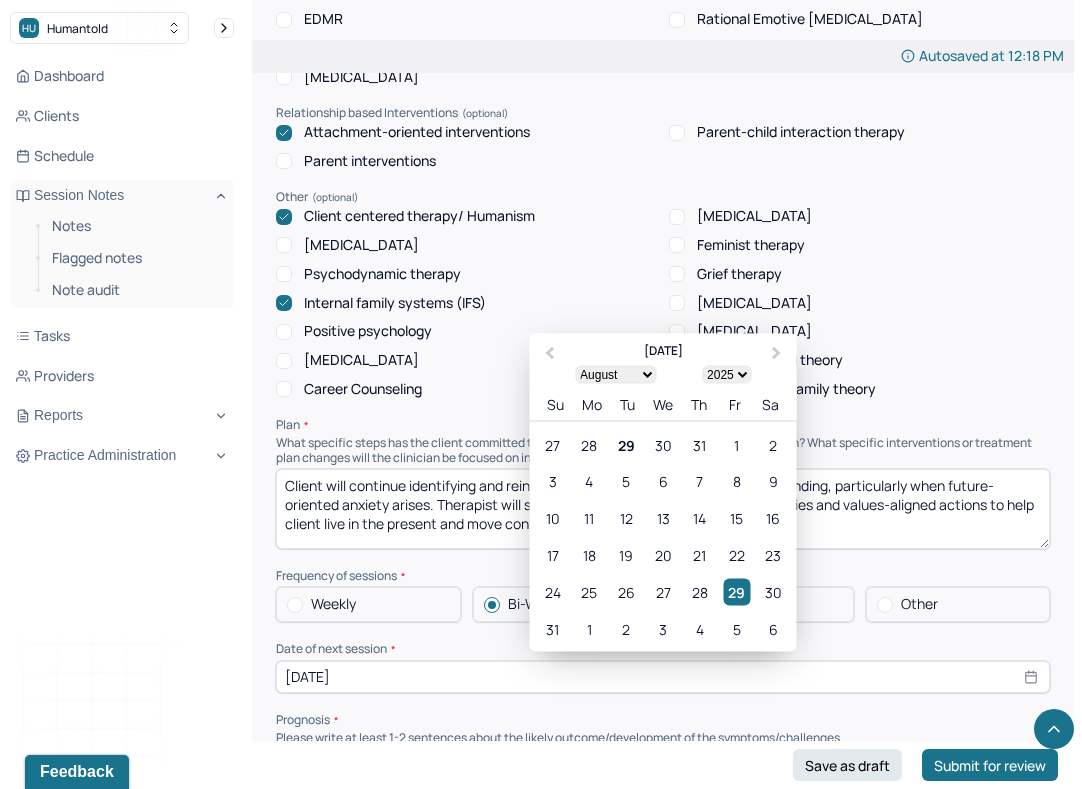 click on "Sa" at bounding box center (770, 403) 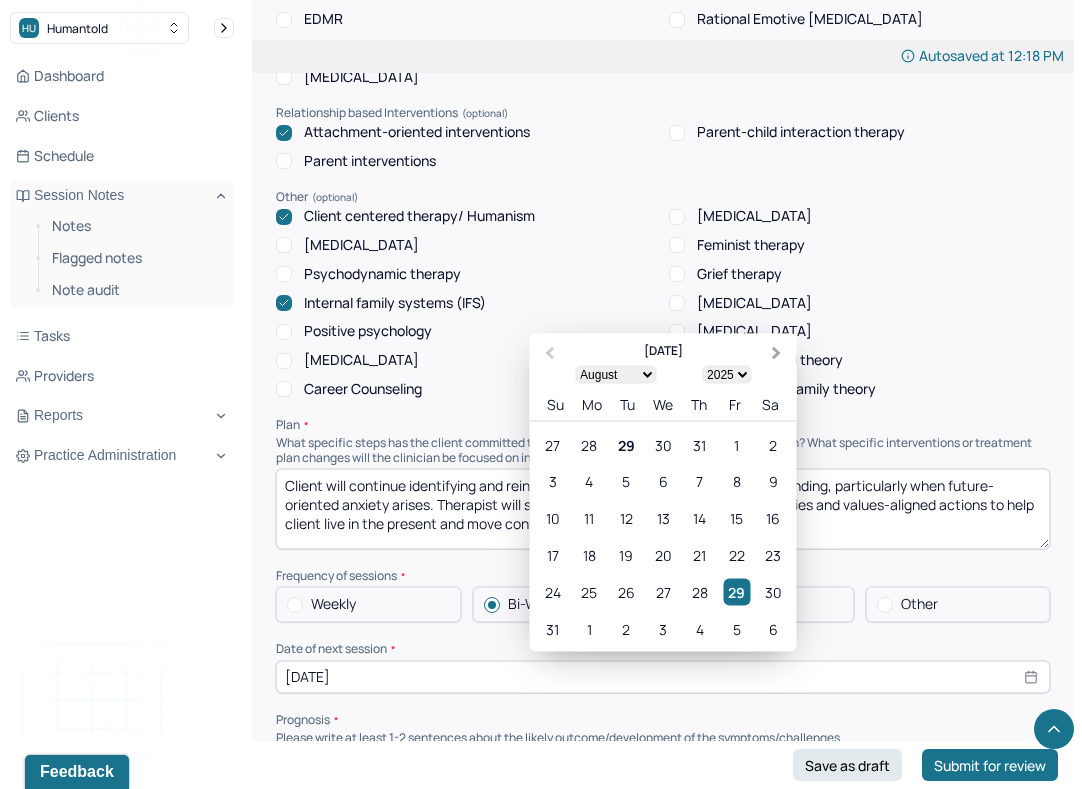 click on "Next Month" at bounding box center [779, 354] 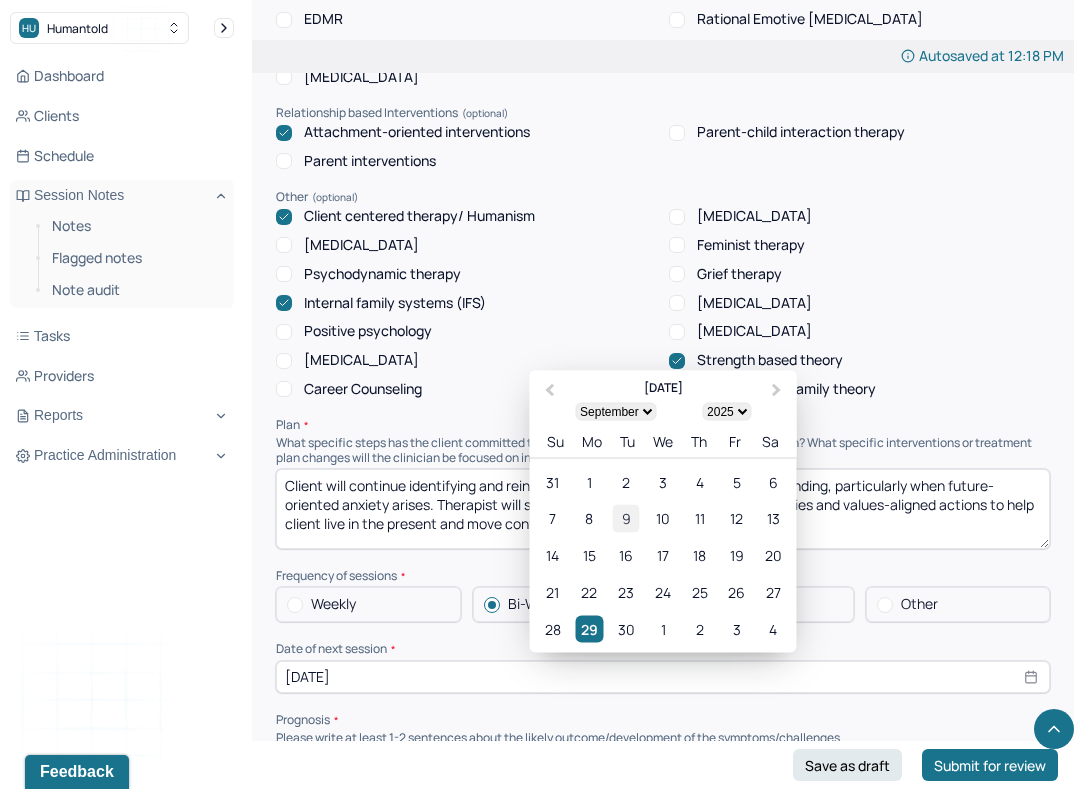 click on "9" at bounding box center [626, 518] 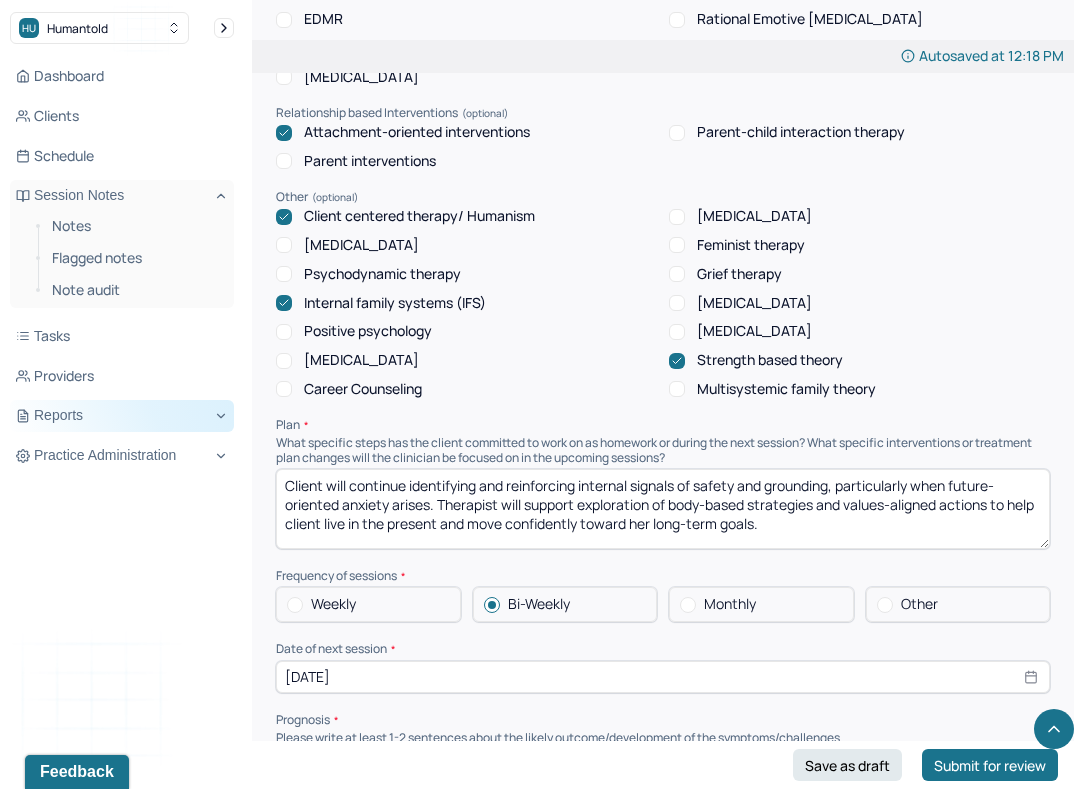 select on "8" 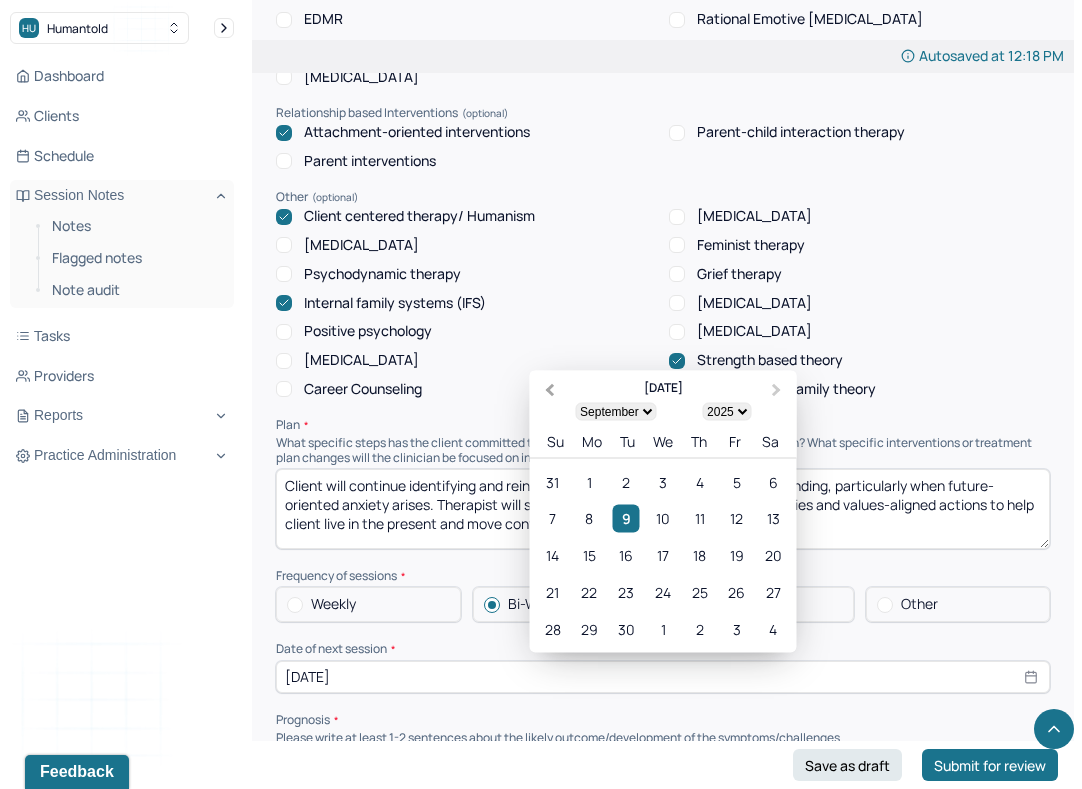 click on "Previous Month" at bounding box center (550, 390) 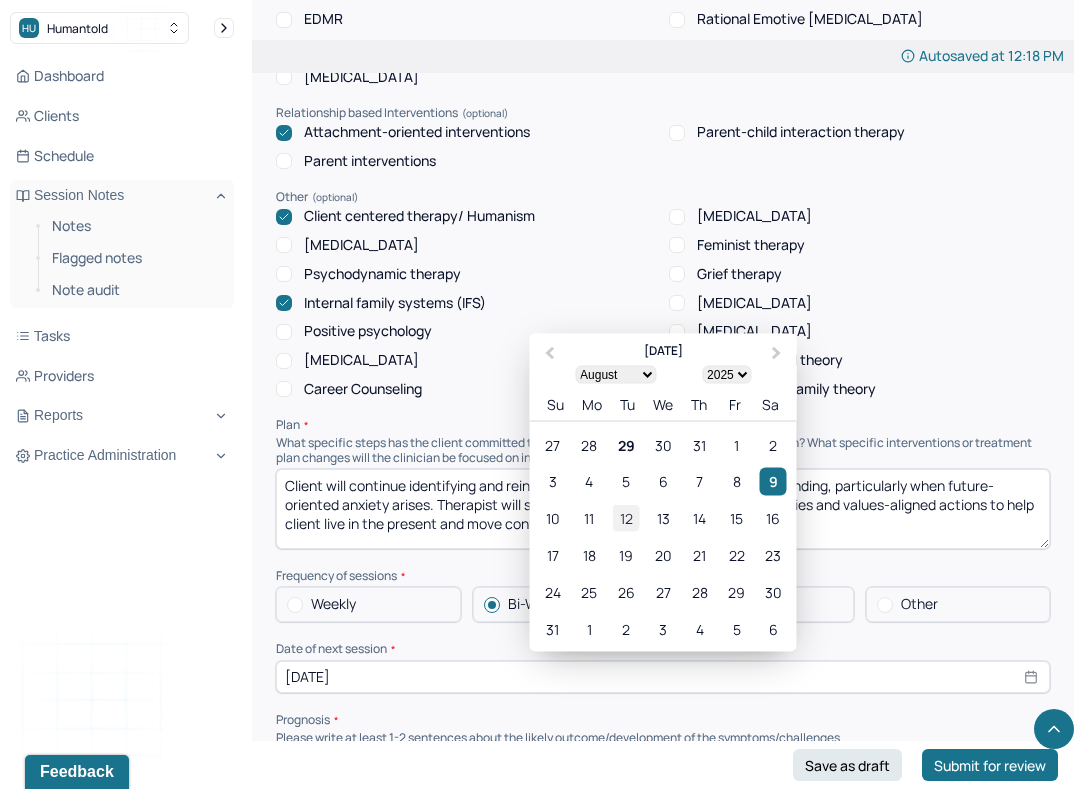 click on "12" at bounding box center (626, 517) 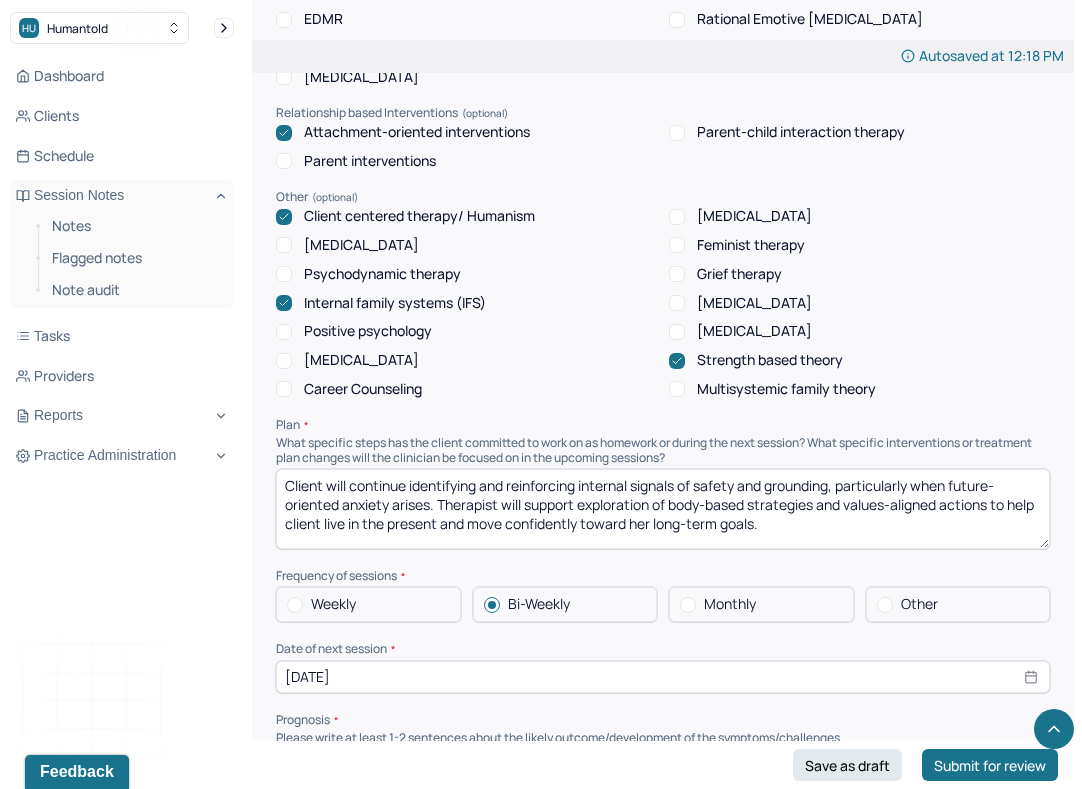 select on "7" 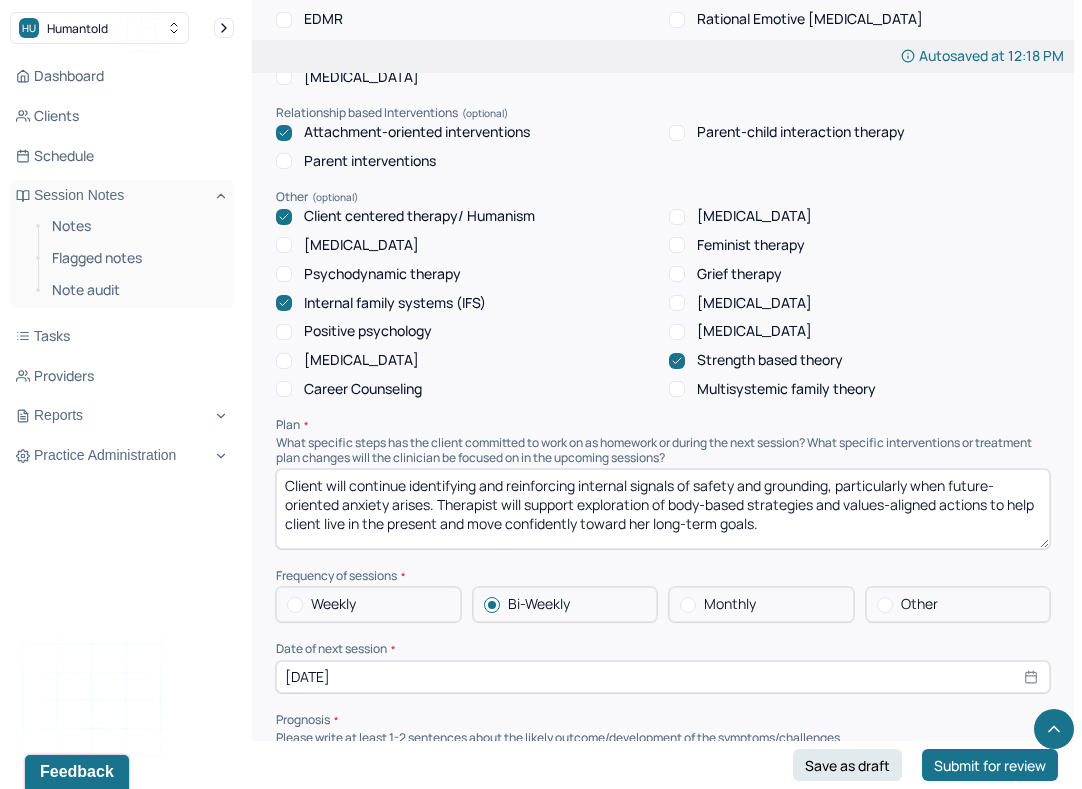 click on "Therapy Intervention Techniques Please select at least 1 intervention used Cognitive-Behavioral therapies Cognitive-Behavioral therapy (CBT) Dialectical Behavioral therapy (DBT) Modeling and skills training Trauma-focused CBT EDMR Rational Emotive [MEDICAL_DATA] Acceptance Commitment Therapy Solution Based [MEDICAL_DATA] [MEDICAL_DATA] Relationship based Interventions Attachment-oriented interventions Parent-child interaction therapy Parent interventions Other Client centered therapy/ Humanism [MEDICAL_DATA] [MEDICAL_DATA] Feminist therapy Psychodynamic therapy Grief therapy Internal family systems (IFS) [MEDICAL_DATA] Positive psychology [MEDICAL_DATA] [MEDICAL_DATA] Strength based theory Career Counseling Multisystemic family theory Plan What specific steps has the client committed to work on as homework or during the next session? What specific interventions or treatment plan changes will the clinician be focused on in the upcoming sessions? Frequency of sessions Weekly Other" at bounding box center [663, 421] 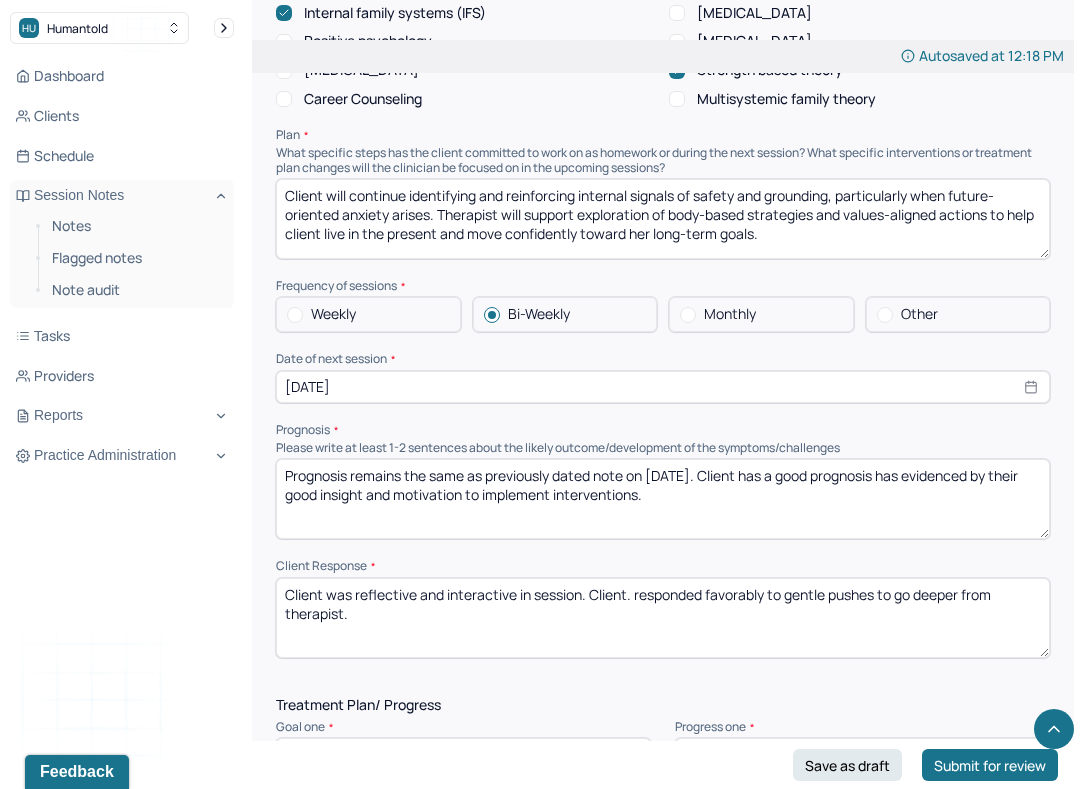 scroll, scrollTop: 2238, scrollLeft: 0, axis: vertical 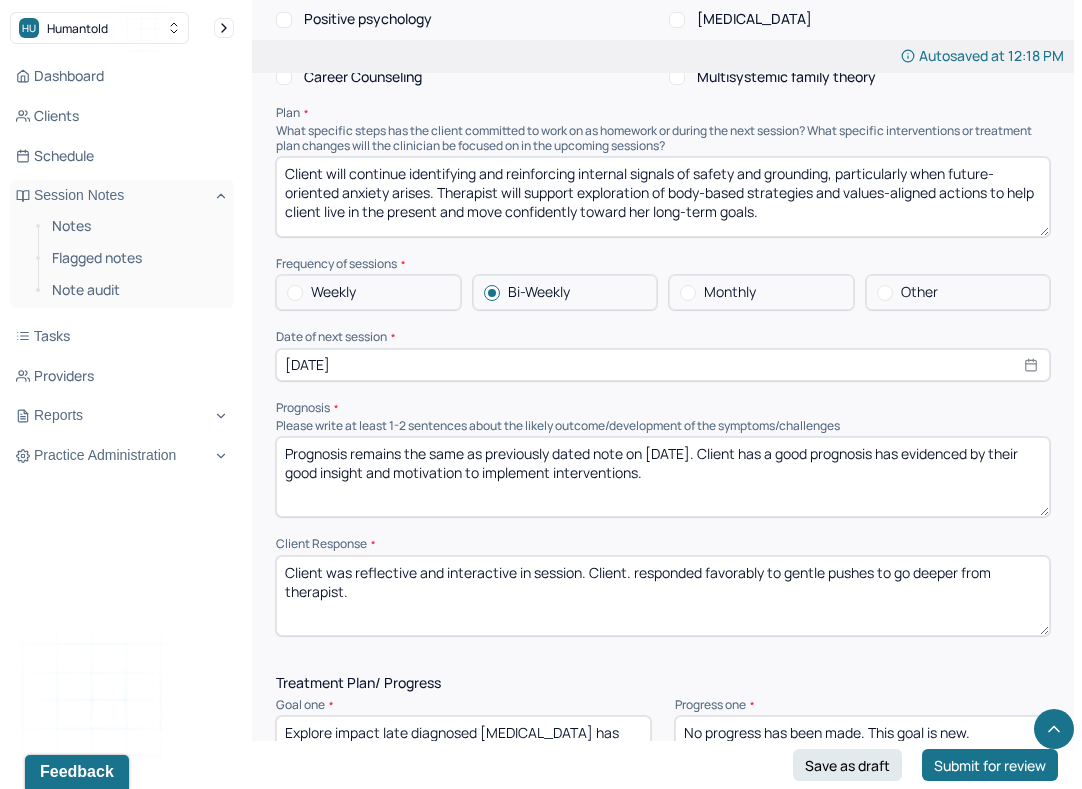 drag, startPoint x: 394, startPoint y: 579, endPoint x: 238, endPoint y: 517, distance: 167.869 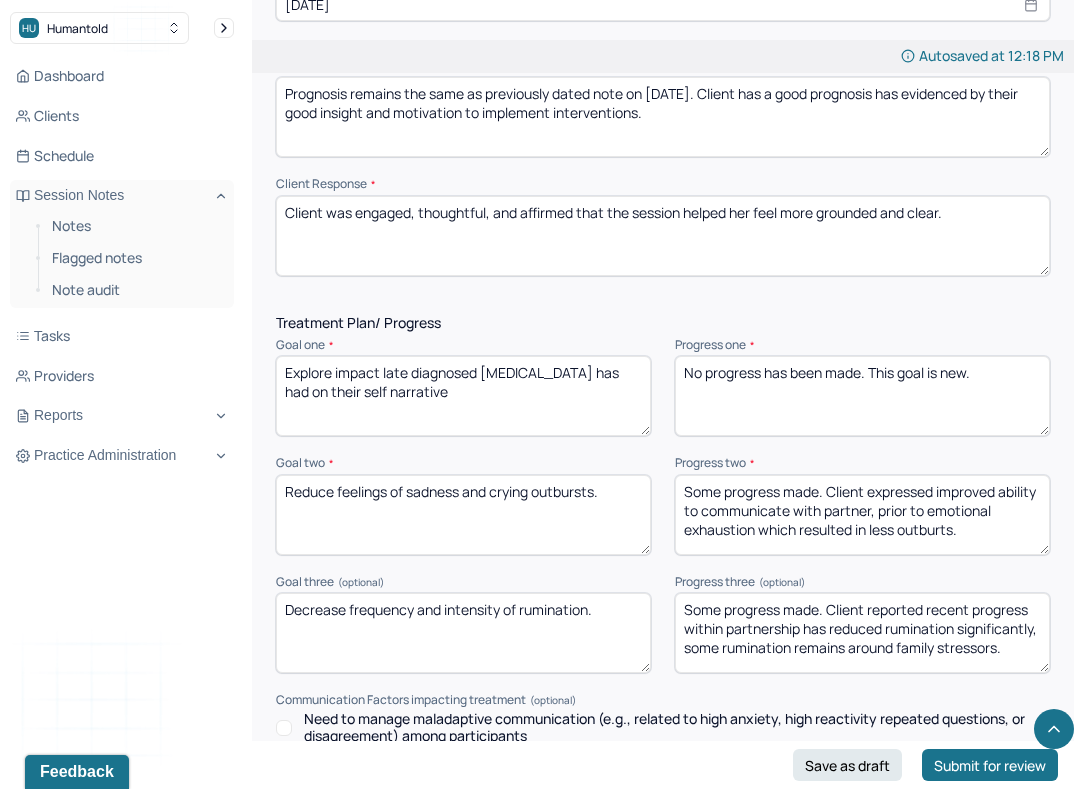 scroll, scrollTop: 2600, scrollLeft: 0, axis: vertical 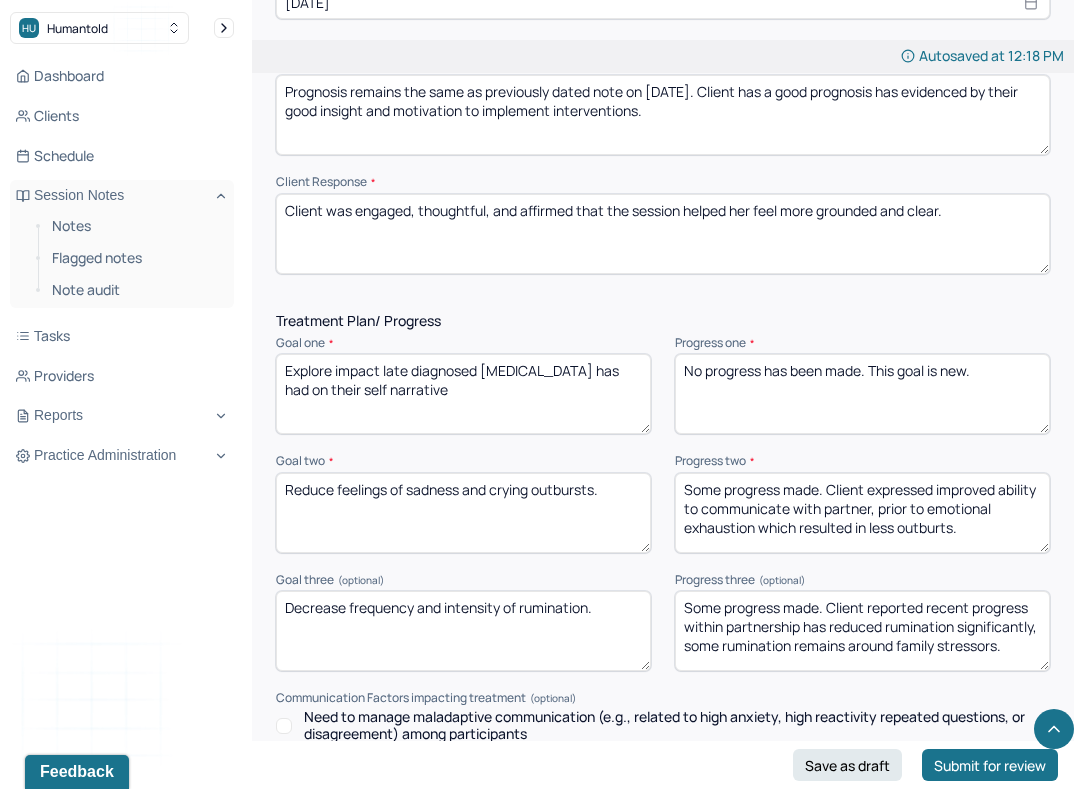 type on "Client was engaged, thoughtful, and affirmed that the session helped her feel more grounded and clear." 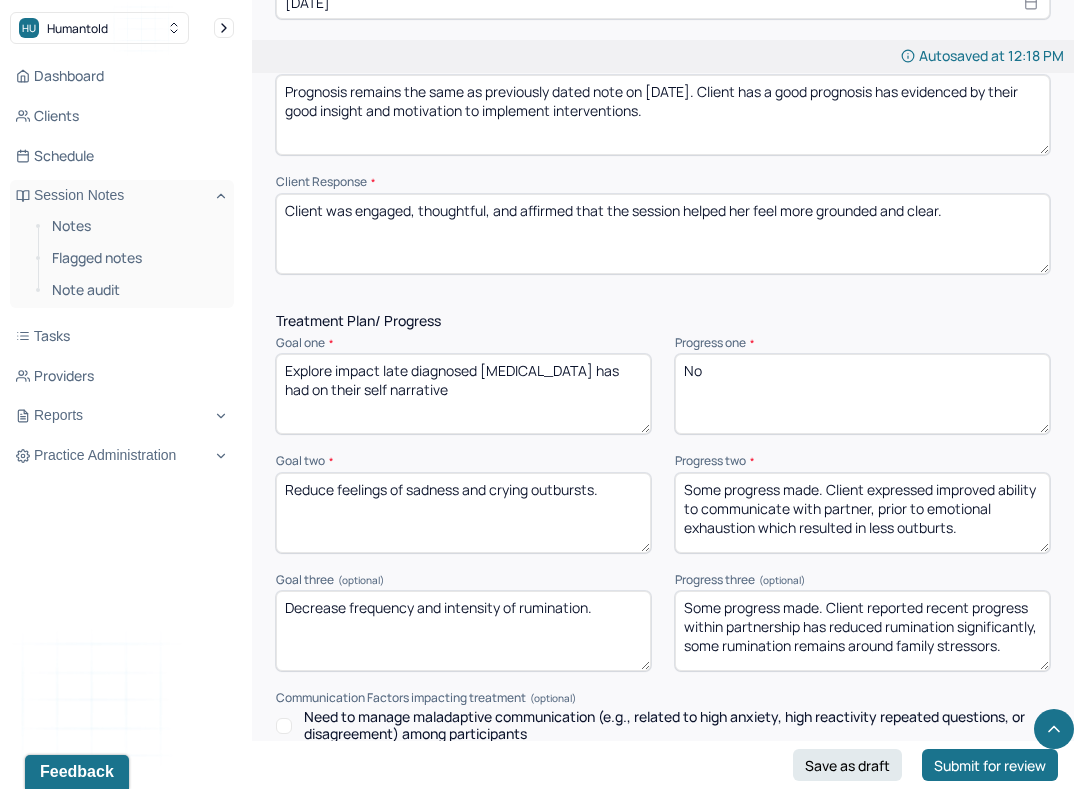 type on "N" 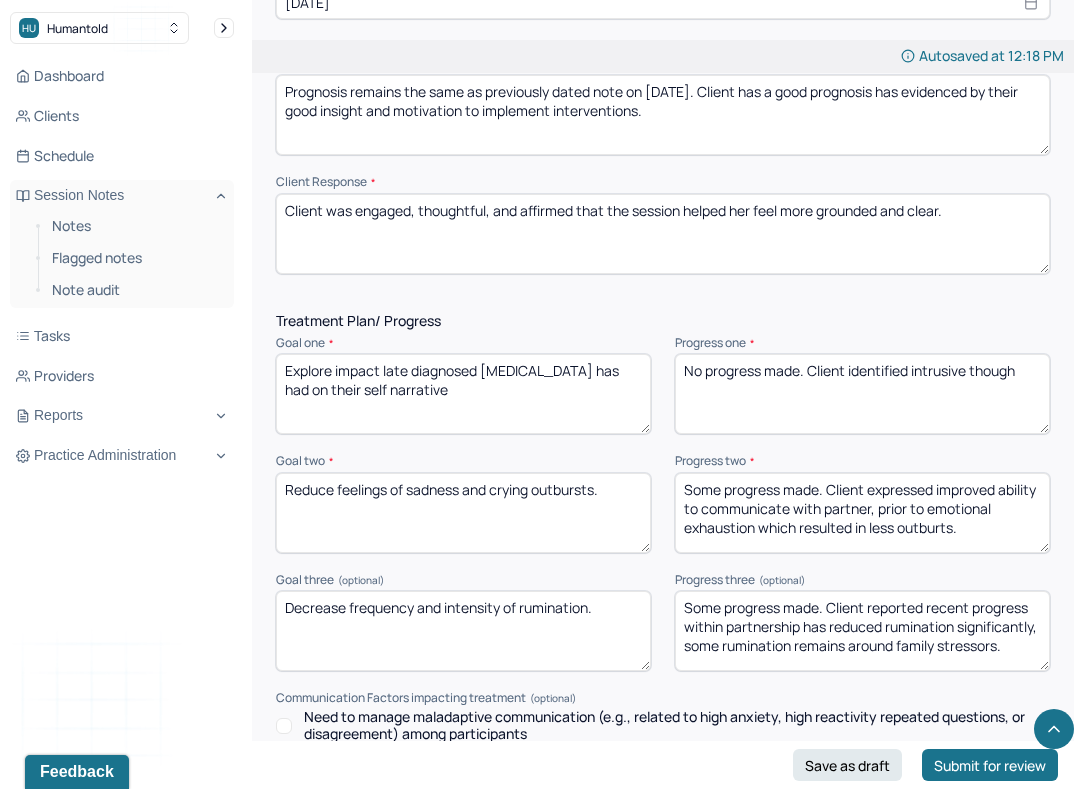 drag, startPoint x: 1024, startPoint y: 364, endPoint x: 596, endPoint y: 318, distance: 430.46487 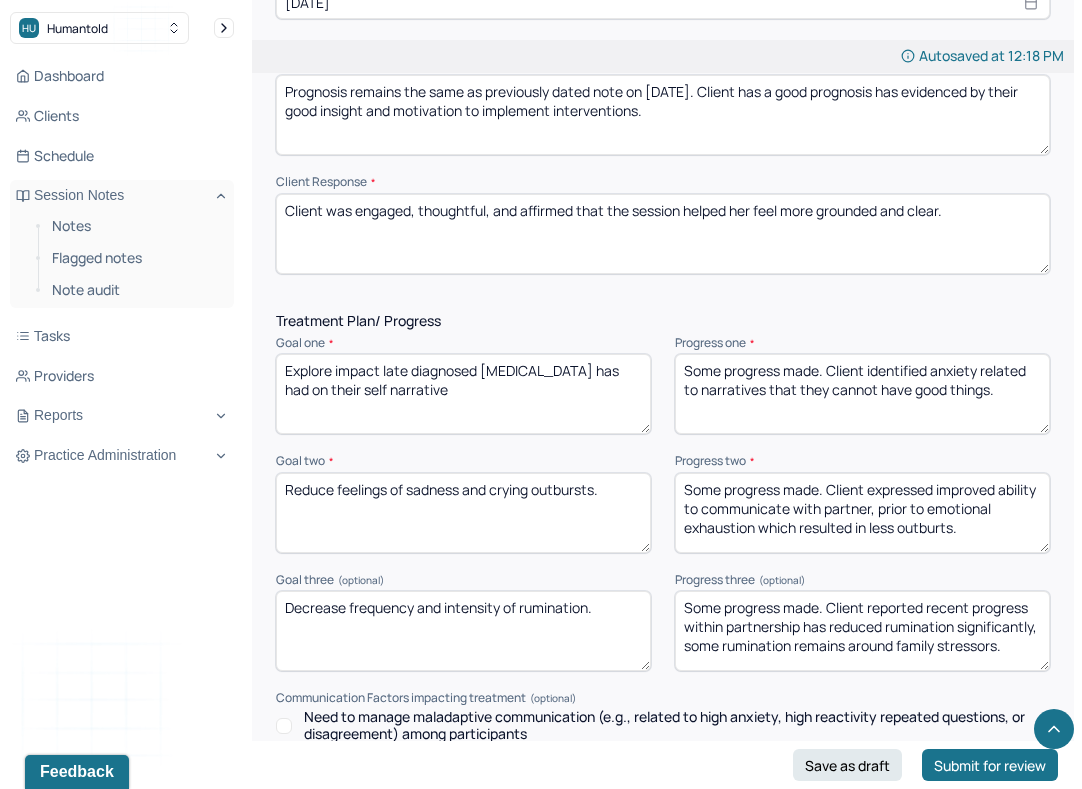 type on "Some progress made. Client identified anxiety related to narratives that they cannot have good things." 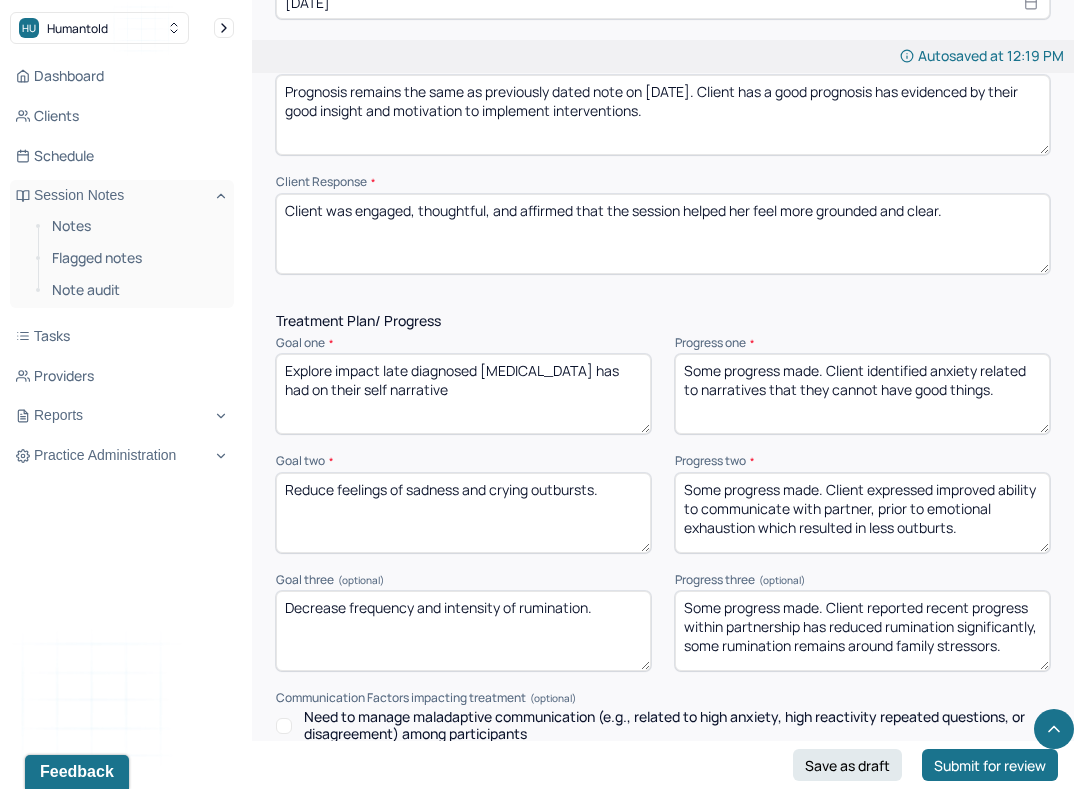 drag, startPoint x: 982, startPoint y: 516, endPoint x: 825, endPoint y: 487, distance: 159.65588 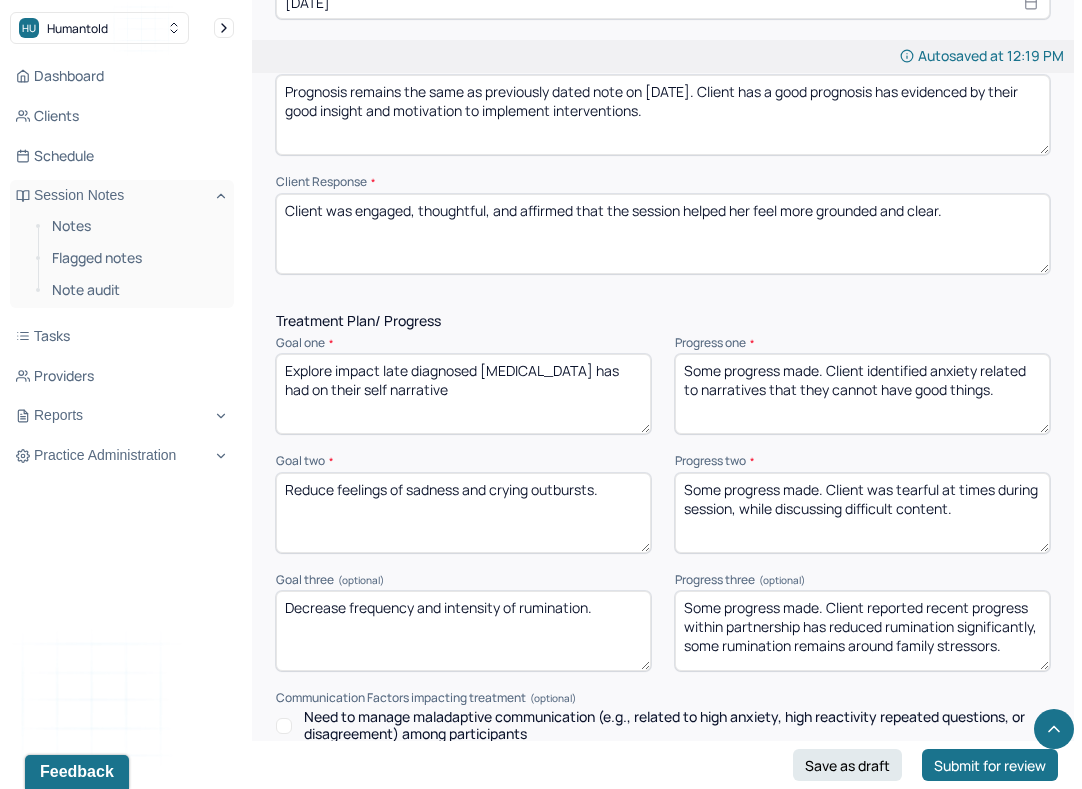 type on "Some progress made. Client was tearful at times during session, while discussing difficult content." 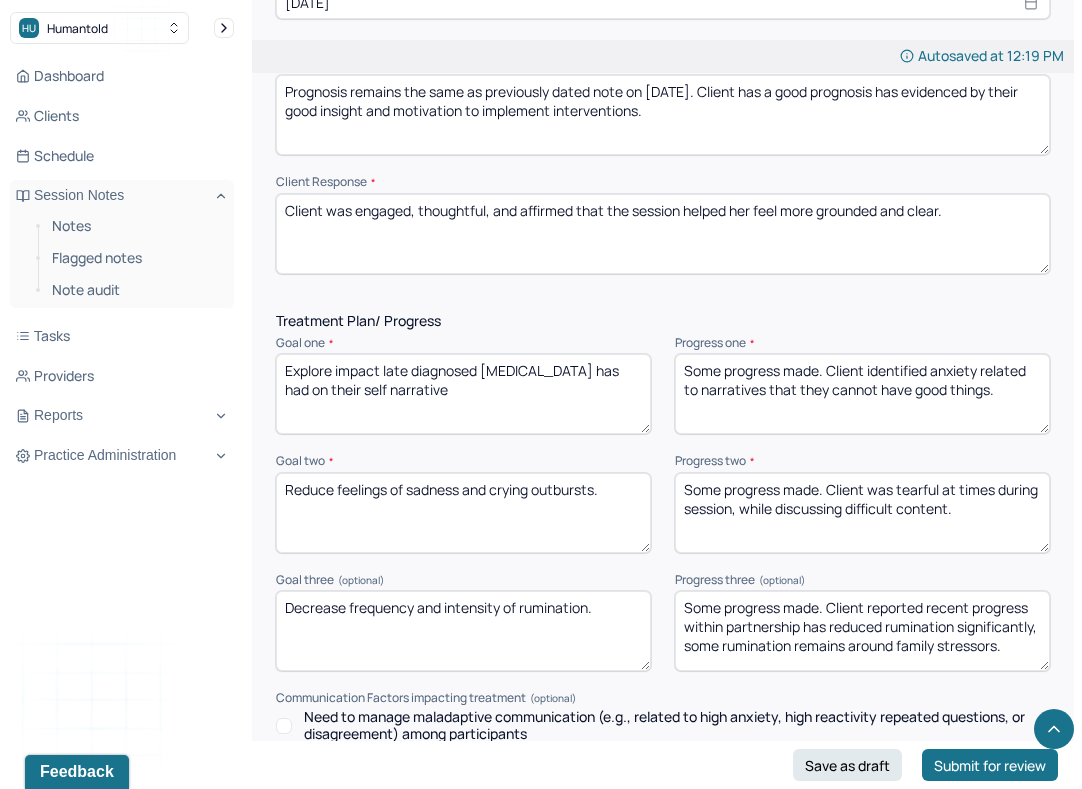 drag, startPoint x: 1010, startPoint y: 637, endPoint x: 820, endPoint y: 608, distance: 192.20041 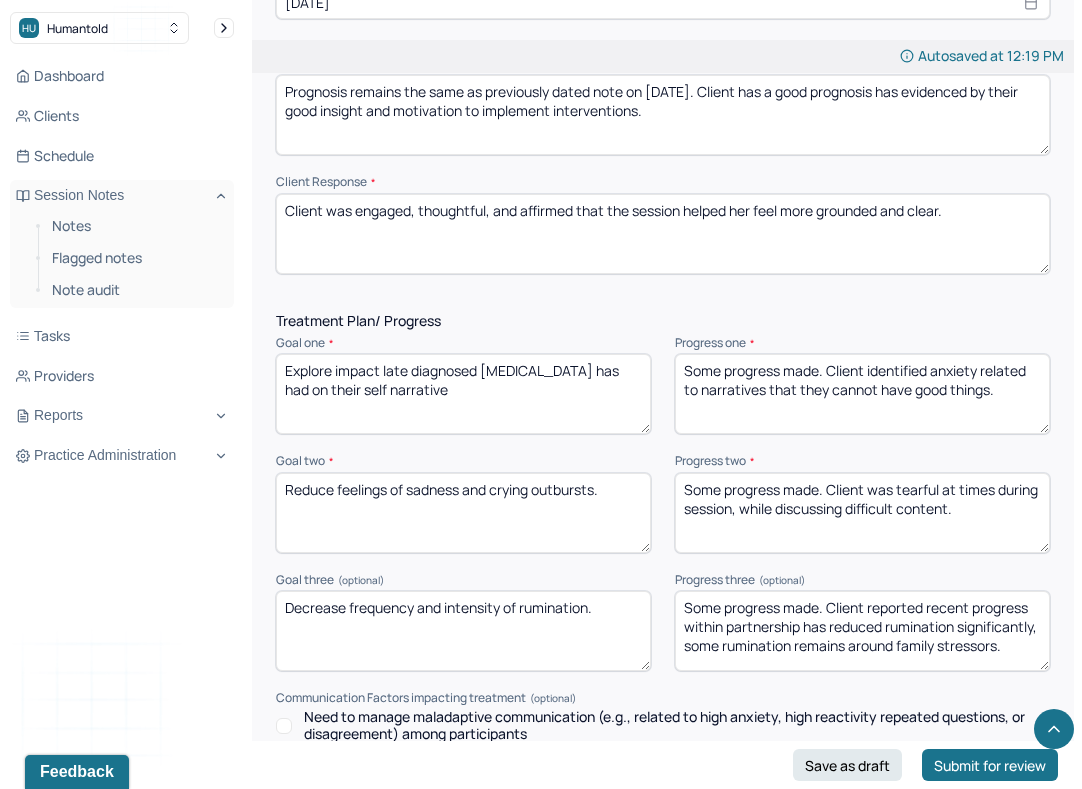 click on "Some progress made. Client reported recent progress within partnership has reduced rumination significantly, some rumination remains around family stressors." at bounding box center (862, 631) 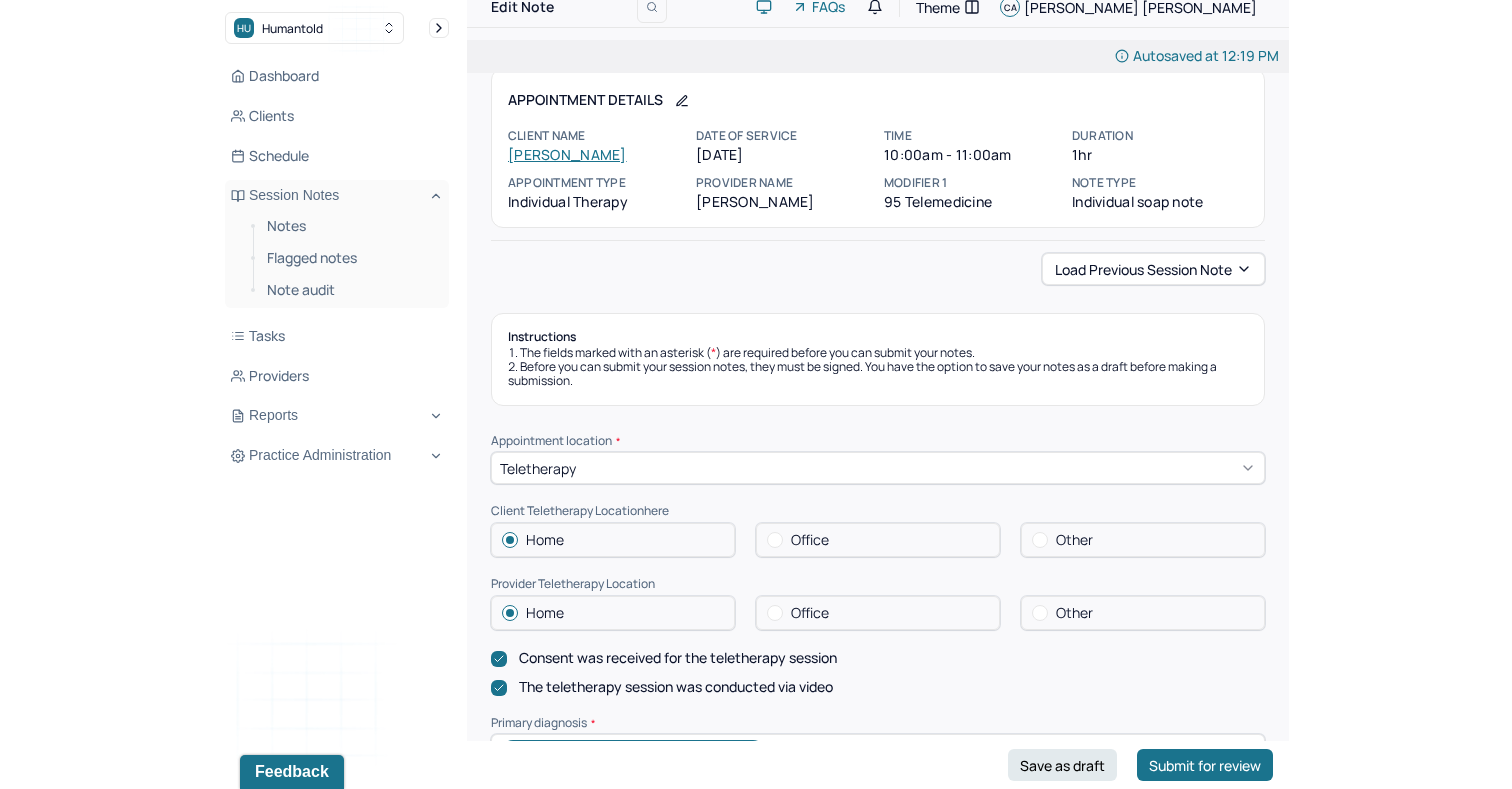 scroll, scrollTop: 0, scrollLeft: 0, axis: both 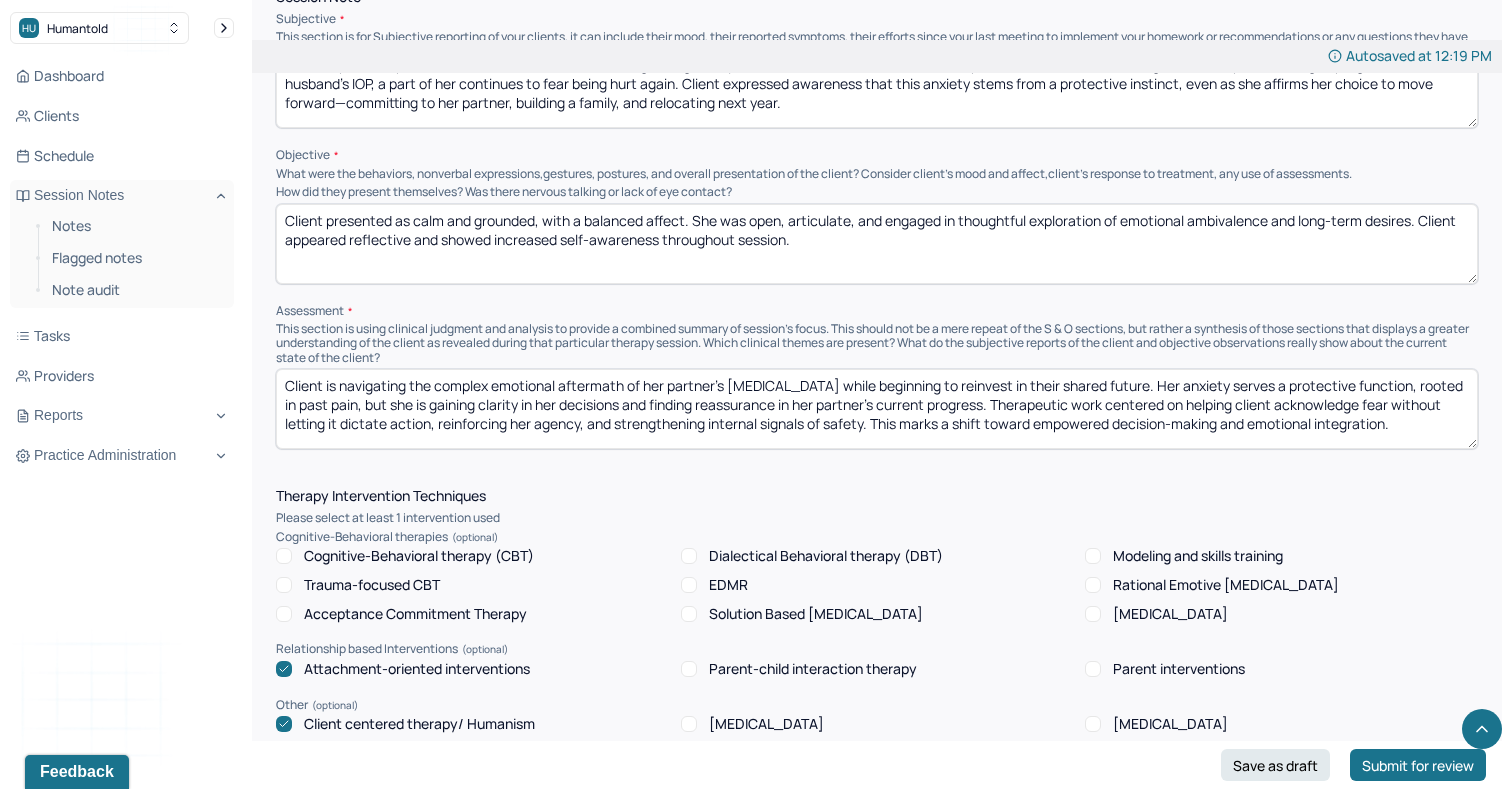 type on "Some progress made. Client is experiencing rumination however it remains diminished compared to [DATE]." 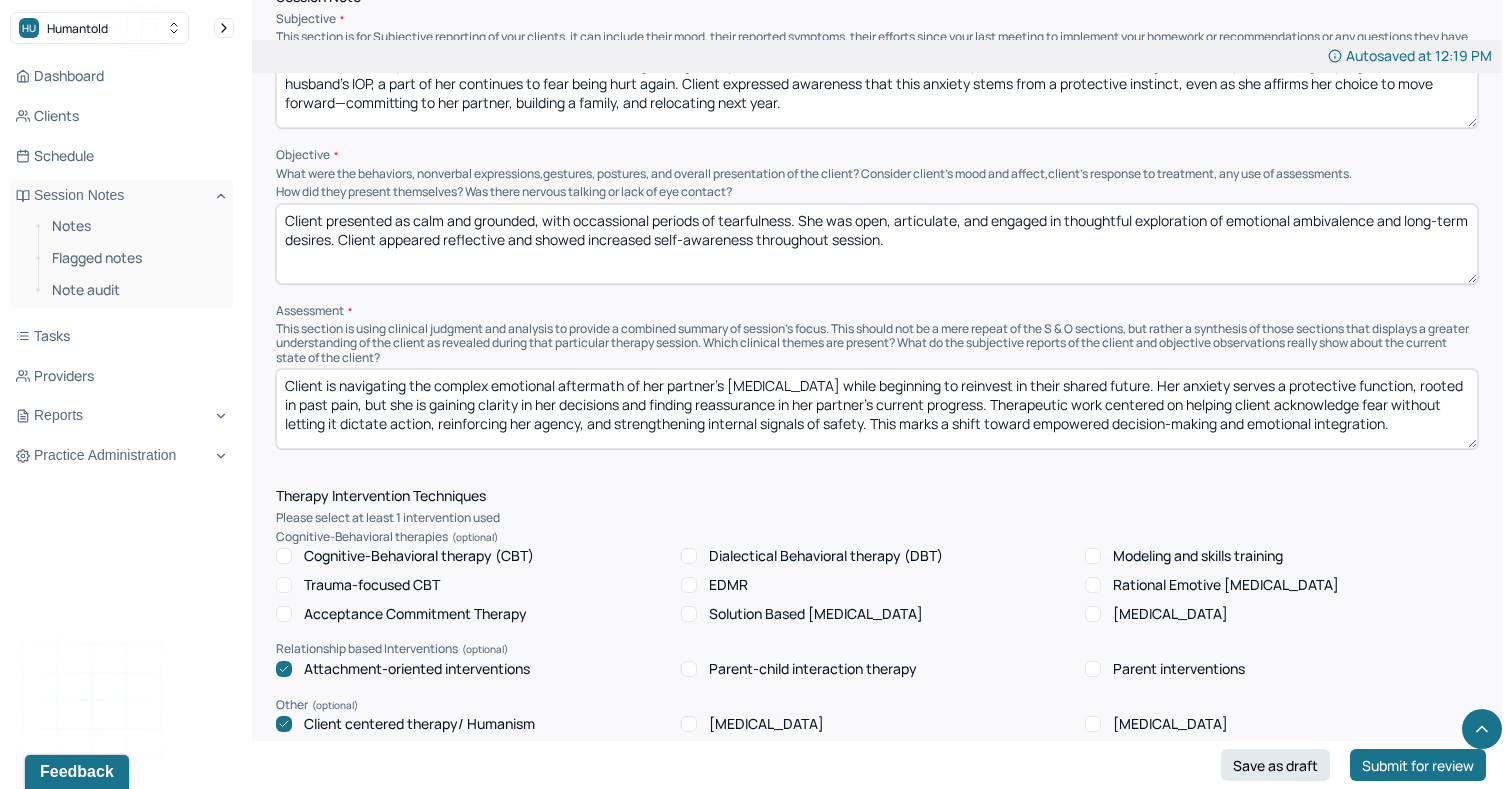 click on "Client presented as calm and grounded, with a balanced affect. She was open, articulate, and engaged in thoughtful exploration of emotional ambivalence and long-term desires. Client appeared reflective and showed increased self-awareness throughout session." at bounding box center [877, 244] 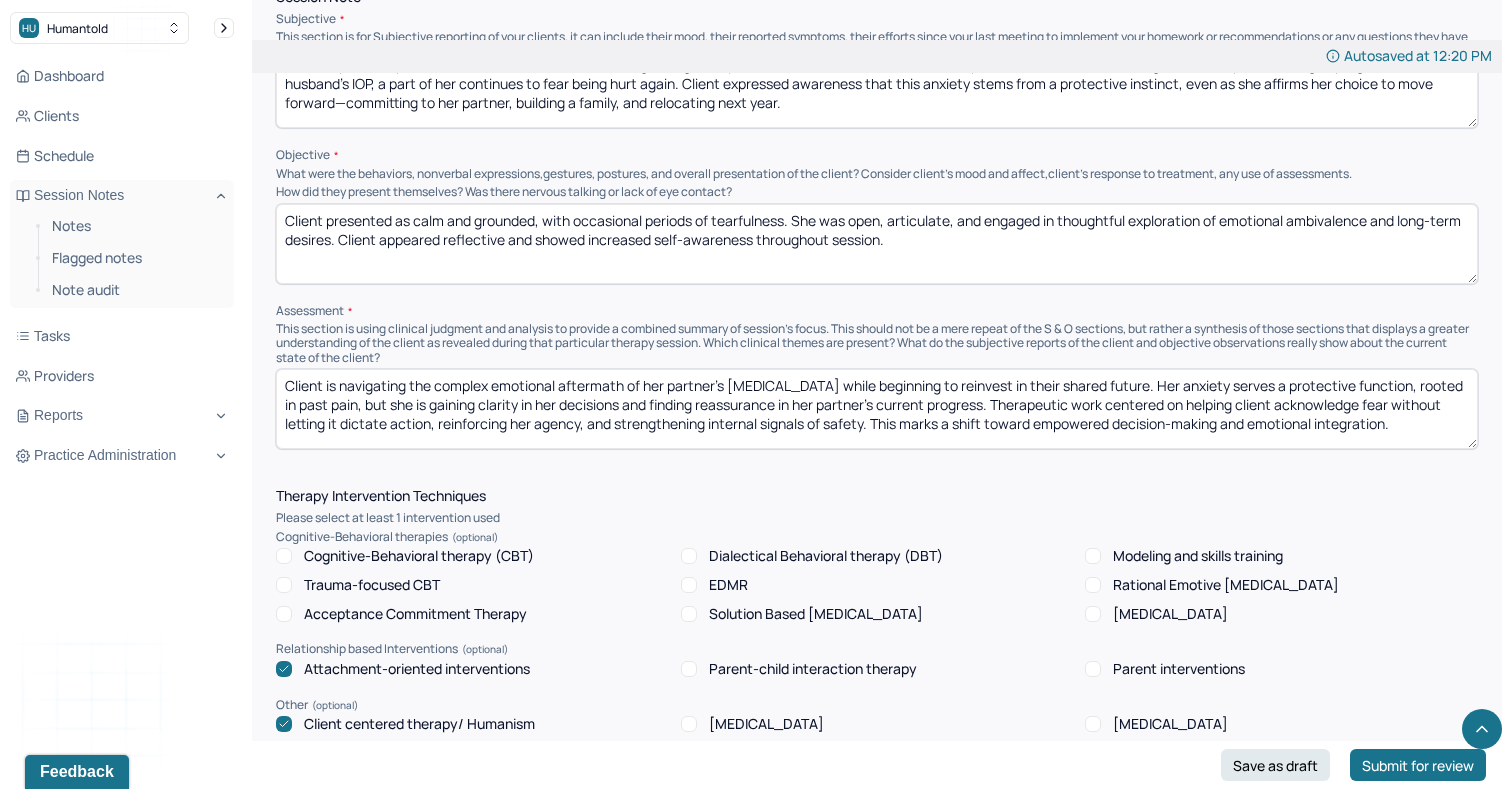click on "Client presented as calm and grounded, with occassional periods of tearfulness. She was open, articulate, and engaged in thoughtful exploration of emotional ambivalence and long-term desires. Client appeared reflective and showed increased self-awareness throughout session." at bounding box center (877, 244) 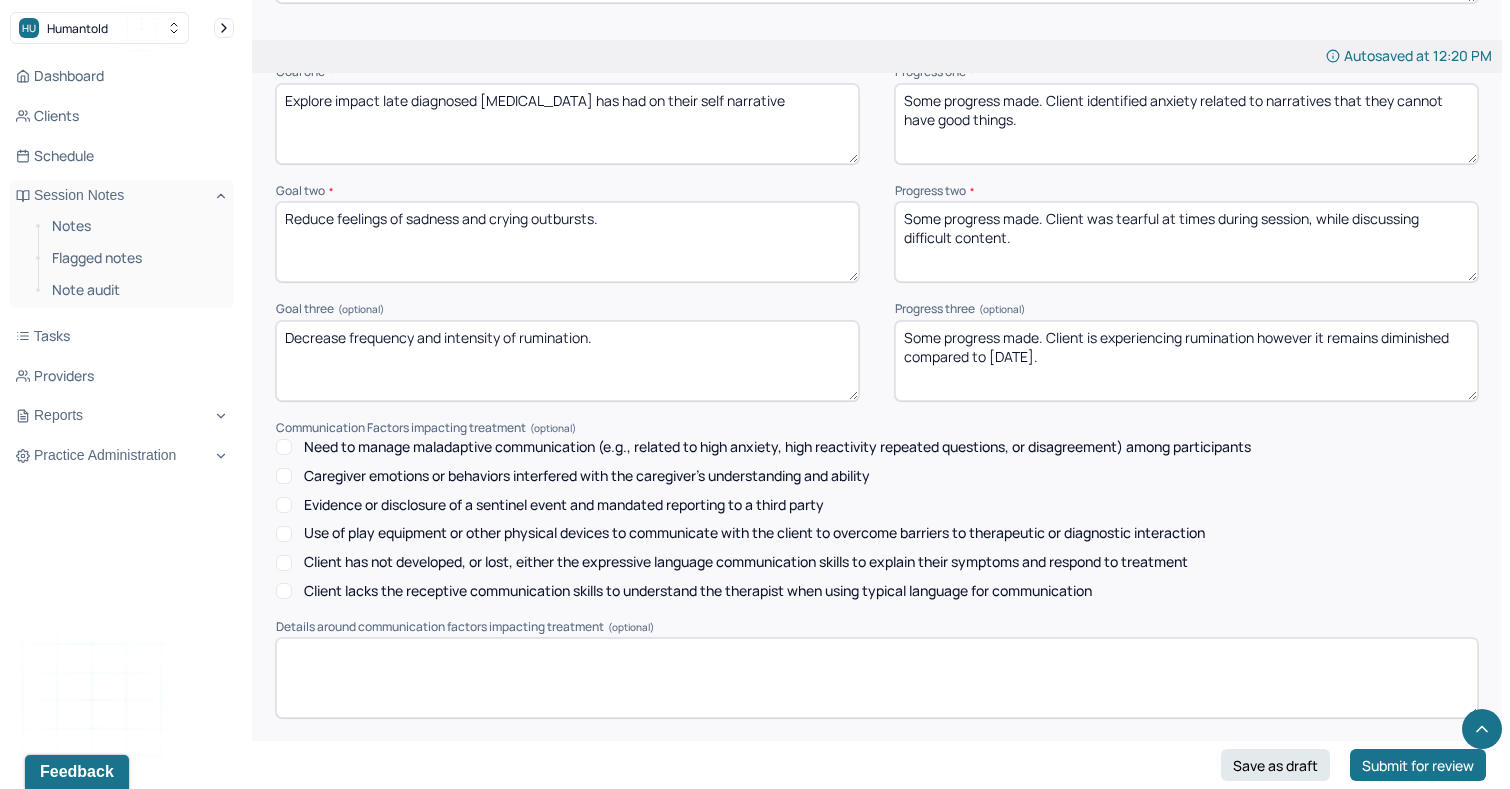 scroll, scrollTop: 2792, scrollLeft: 0, axis: vertical 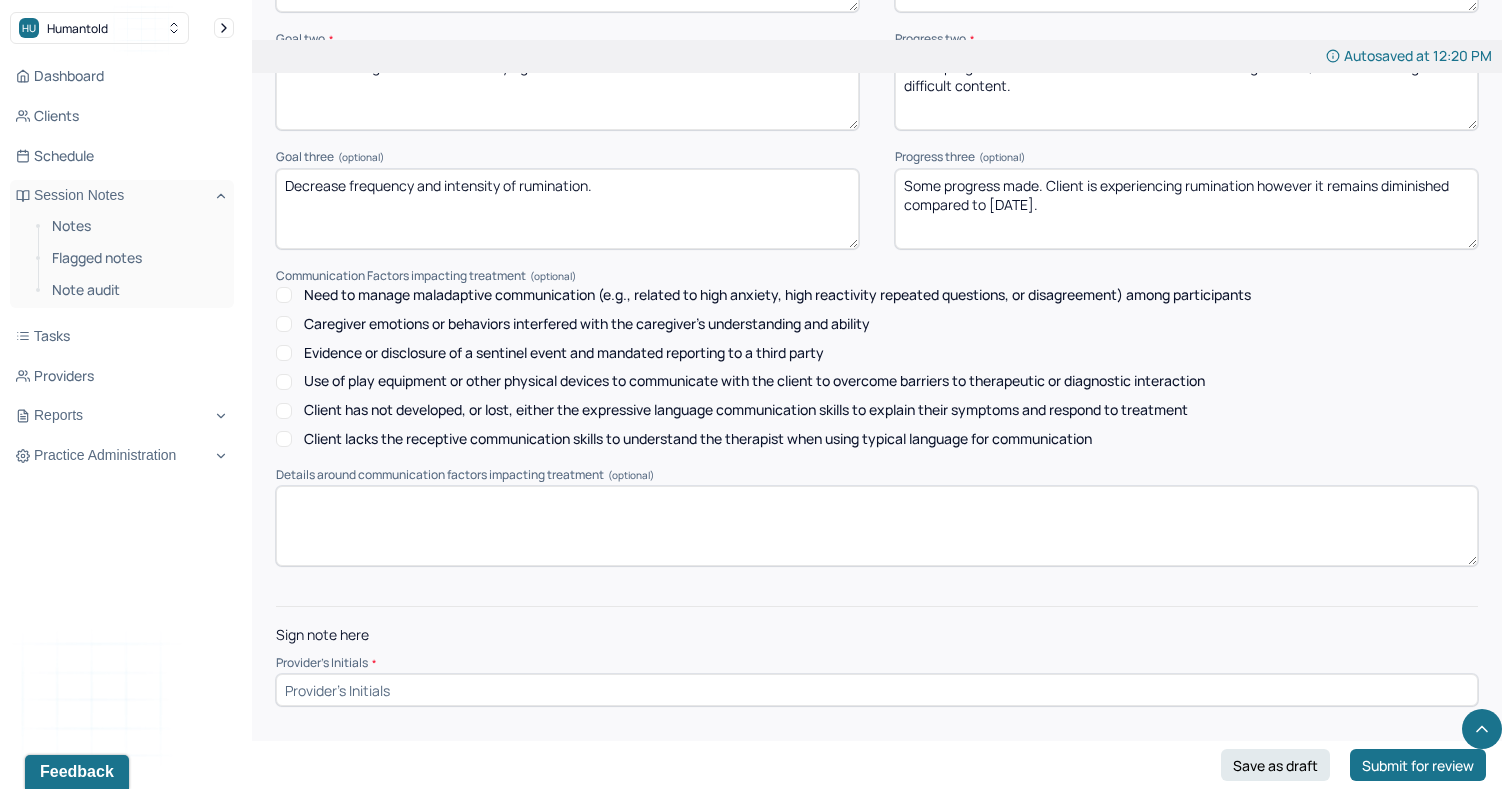 type on "Client presented as calm and grounded, with occasional periods of tearfulness. She was open, articulate, and engaged in thoughtful exploration of emotional ambivalence and long-term desires. Client appeared reflective and showed increased self-awareness throughout session." 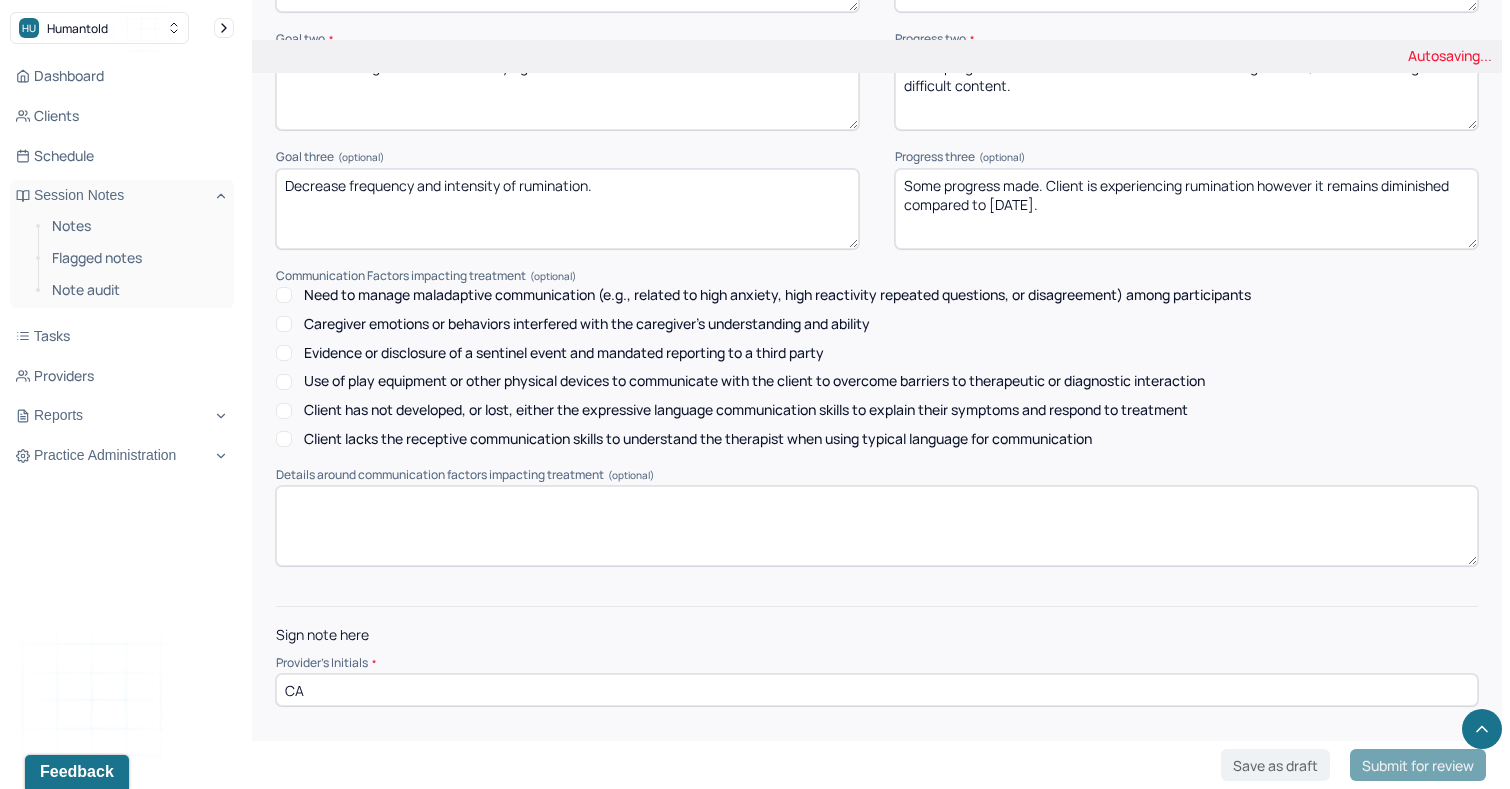 type on "CA" 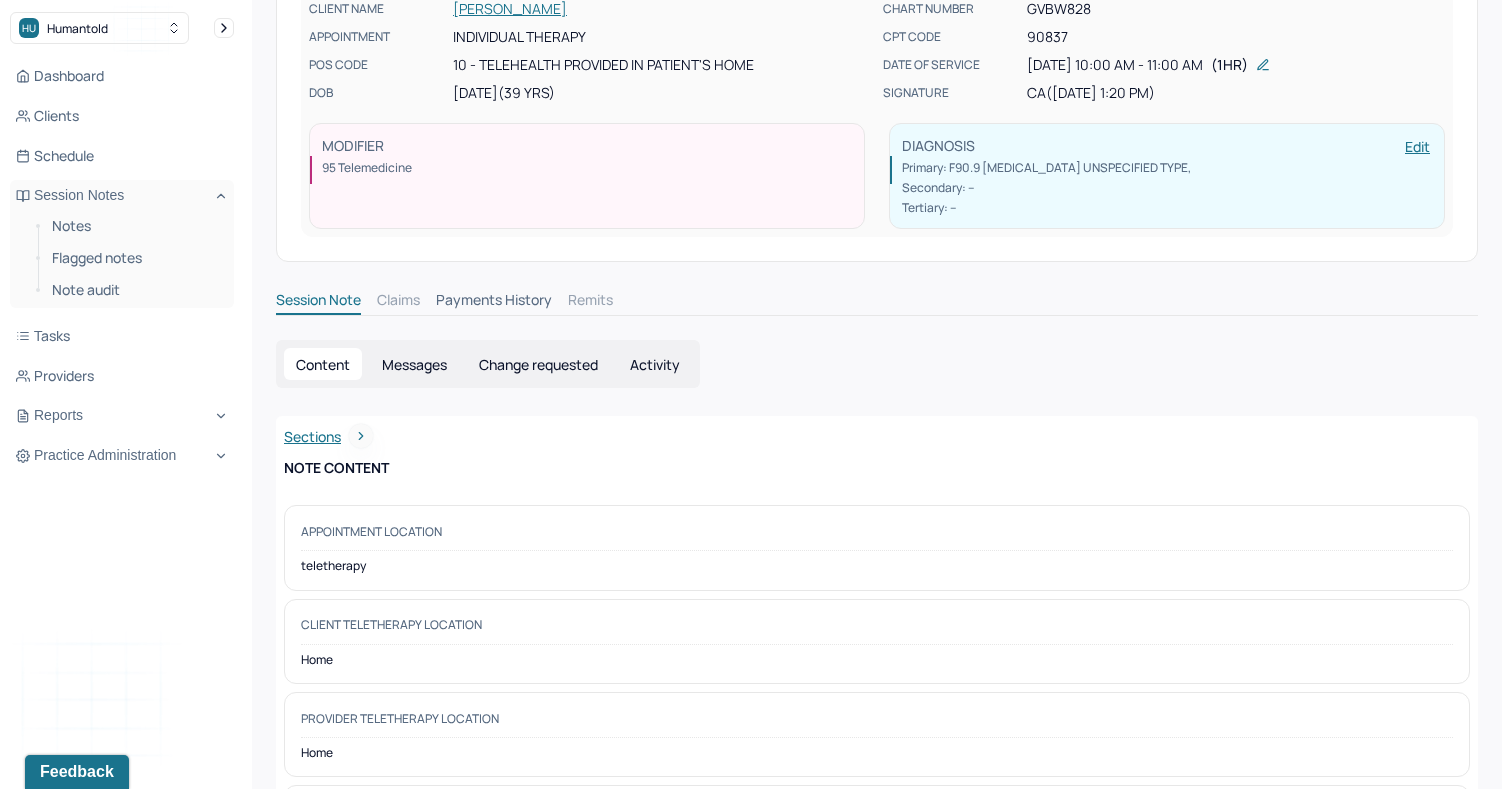scroll, scrollTop: 0, scrollLeft: 0, axis: both 